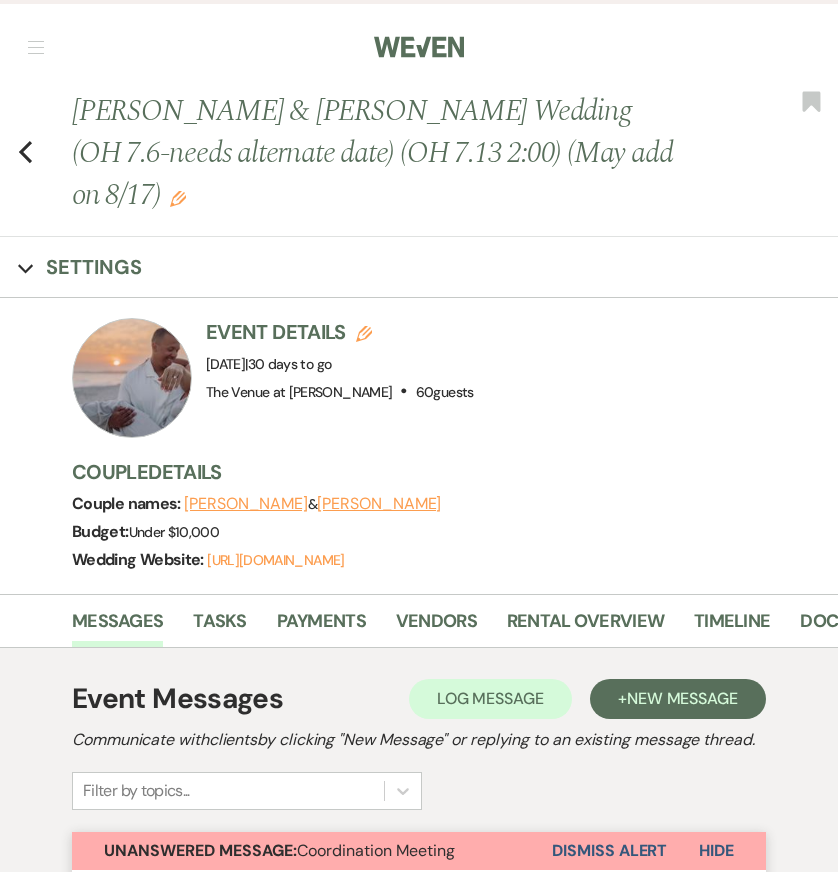 scroll, scrollTop: 11542, scrollLeft: 0, axis: vertical 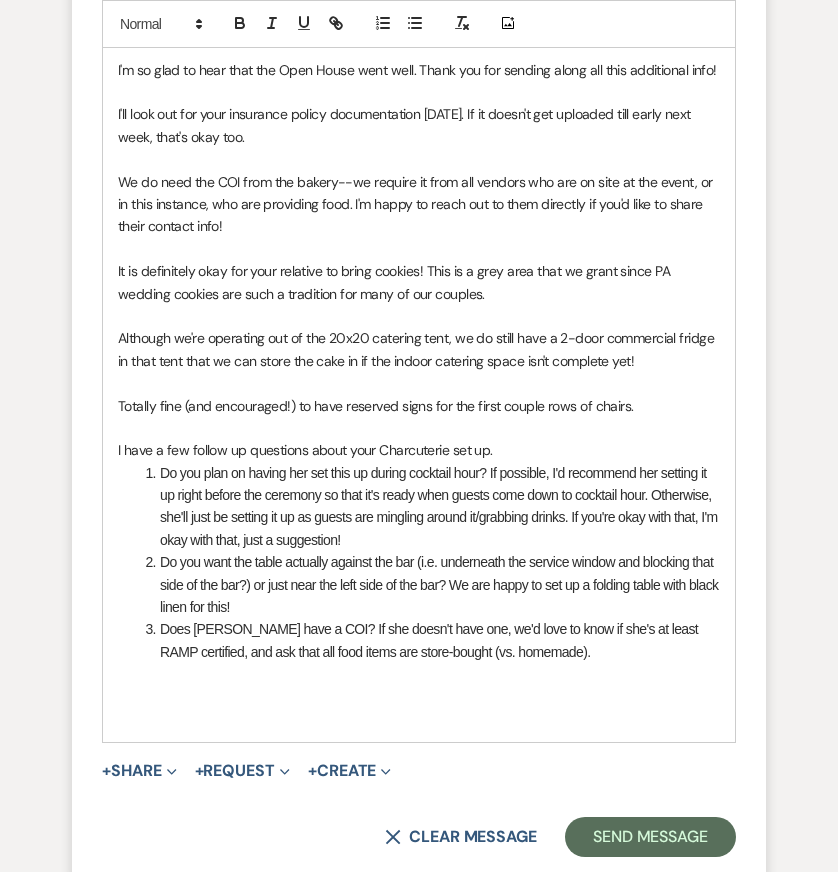 type 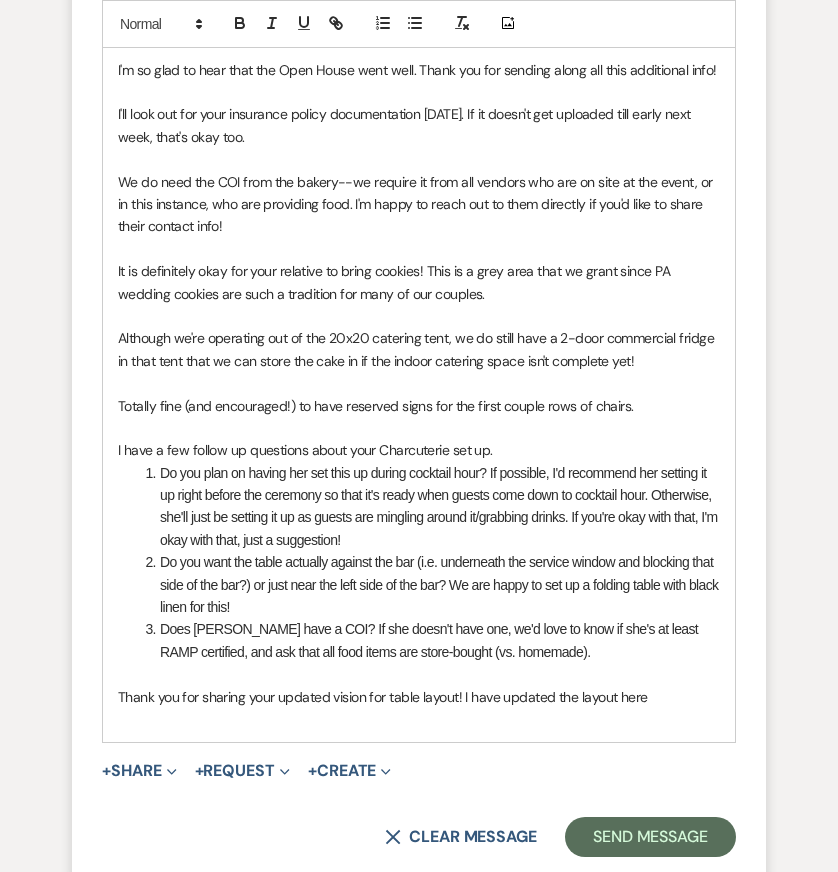 click on "Thank you for sharing your updated vision for table layout! I have updated the layout here" at bounding box center (419, 697) 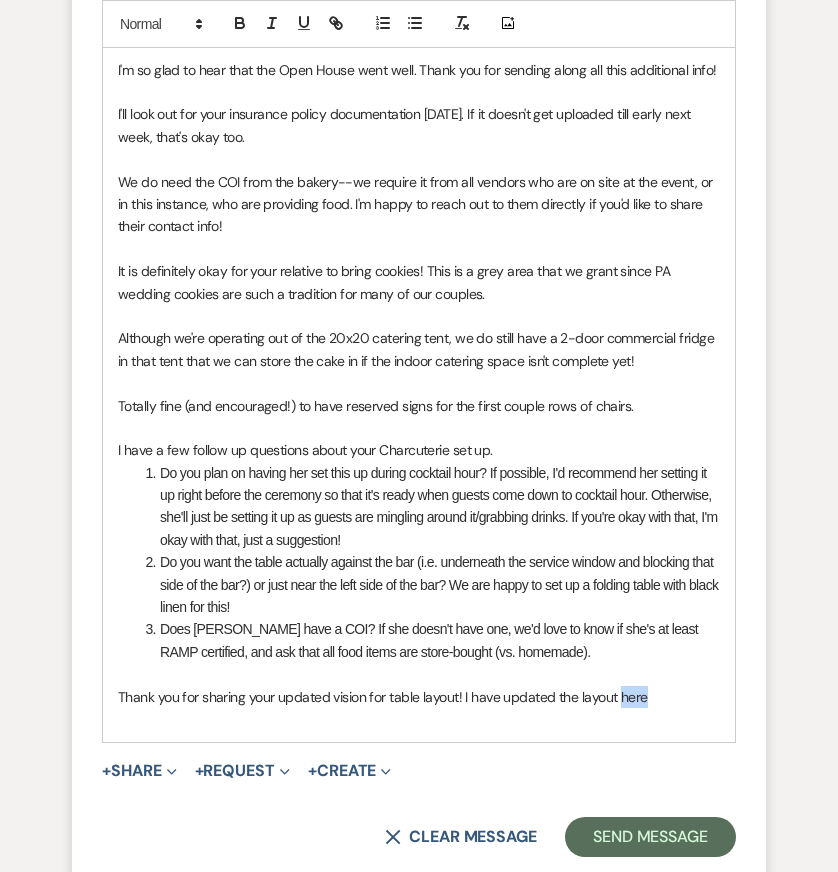 click on "Thank you for sharing your updated vision for table layout! I have updated the layout here" at bounding box center [419, 697] 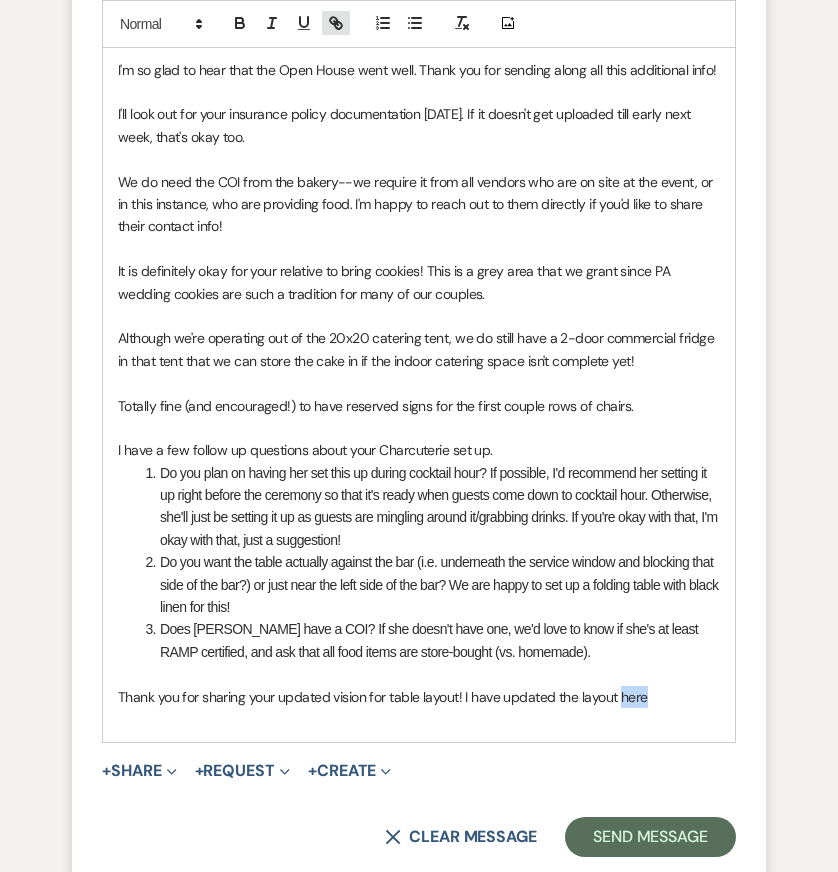 click 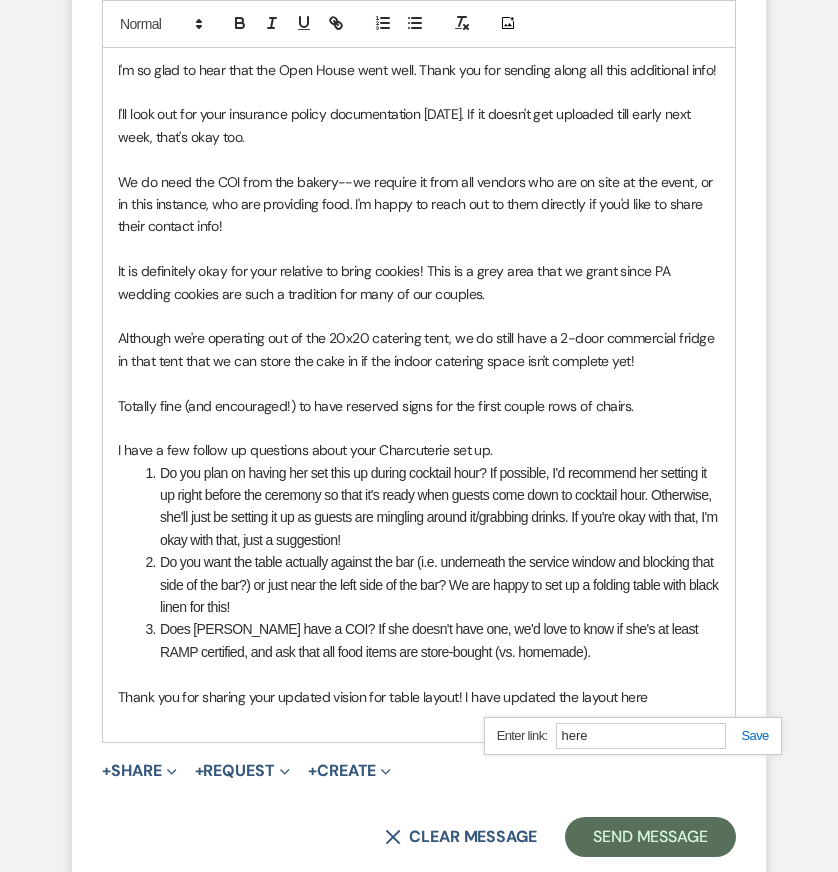 paste on "ttps://docs.google.com/drawings/d/15EfGAOBLNo3i_CzswUyNcPOngs8ue0TckoVWnLudvt8/edit" 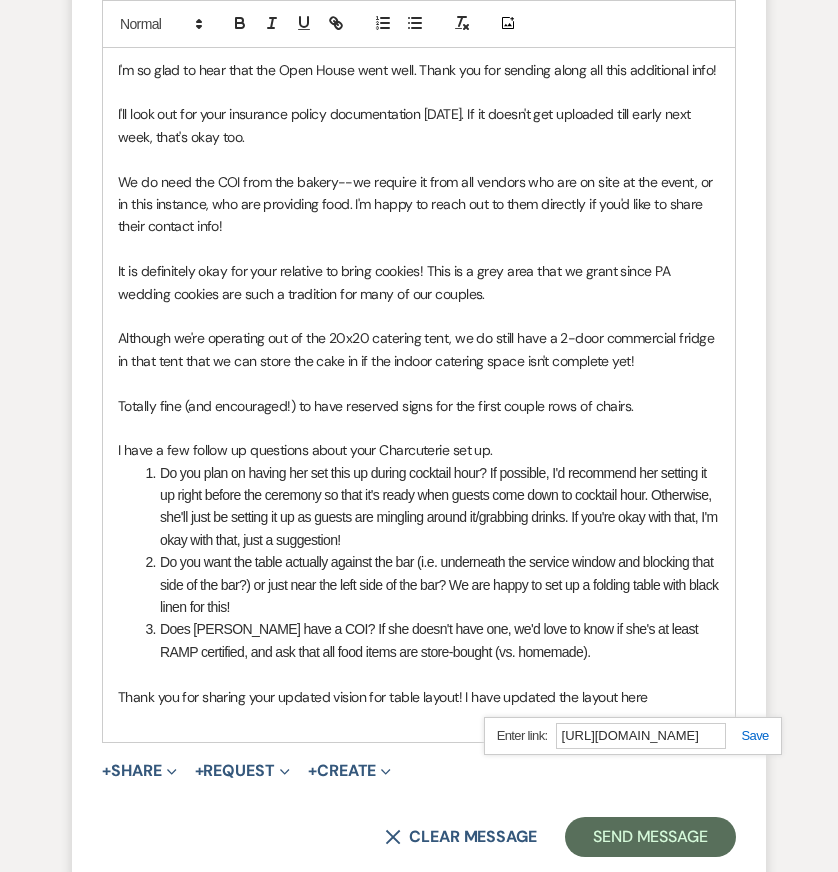 scroll, scrollTop: 0, scrollLeft: 410, axis: horizontal 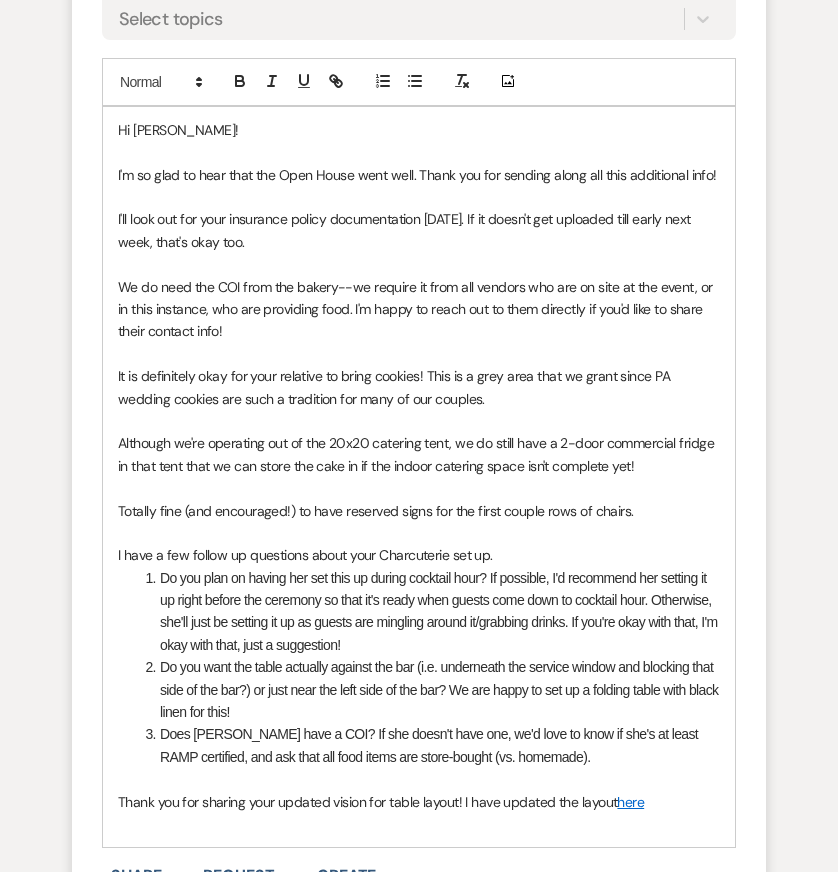 click at bounding box center (419, 779) 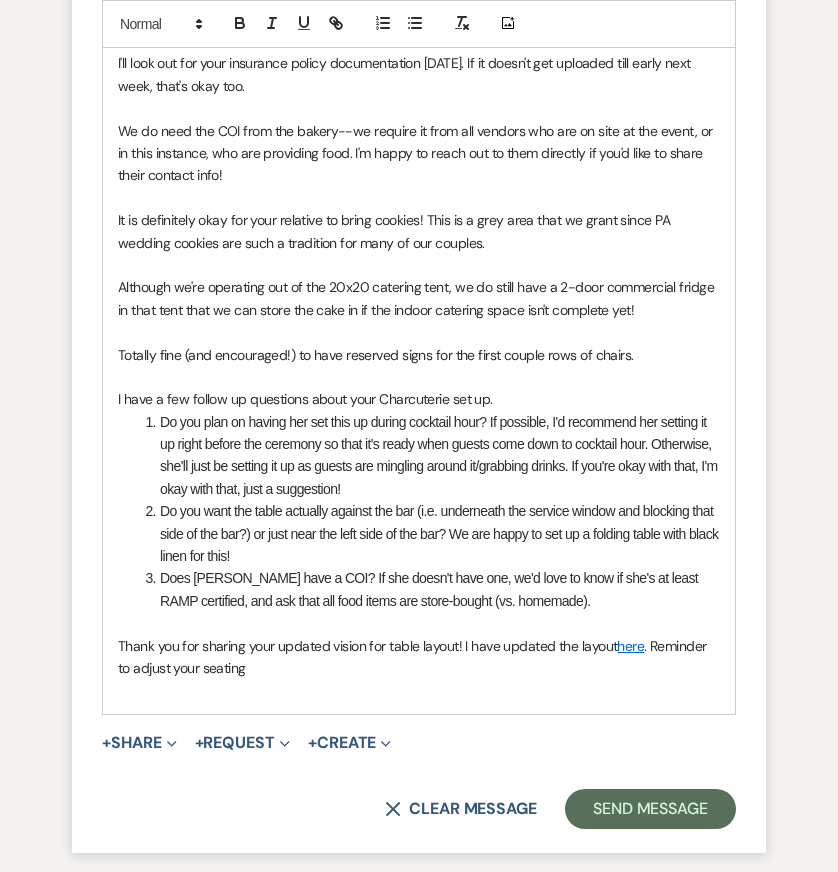 scroll, scrollTop: 13020, scrollLeft: 0, axis: vertical 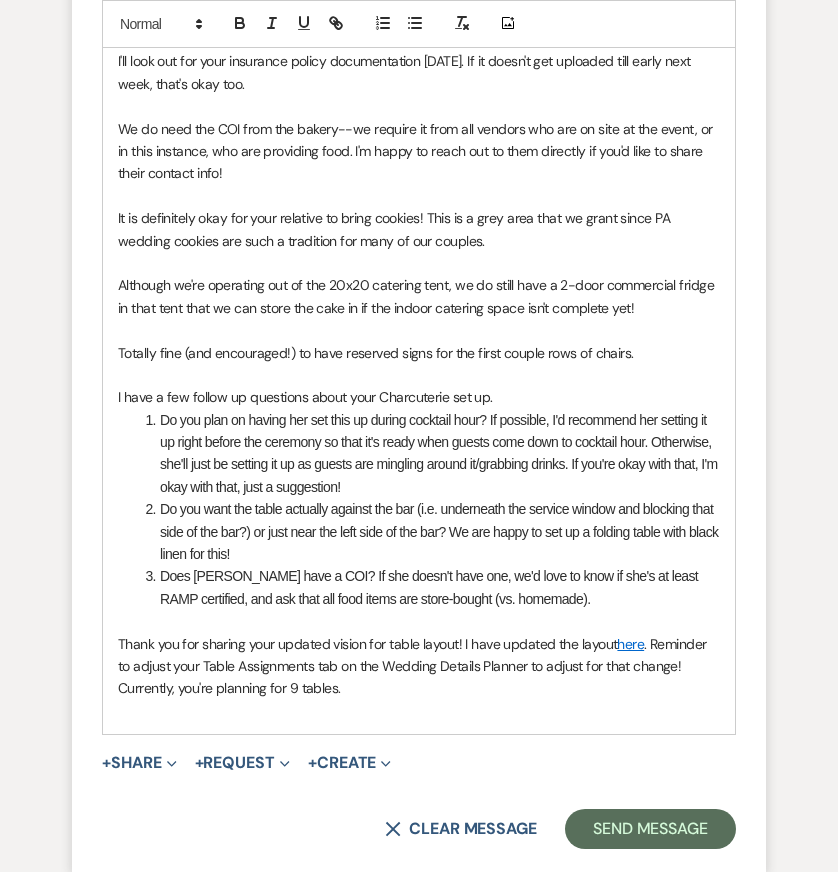 click on "Thank you for sharing your updated vision for table layout! I have updated the layout  here . Reminder to adjust your Table Assignments tab on the Wedding Details Planner to adjust for that change! Currently, you're planning for 9 tables." at bounding box center [419, 666] 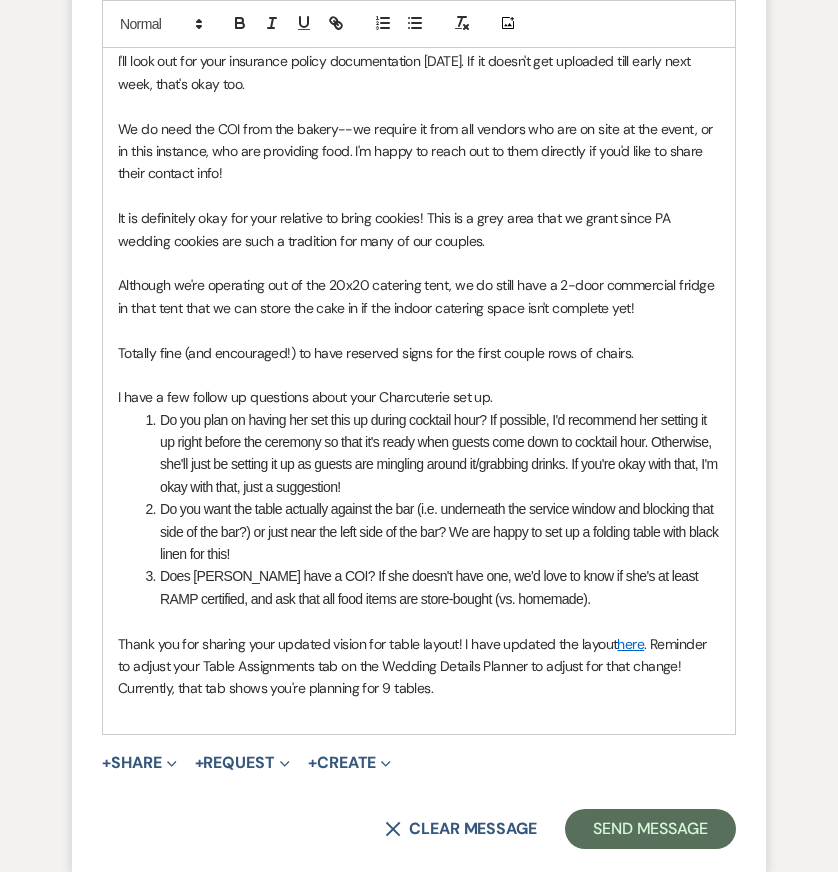 click on "Thank you for sharing your updated vision for table layout! I have updated the layout  here . Reminder to adjust your Table Assignments tab on the Wedding Details Planner to adjust for that change! Currently, that tab shows you're planning for 9 tables." at bounding box center [419, 666] 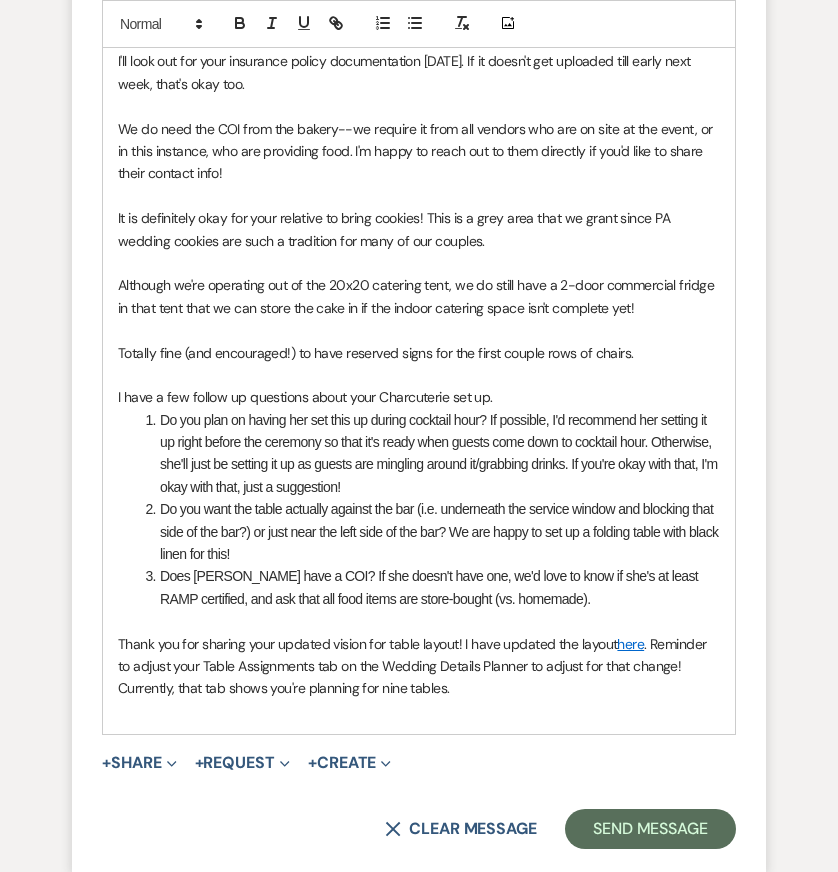 click on "Do you want the table actually against the bar (i.e. underneath the service window and blocking that side of the bar?) or just near the left side of the bar? We are happy to set up a folding table with black linen for this!" at bounding box center (429, 531) 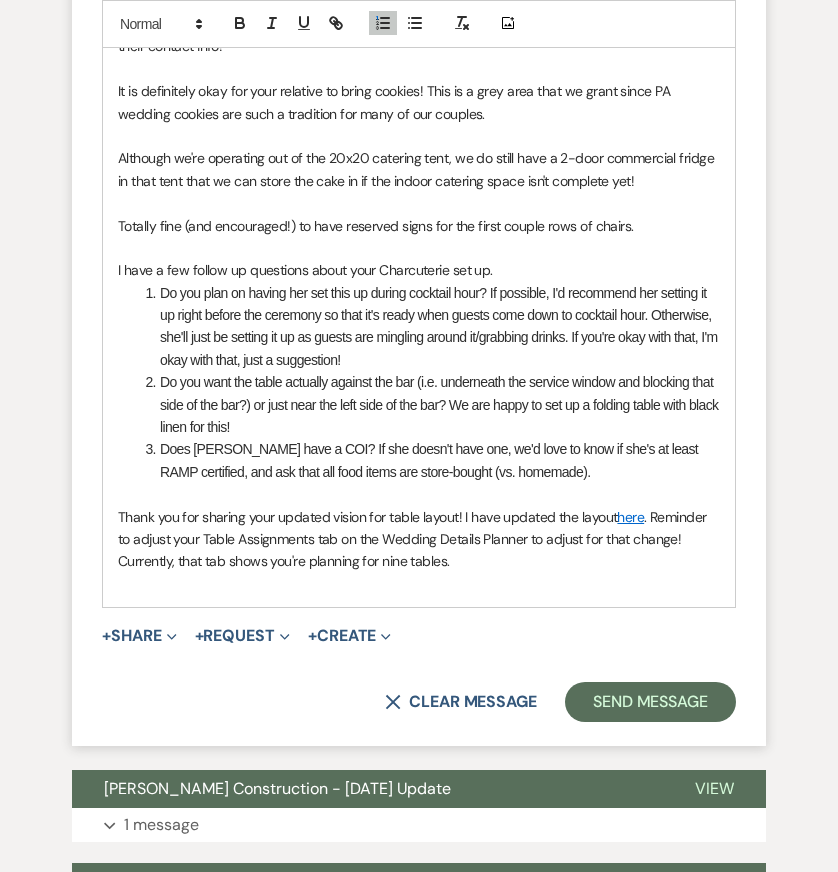 scroll, scrollTop: 13165, scrollLeft: 0, axis: vertical 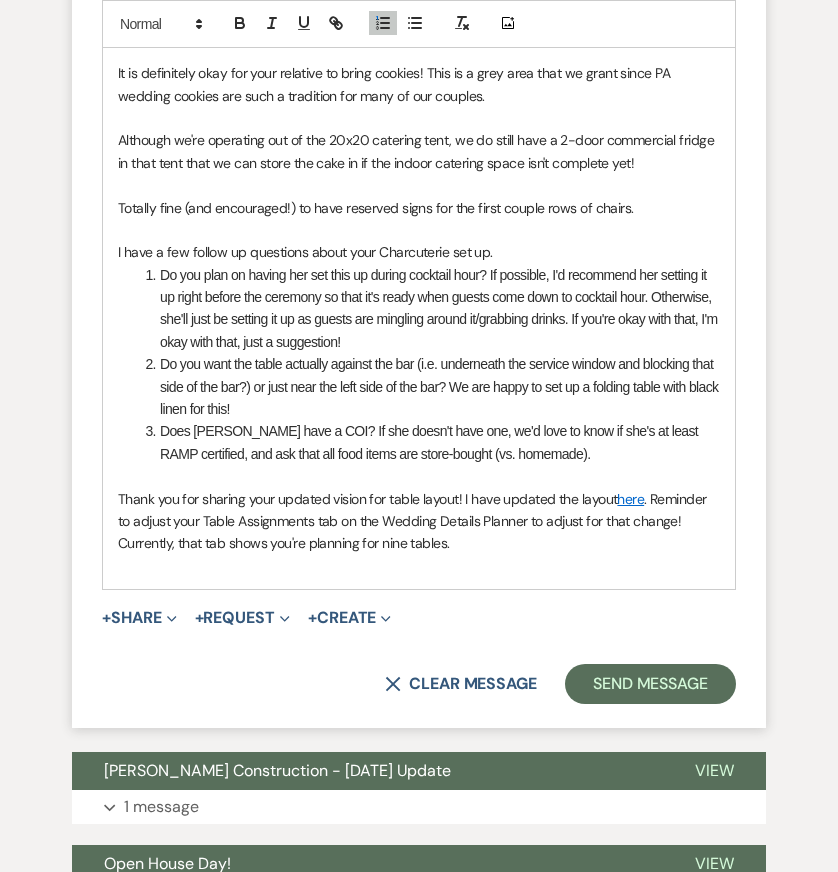 click at bounding box center (419, 566) 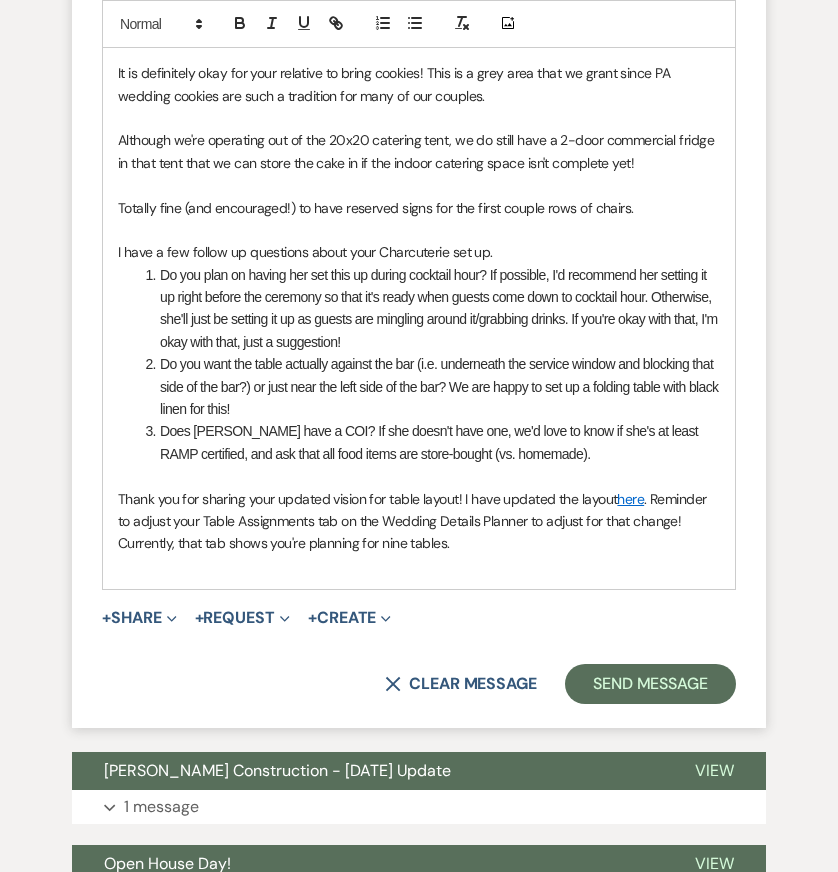 click on "Thank you for sharing your updated vision for table layout! I have updated the layout  here . Reminder to adjust your Table Assignments tab on the Wedding Details Planner to adjust for that change! Currently, that tab shows you're planning for nine tables." at bounding box center [419, 521] 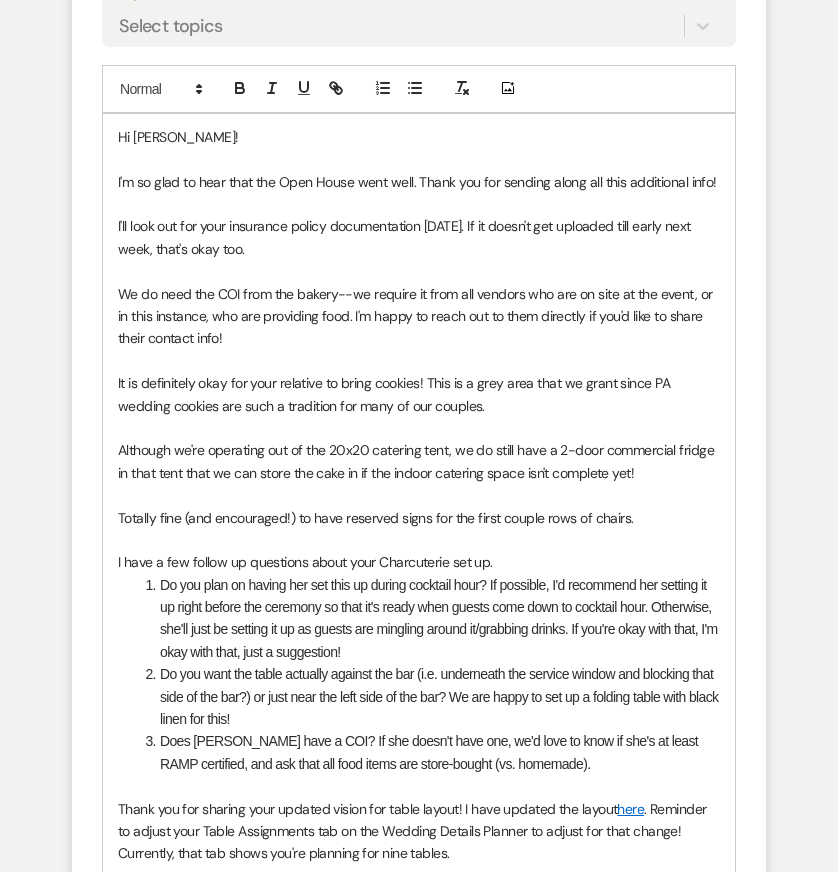 scroll, scrollTop: 12950, scrollLeft: 0, axis: vertical 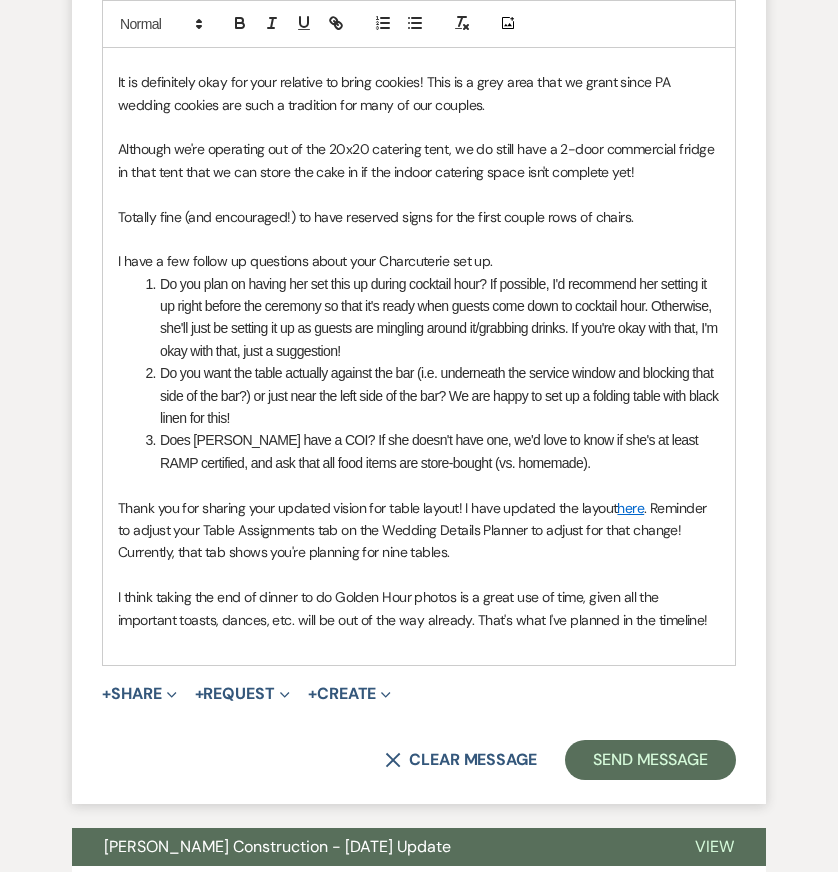 click on "Hi Hannah!  I'm so glad to hear that the Open House went well. Thank you for sending along all this additional info!  I'll look out for your insurance policy documentation today. If it doesn't get uploaded till early next week, that's okay too.  We do need the COI from the bakery--we require it from all vendors who are on site at the event, or in this instance, who are providing food. I'm happy to reach out to them directly if you'd like to share their contact info!  It is definitely okay for your relative to bring cookies! This is a grey area that we grant since PA wedding cookies are such a tradition for many of our couples.  Although we're operating out of the 20x20 catering tent, we do still have a 2-door commercial fridge in that tent that we can store the cake in if the indoor catering space isn't complete yet!  Totally fine (and encouraged!) to have reserved signs for the first couple rows of chairs. I have a few follow up questions about your Charcuterie set up.  here" at bounding box center [419, 239] 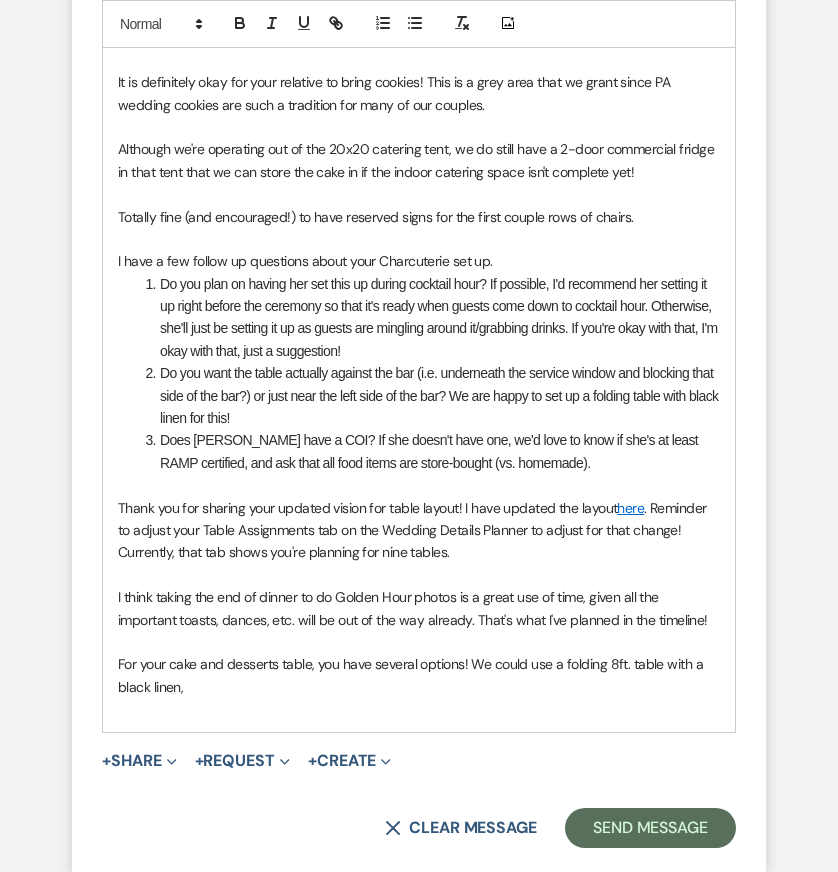 drag, startPoint x: 471, startPoint y: 566, endPoint x: 473, endPoint y: 577, distance: 11.18034 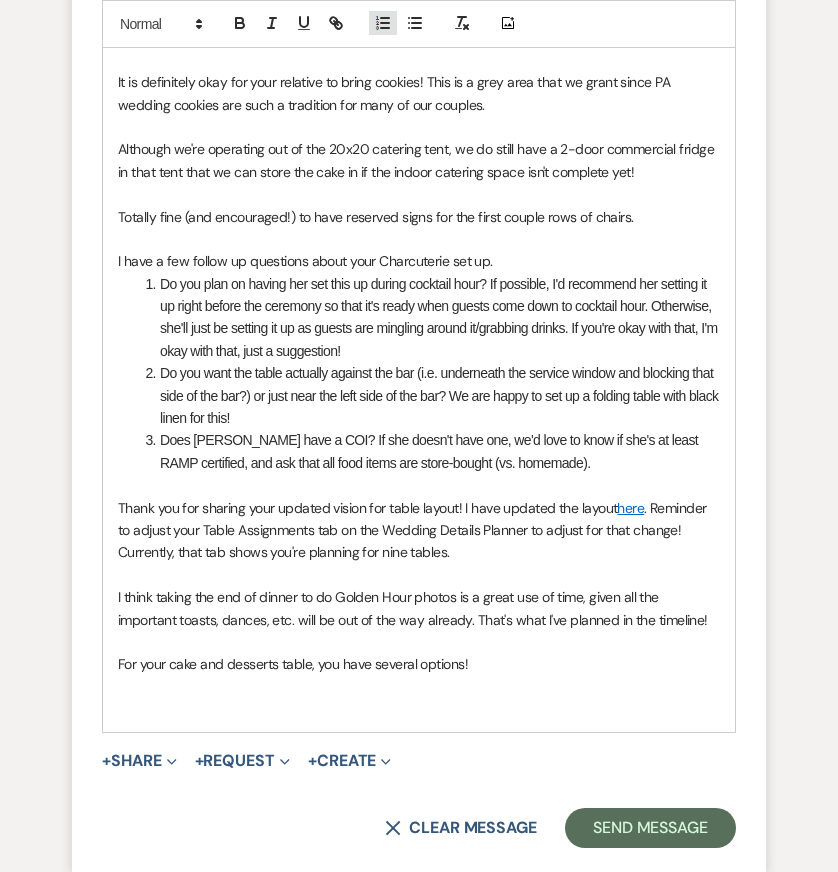 click 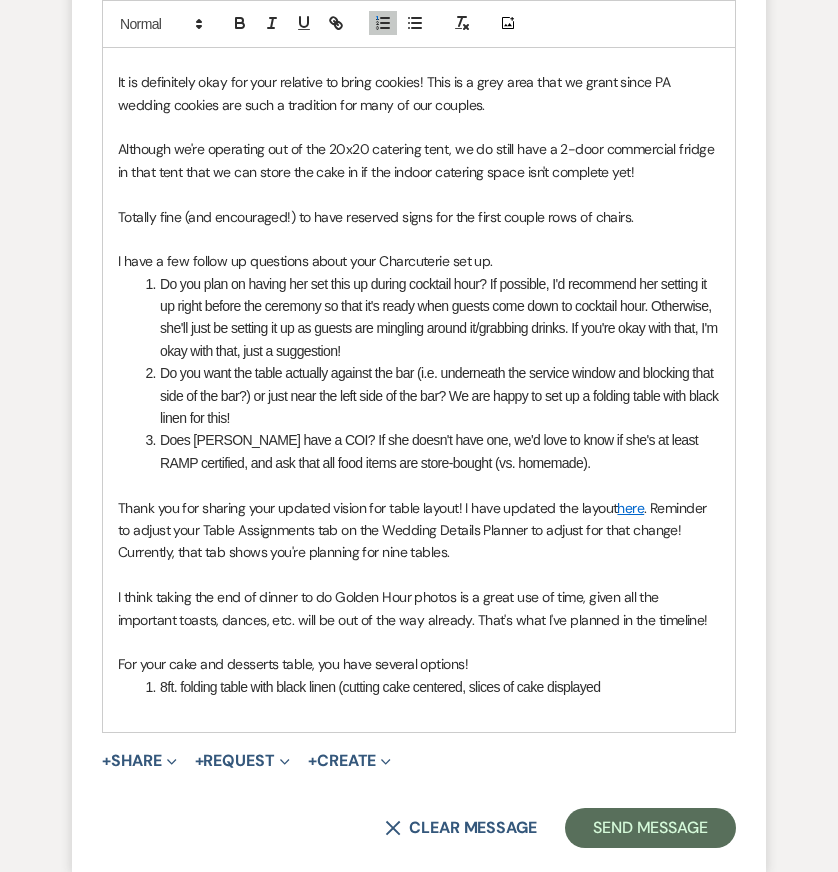 click on "8ft. folding table with black linen (cutting cake centered, slices of cake displayed" at bounding box center (429, 687) 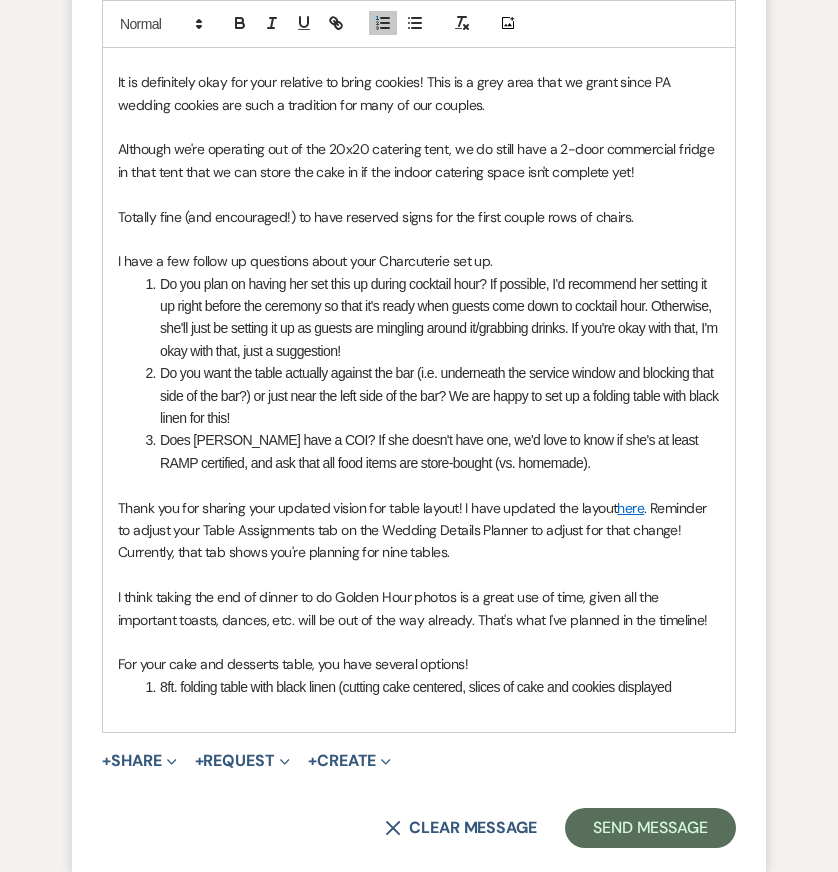 click on "8ft. folding table with black linen (cutting cake centered, slices of cake and cookies displayed" at bounding box center [429, 687] 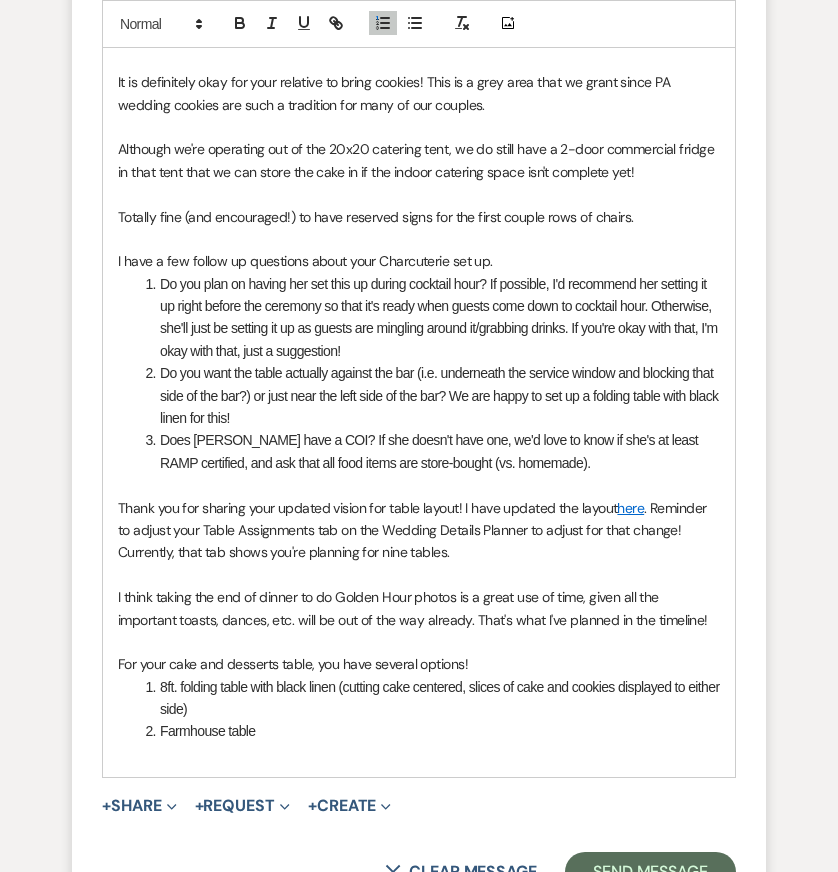 drag, startPoint x: 412, startPoint y: 604, endPoint x: 342, endPoint y: 583, distance: 73.082146 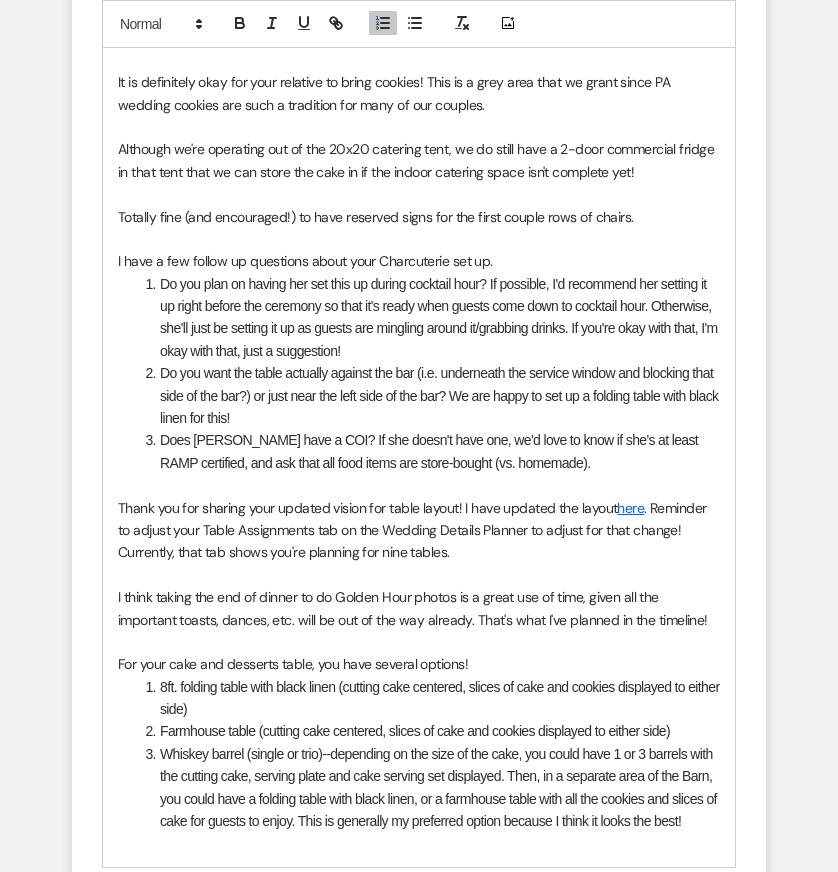 click on "Whiskey barrel (single or trio)--depending on the size of the cake, you could have 1 or 3 barrels with the cutting cake, serving plate and cake serving set displayed. Then, in a separate area of the Barn, you could have a folding table with black linen, or a farmhouse table with all the cookies and slices of cake for guests to enjoy. This is generally my preferred option because I think it looks the best!" at bounding box center (429, 788) 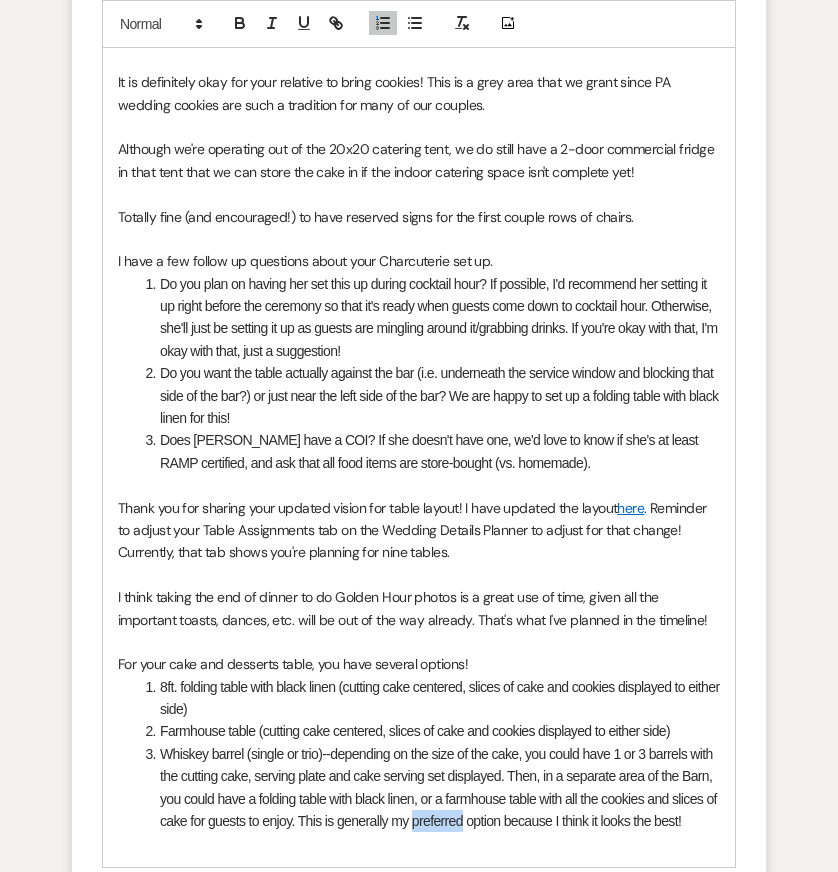 click on "Whiskey barrel (single or trio)--depending on the size of the cake, you could have 1 or 3 barrels with the cutting cake, serving plate and cake serving set displayed. Then, in a separate area of the Barn, you could have a folding table with black linen, or a farmhouse table with all the cookies and slices of cake for guests to enjoy. This is generally my preferred option because I think it looks the best!" at bounding box center (429, 788) 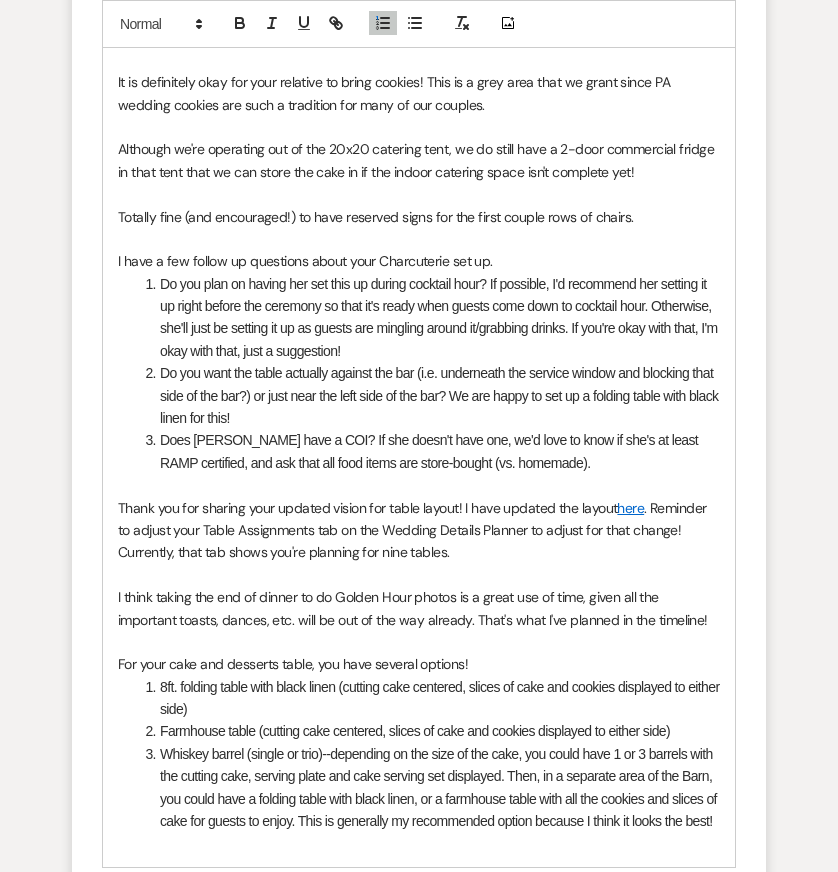 click on "I think taking the end of dinner to do Golden Hour photos is a great use of time, given all the important toasts, dances, etc. will be out of the way already. That's what I've planned in the timeline!" at bounding box center [419, 608] 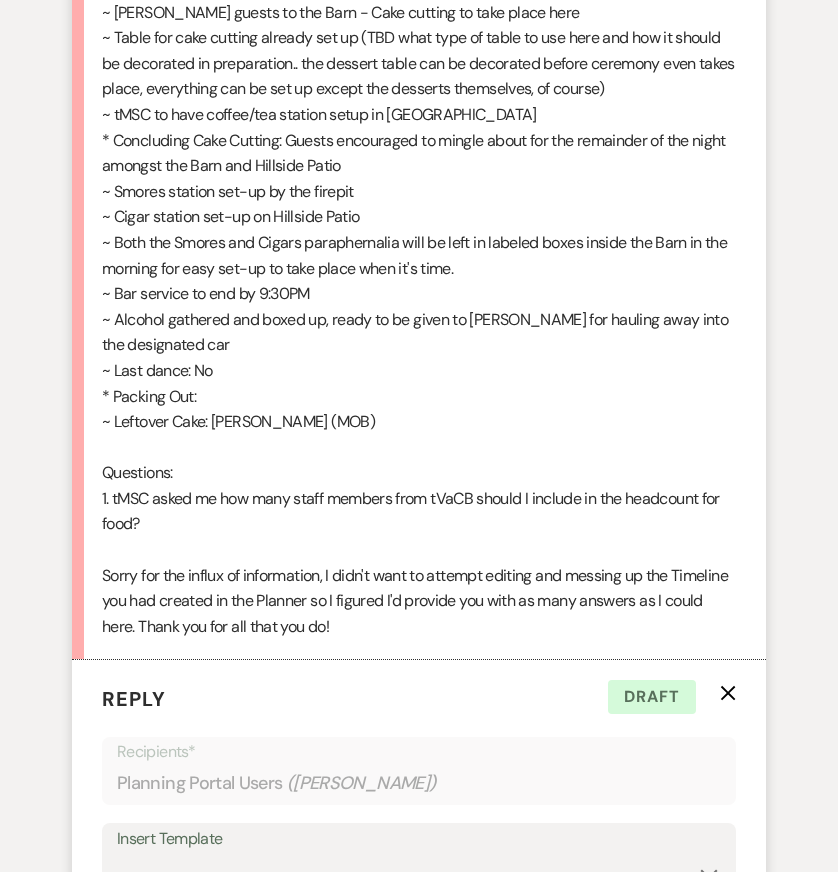 scroll, scrollTop: 11903, scrollLeft: 0, axis: vertical 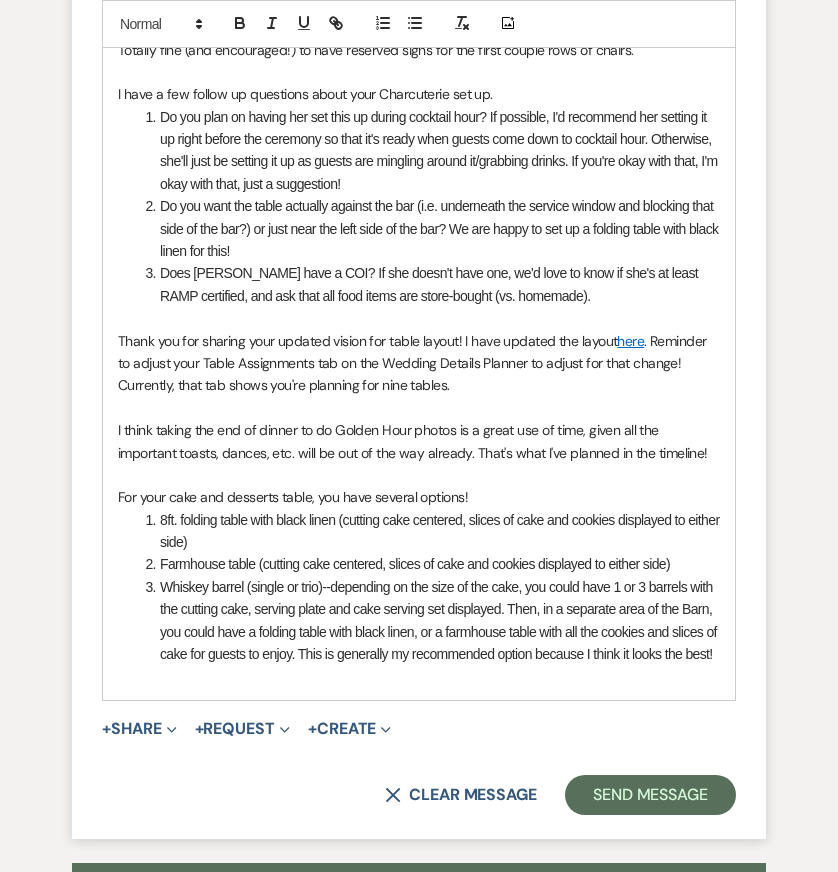 click on "Hi Hannah!  I'm so glad to hear that the Open House went well. Thank you for sending along all this additional info!  I'll look out for your insurance policy documentation today. If it doesn't get uploaded till early next week, that's okay too.  We do need the COI from the bakery--we require it from all vendors who are on site at the event, or in this instance, who are providing food. I'm happy to reach out to them directly if you'd like to share their contact info!  It is definitely okay for your relative to bring cookies! This is a grey area that we grant since PA wedding cookies are such a tradition for many of our couples.  Although we're operating out of the 20x20 catering tent, we do still have a 2-door commercial fridge in that tent that we can store the cake in if the indoor catering space isn't complete yet!  Totally fine (and encouraged!) to have reserved signs for the first couple rows of chairs. I have a few follow up questions about your Charcuterie set up.  here" at bounding box center (419, 173) 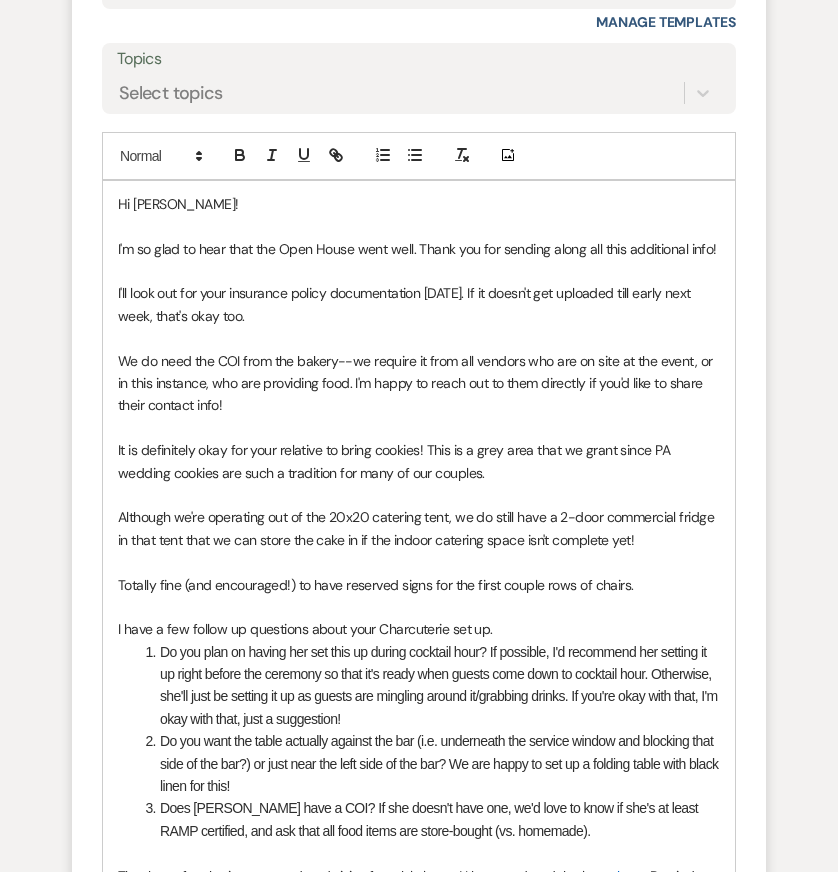 scroll, scrollTop: 12798, scrollLeft: 0, axis: vertical 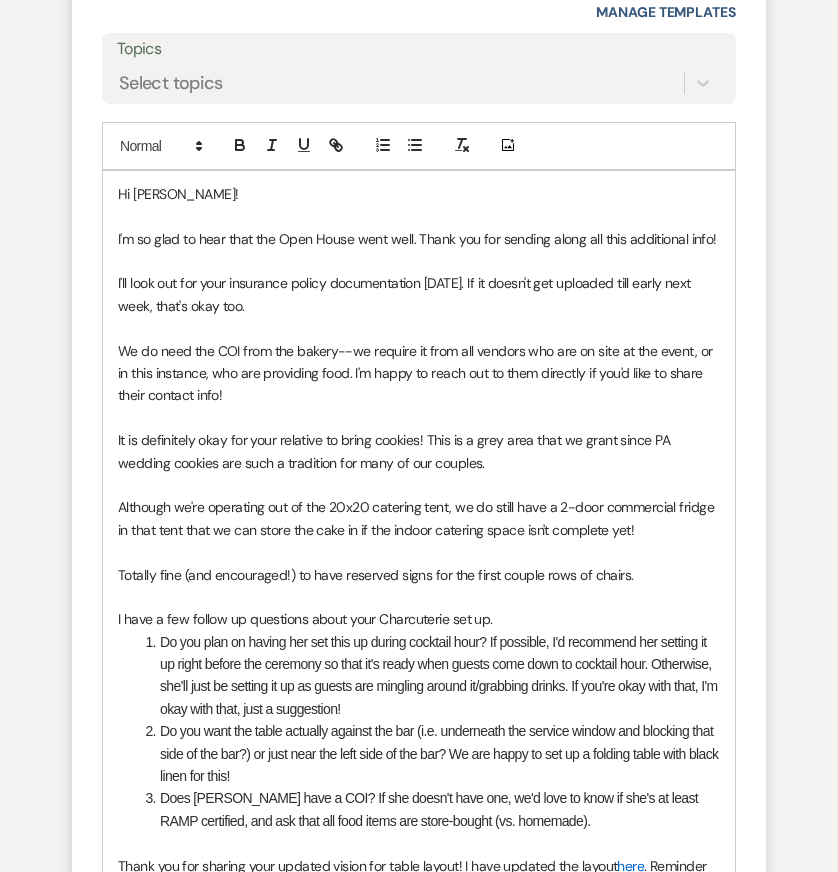 click on "Do you plan on having her set this up during cocktail hour? If possible, I'd recommend her setting it up right before the ceremony so that it's ready when guests come down to cocktail hour. Otherwise, she'll just be setting it up as guests are mingling around it/grabbing drinks. If you're okay with that, I'm okay with that, just a suggestion!" at bounding box center [429, 676] 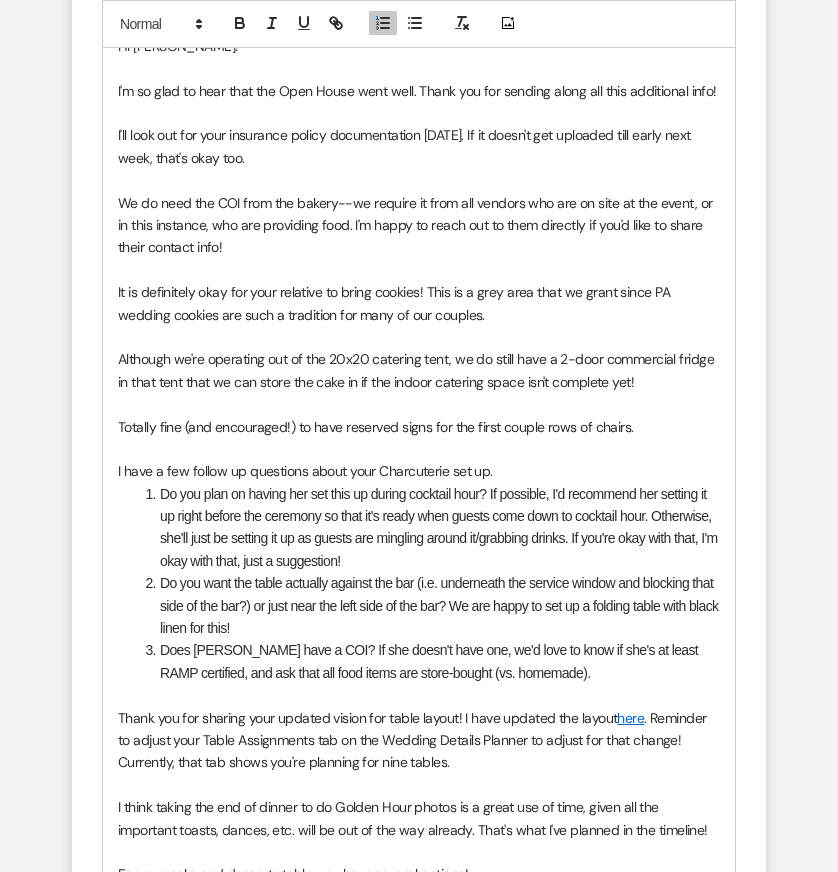 scroll, scrollTop: 12961, scrollLeft: 0, axis: vertical 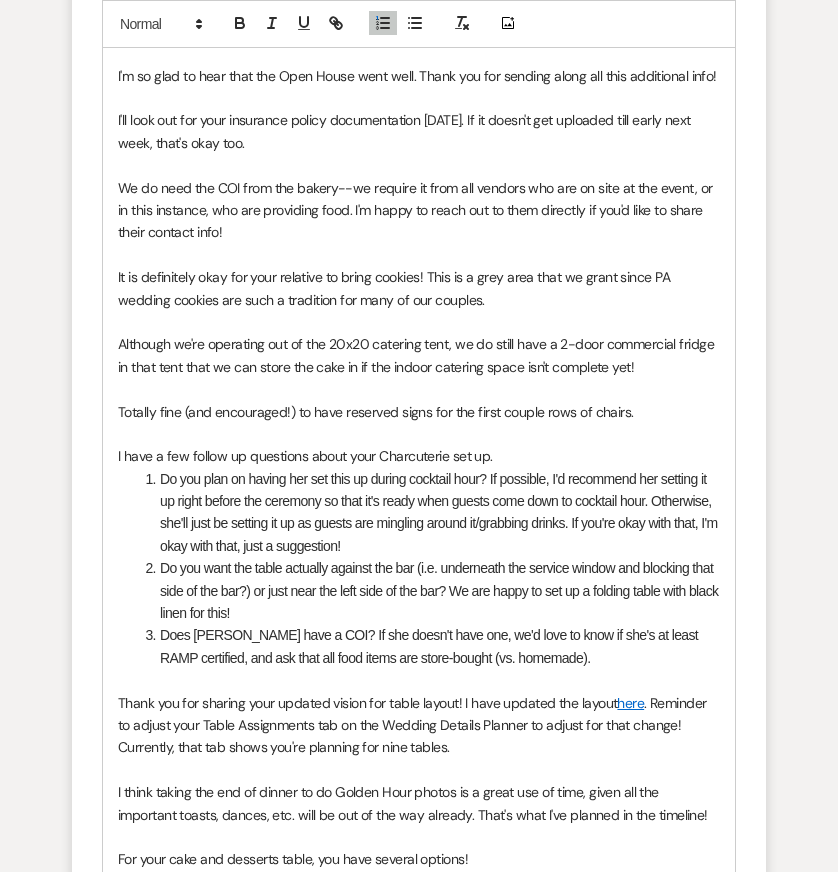 click at bounding box center (419, 255) 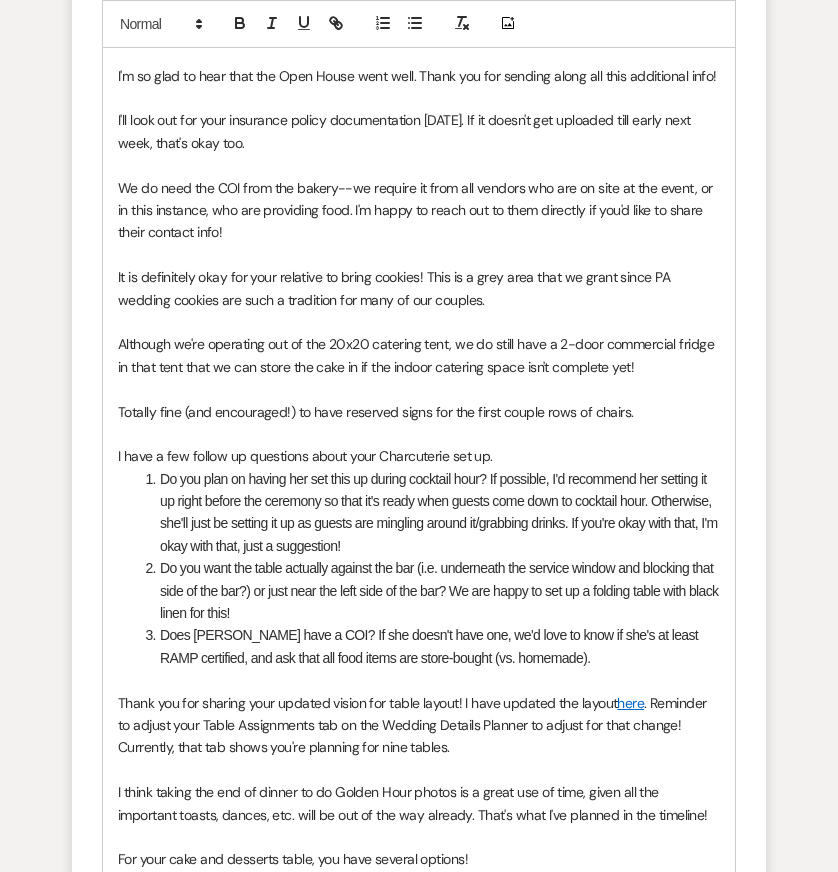 click on "Do you plan on having her set this up during cocktail hour? If possible, I'd recommend her setting it up right before the ceremony so that it's ready when guests come down to cocktail hour. Otherwise, she'll just be setting it up as guests are mingling around it/grabbing drinks. If you're okay with that, I'm okay with that, just a suggestion!" at bounding box center (429, 513) 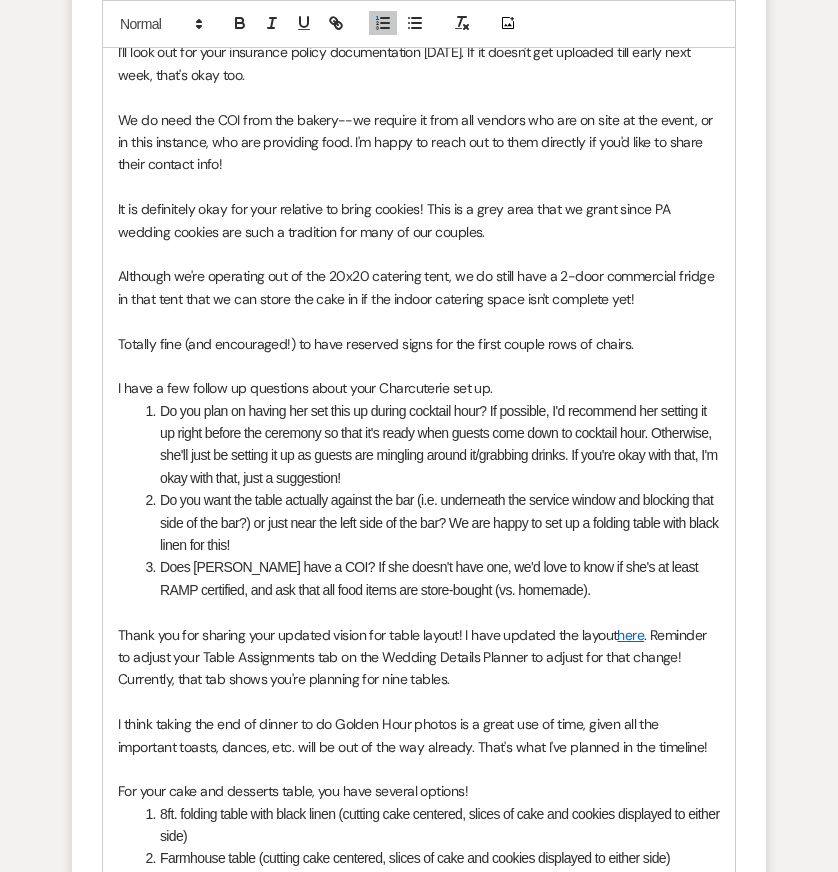 scroll, scrollTop: 13047, scrollLeft: 0, axis: vertical 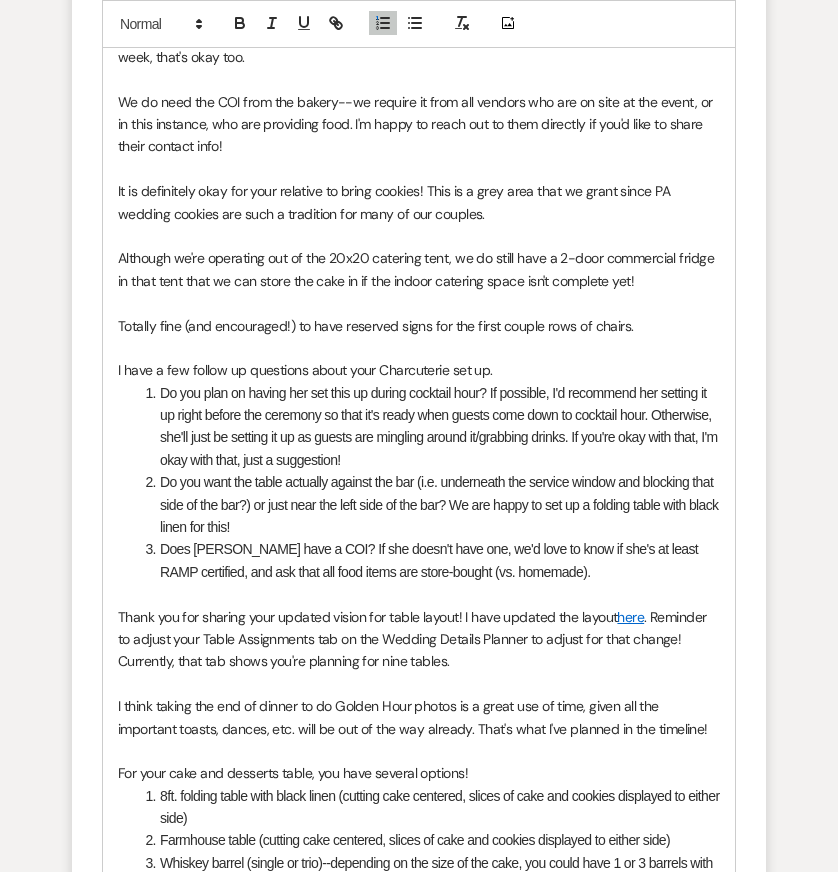 click on "Do you want the table actually against the bar (i.e. underneath the service window and blocking that side of the bar?) or just near the left side of the bar? We are happy to set up a folding table with black linen for this!" at bounding box center [429, 504] 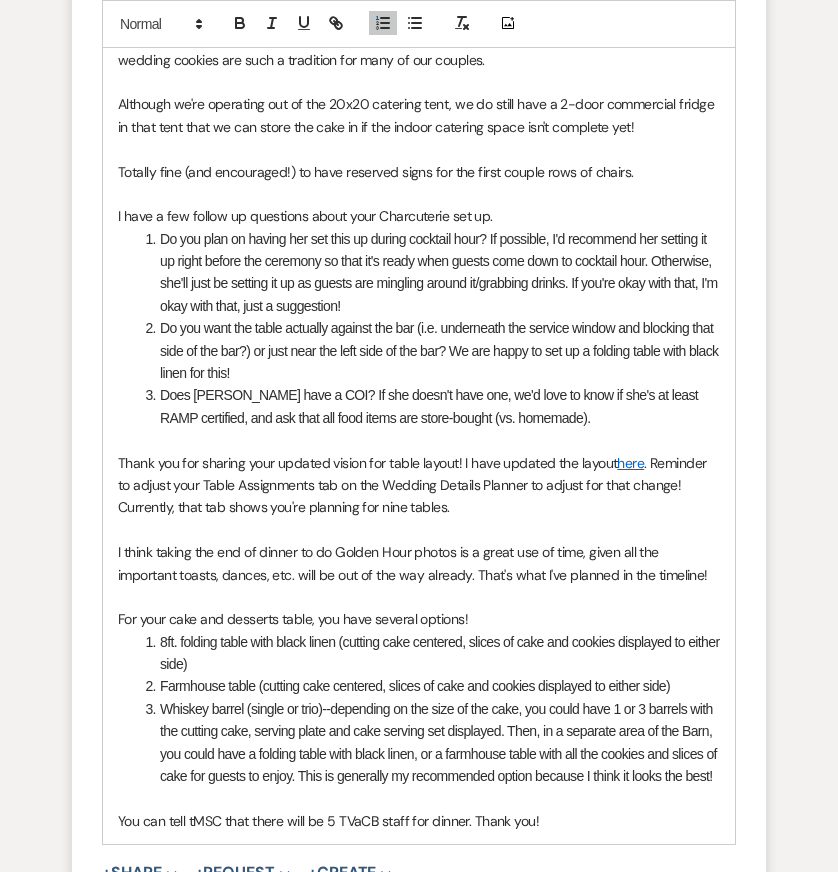 scroll, scrollTop: 13203, scrollLeft: 0, axis: vertical 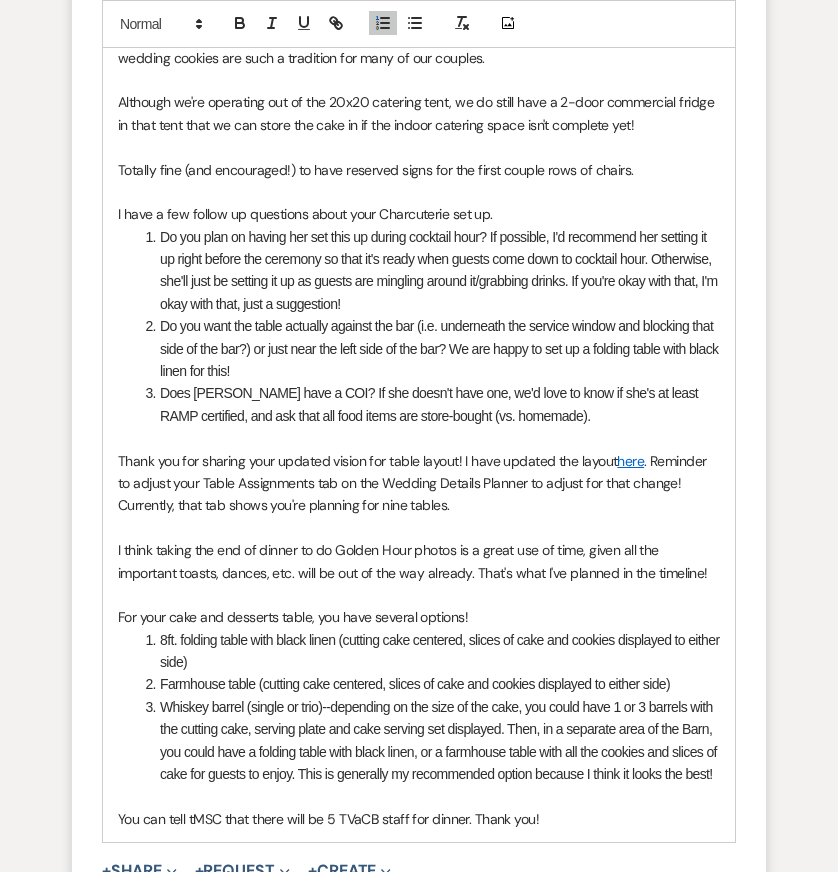 click on "Totally fine (and encouraged!) to have reserved signs for the first couple rows of chairs." at bounding box center (419, 170) 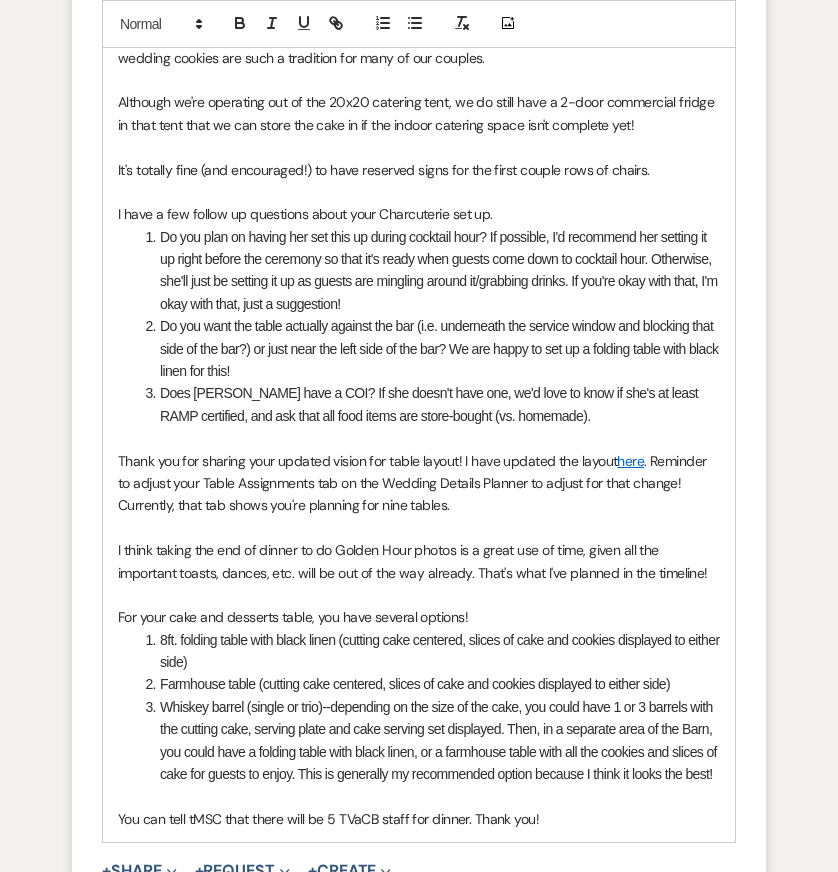 click on "Does Angela have a COI? If she doesn't have one, we'd love to know if she's at least RAMP certified, and ask that all food items are store-bought (vs. homemade)." at bounding box center (429, 404) 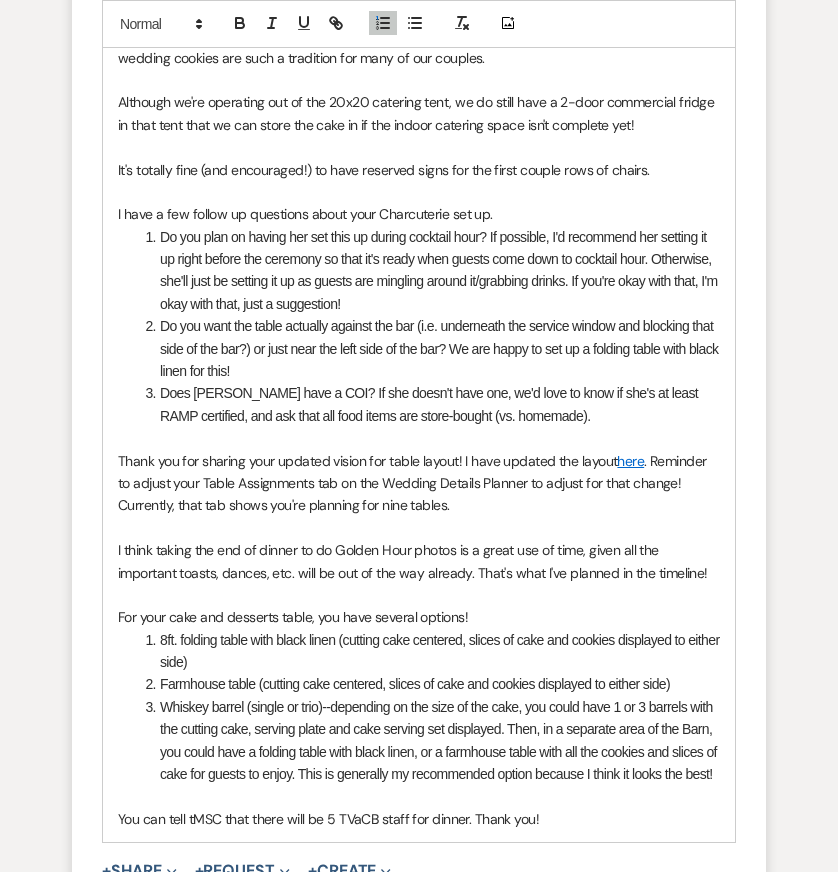 click on "Farmhouse table (cutting cake centered, slices of cake and cookies displayed to either side)" at bounding box center (429, 684) 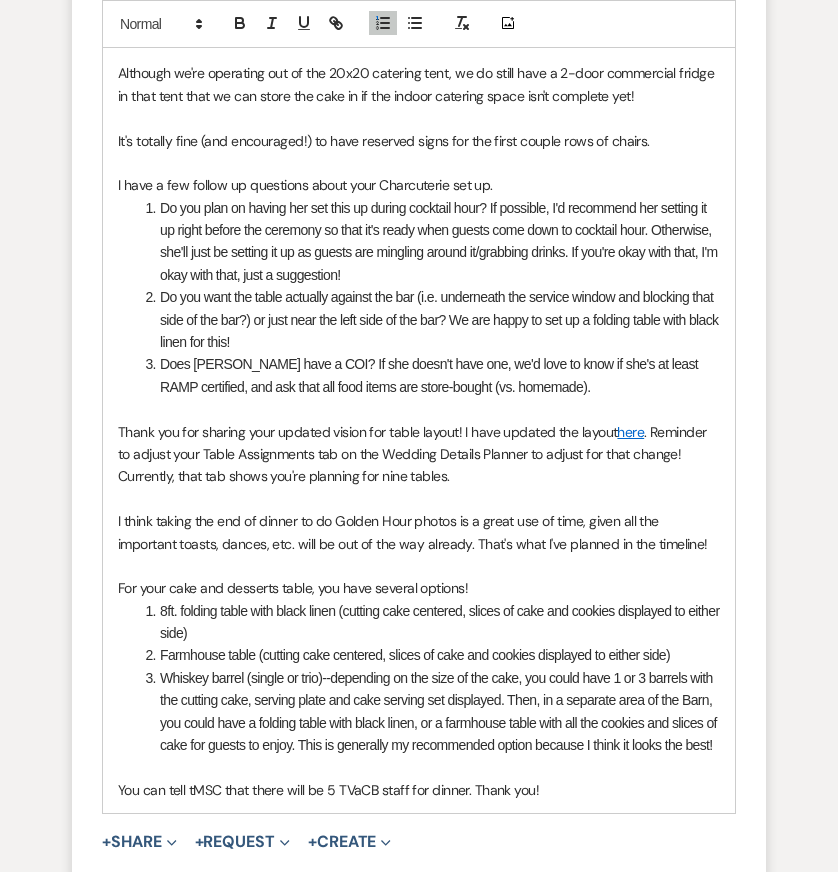 scroll, scrollTop: 13234, scrollLeft: 0, axis: vertical 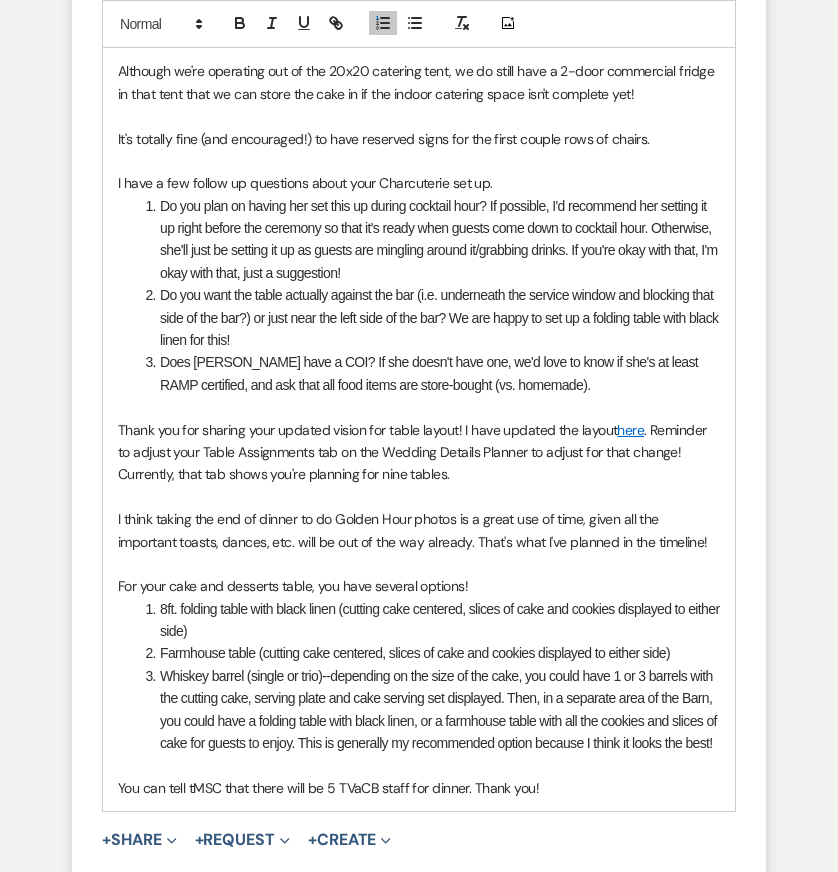 click on "Do you plan on having her set this up during cocktail hour? If possible, I'd recommend her setting it up right before the ceremony so that it's ready when guests come down to cocktail hour. Otherwise, she'll just be setting it up as guests are mingling around it/grabbing drinks. If you're okay with that, I'm okay with that, just a suggestion!" at bounding box center (429, 240) 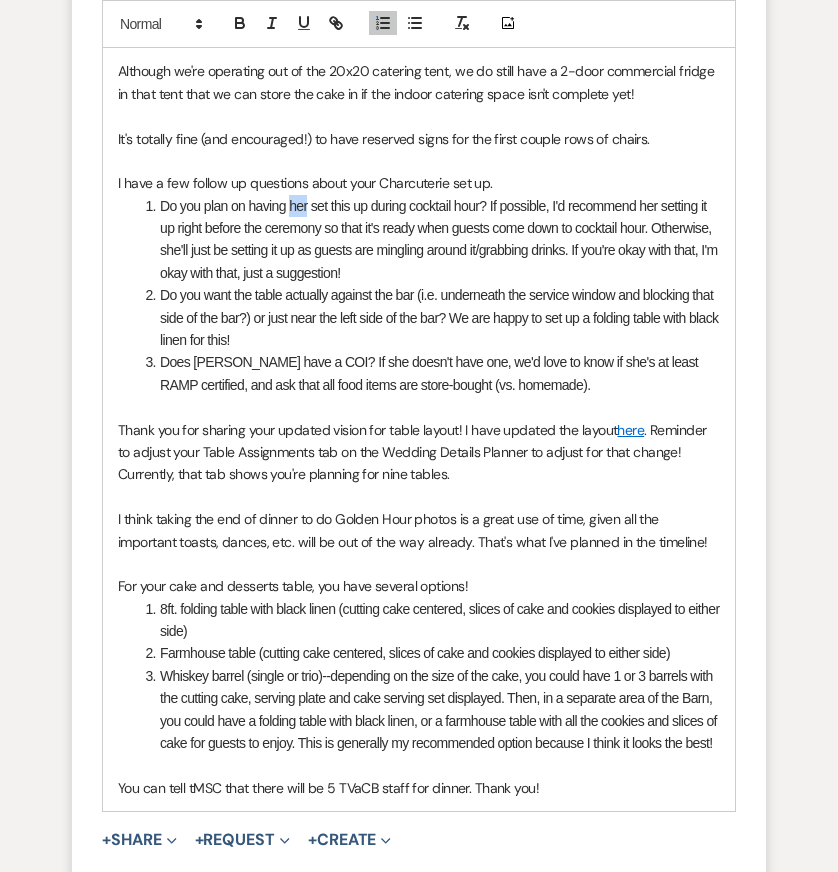 click on "Do you plan on having her set this up during cocktail hour? If possible, I'd recommend her setting it up right before the ceremony so that it's ready when guests come down to cocktail hour. Otherwise, she'll just be setting it up as guests are mingling around it/grabbing drinks. If you're okay with that, I'm okay with that, just a suggestion!" at bounding box center [429, 240] 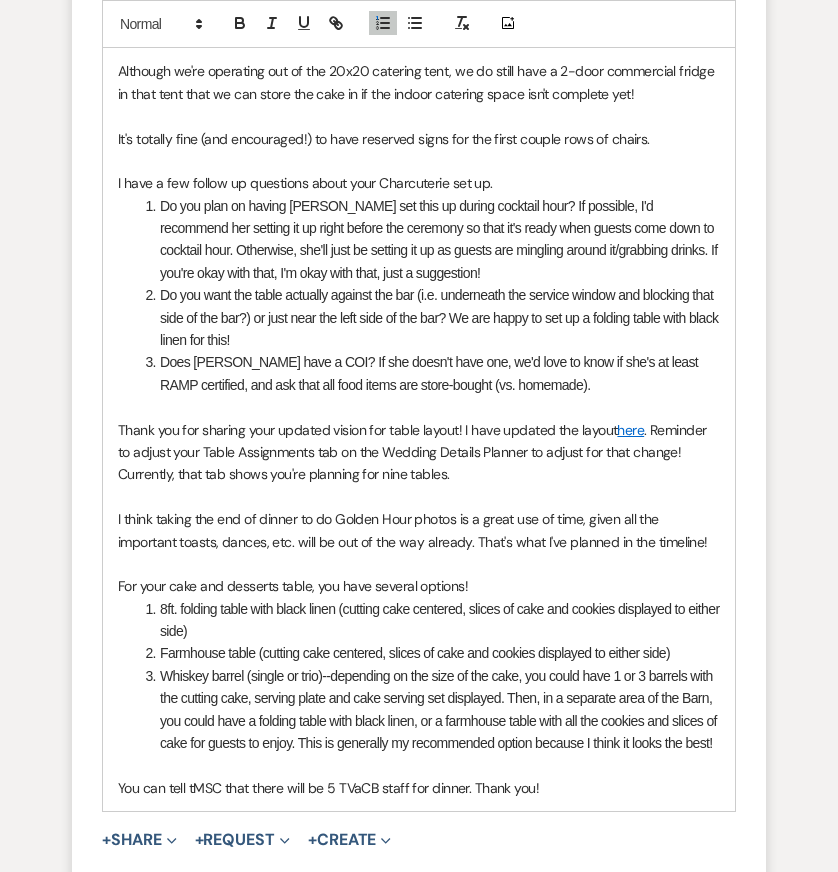 click on "Does Angela have a COI? If she doesn't have one, we'd love to know if she's at least RAMP certified, and ask that all food items are store-bought (vs. homemade)." at bounding box center (429, 373) 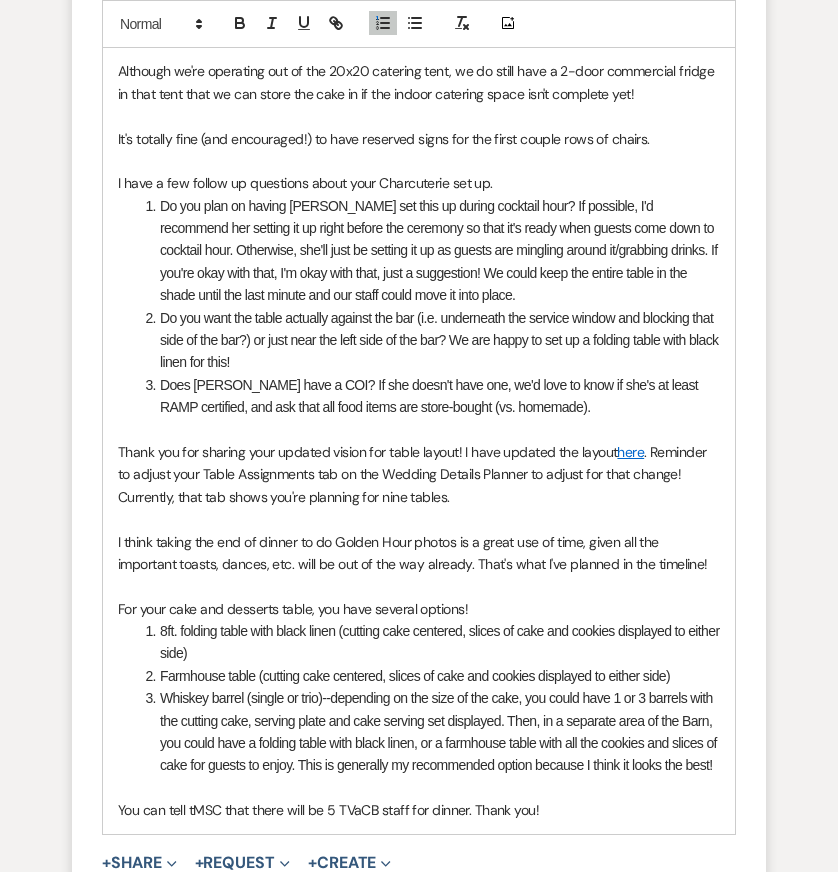 click on "Thank you for sharing your updated vision for table layout! I have updated the layout  here . Reminder to adjust your Table Assignments tab on the Wedding Details Planner to adjust for that change! Currently, that tab shows you're planning for nine tables." at bounding box center [419, 474] 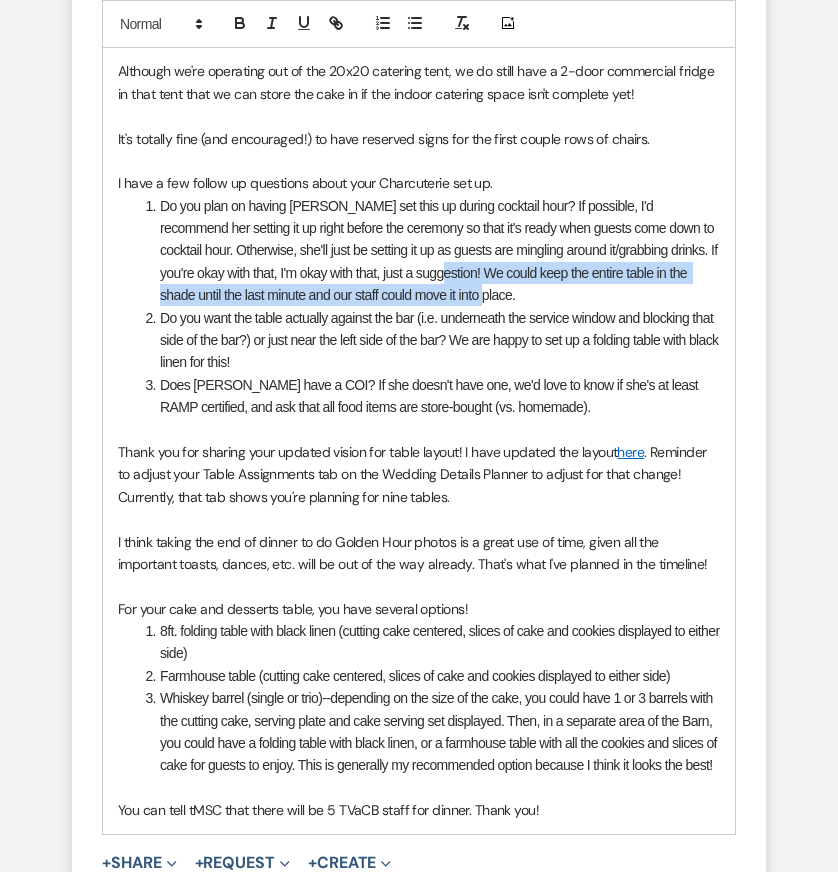 drag, startPoint x: 446, startPoint y: 199, endPoint x: 414, endPoint y: 173, distance: 41.231056 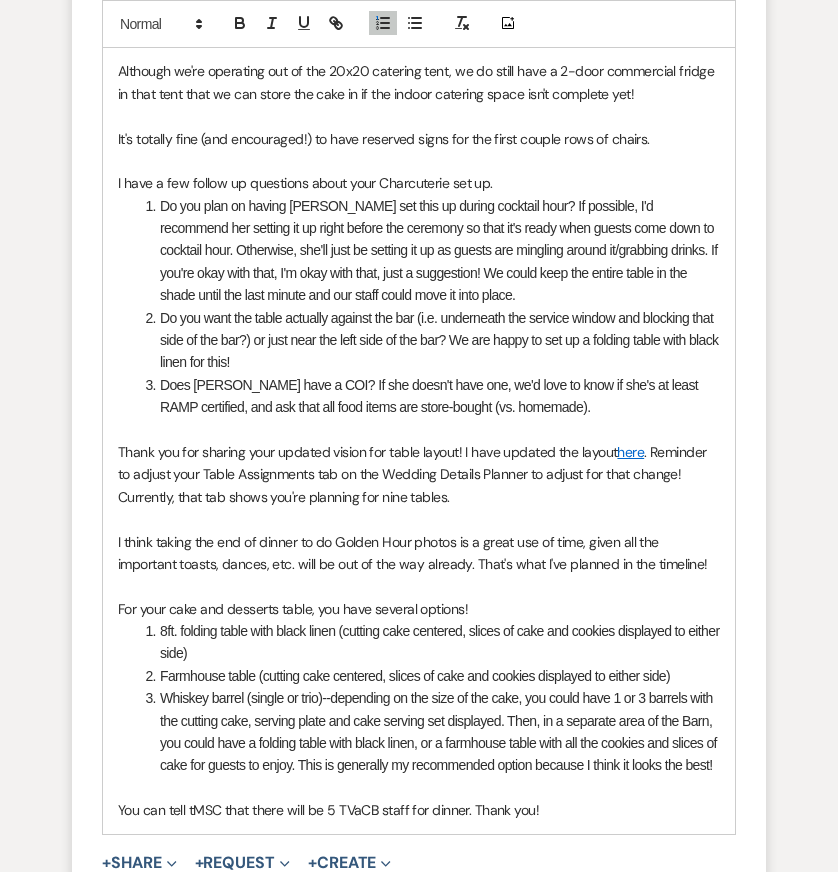 click on "Do you want the table actually against the bar (i.e. underneath the service window and blocking that side of the bar?) or just near the left side of the bar? We are happy to set up a folding table with black linen for this!" at bounding box center [429, 340] 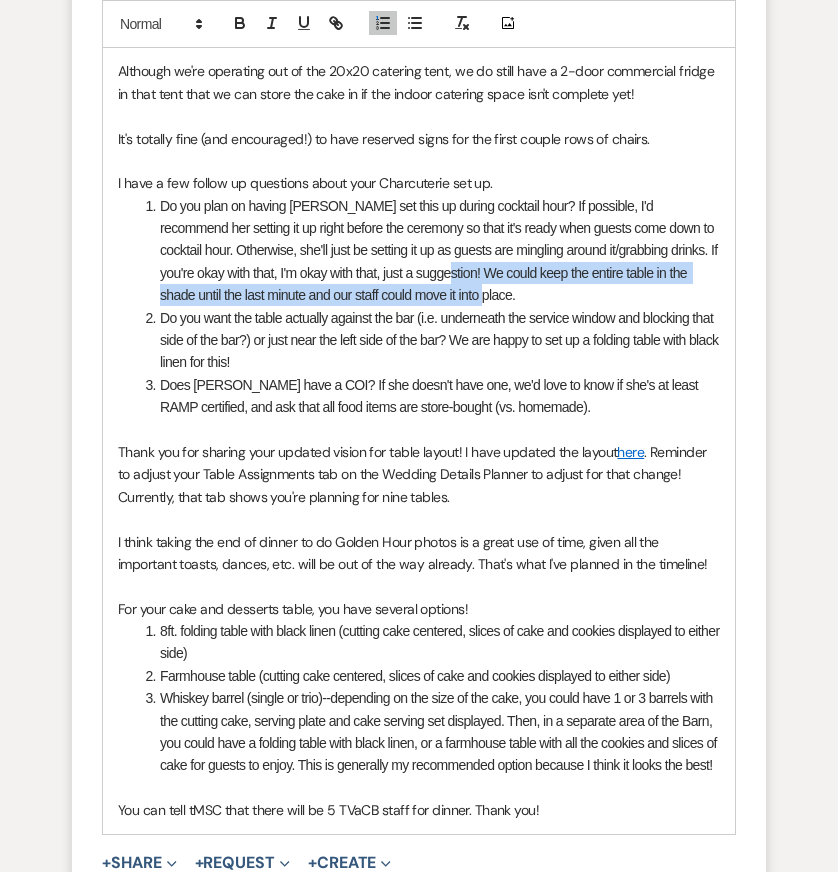 drag, startPoint x: 422, startPoint y: 165, endPoint x: 436, endPoint y: 187, distance: 26.076809 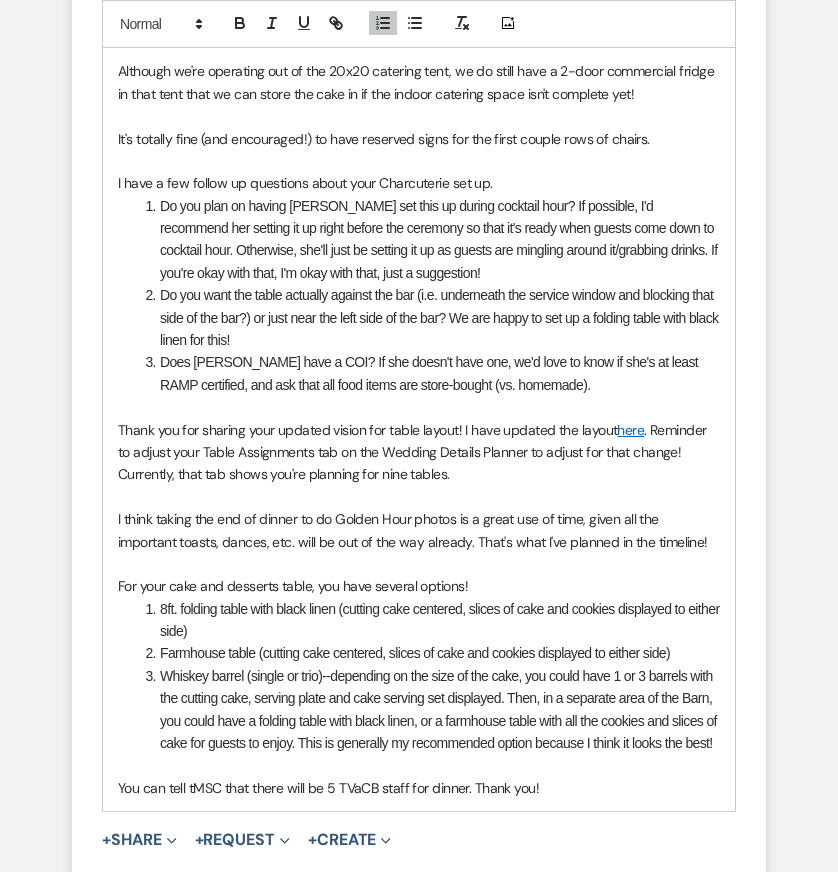 click on "Do you plan on having Angela set this up during cocktail hour? If possible, I'd recommend her setting it up right before the ceremony so that it's ready when guests come down to cocktail hour. Otherwise, she'll just be setting it up as guests are mingling around it/grabbing drinks. If you're okay with that, I'm okay with that, just a suggestion!" at bounding box center (429, 240) 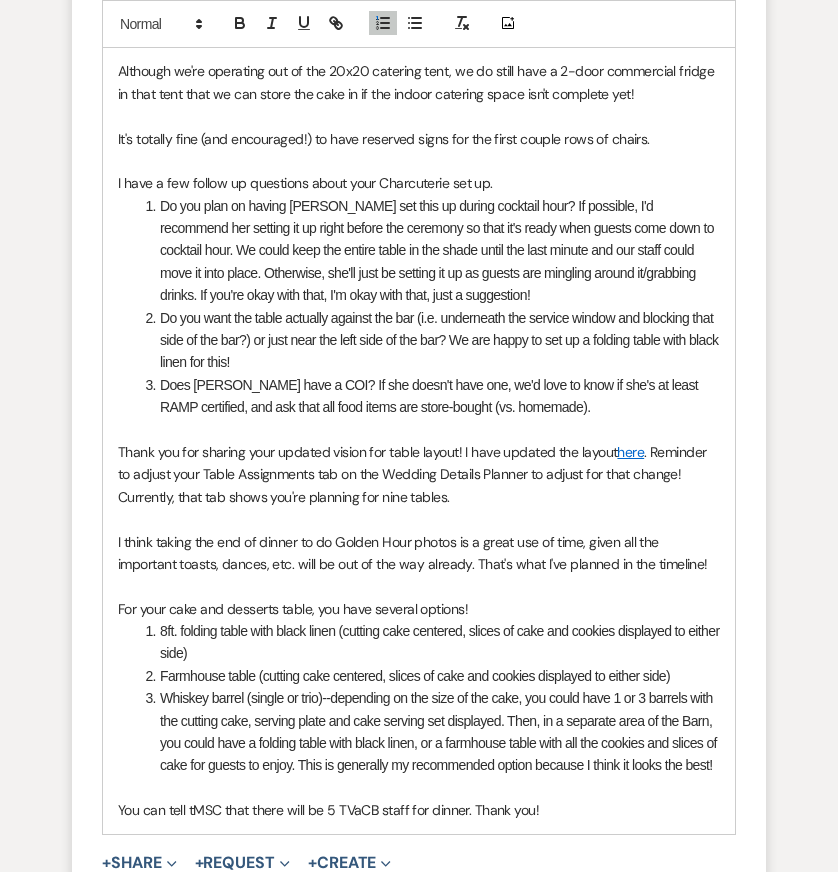 click on "Do you plan on having Angela set this up during cocktail hour? If possible, I'd recommend her setting it up right before the ceremony so that it's ready when guests come down to cocktail hour. We could keep the entire table in the shade until the last minute and our staff could move it into place. Otherwise, she'll just be setting it up as guests are mingling around it/grabbing drinks. If you're okay with that, I'm okay with that, just a suggestion!" at bounding box center (429, 251) 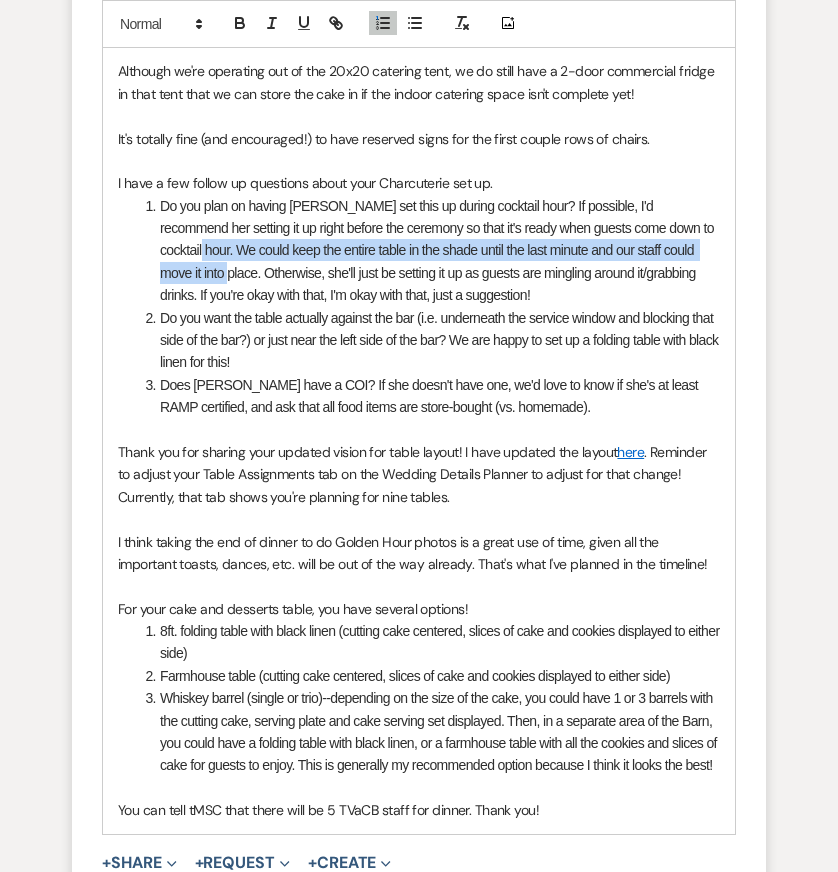 drag, startPoint x: 198, startPoint y: 172, endPoint x: 137, endPoint y: 153, distance: 63.89053 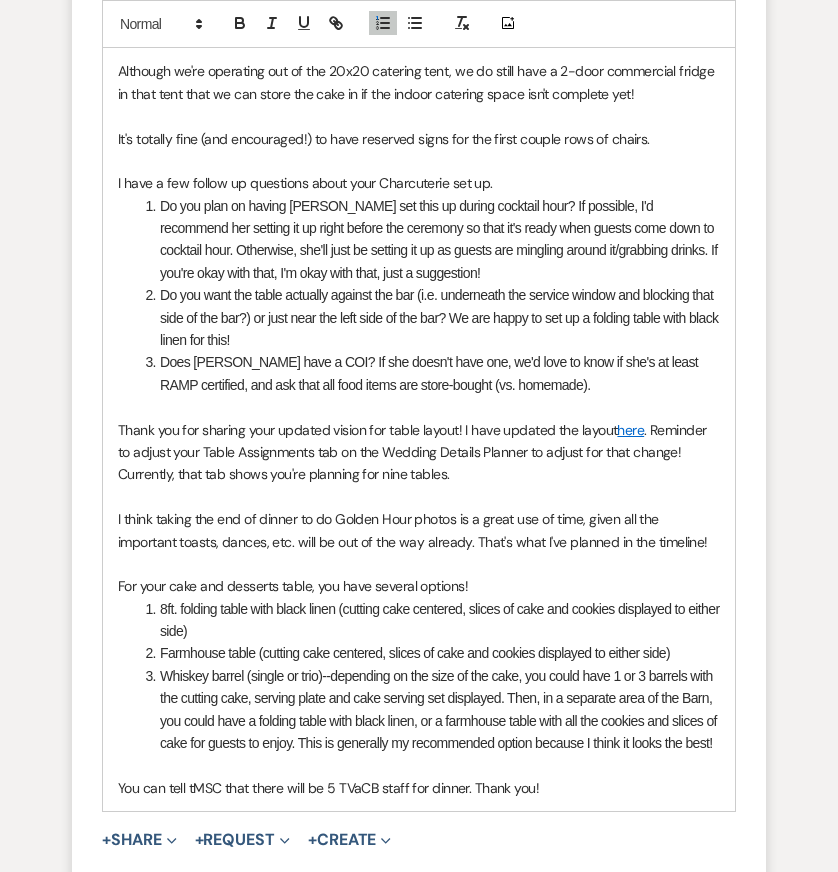 click on "Do you plan on having Angela set this up during cocktail hour? If possible, I'd recommend her setting it up right before the ceremony so that it's ready when guests come down to cocktail hour. Otherwise, she'll just be setting it up as guests are mingling around it/grabbing drinks. If you're okay with that, I'm okay with that, just a suggestion!" at bounding box center [429, 240] 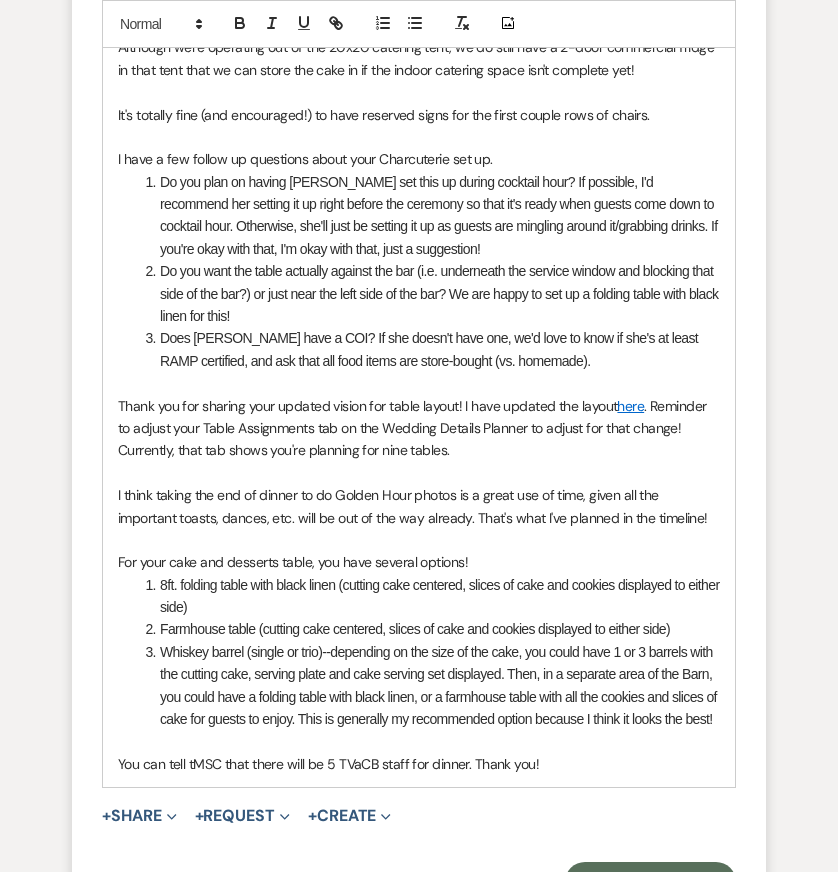 scroll, scrollTop: 13260, scrollLeft: 0, axis: vertical 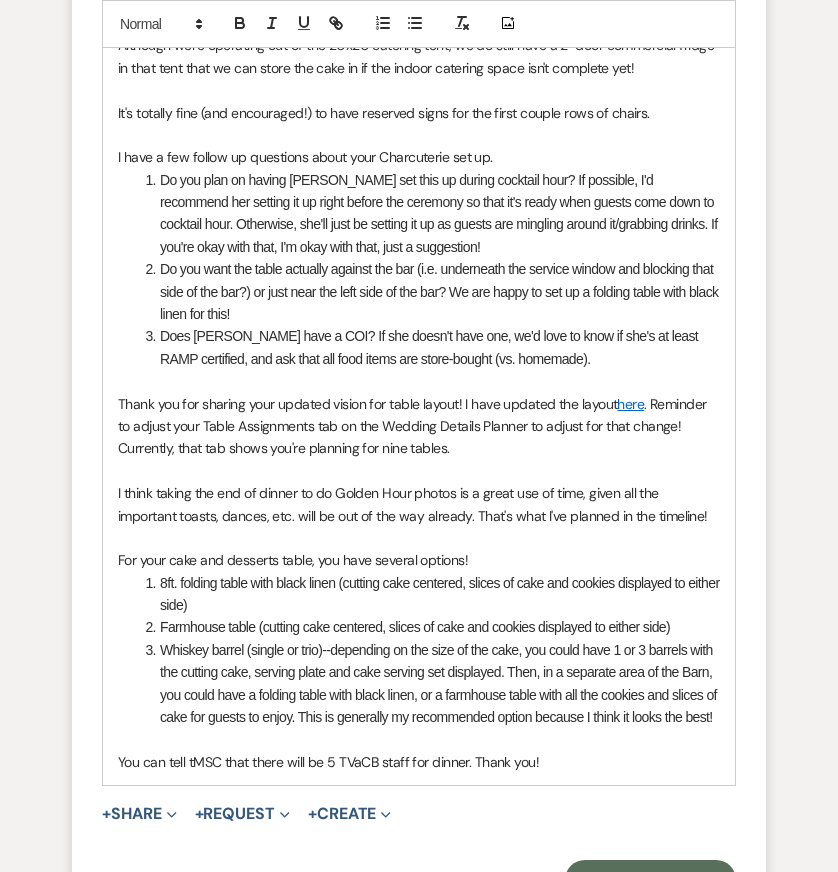 click at bounding box center (419, 538) 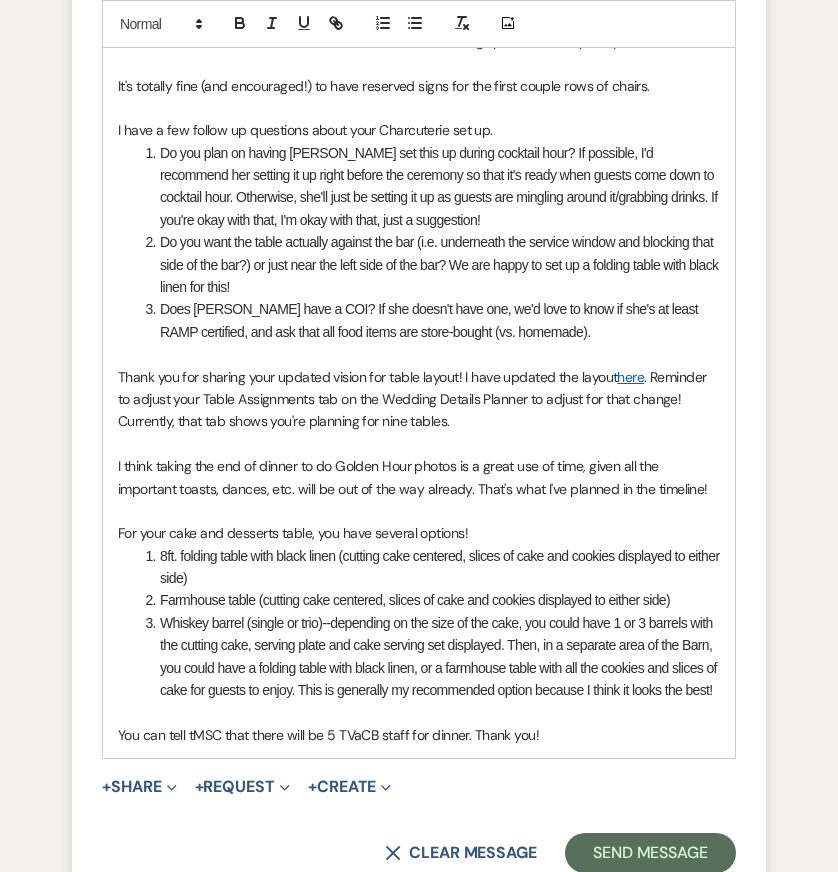 scroll, scrollTop: 13305, scrollLeft: 0, axis: vertical 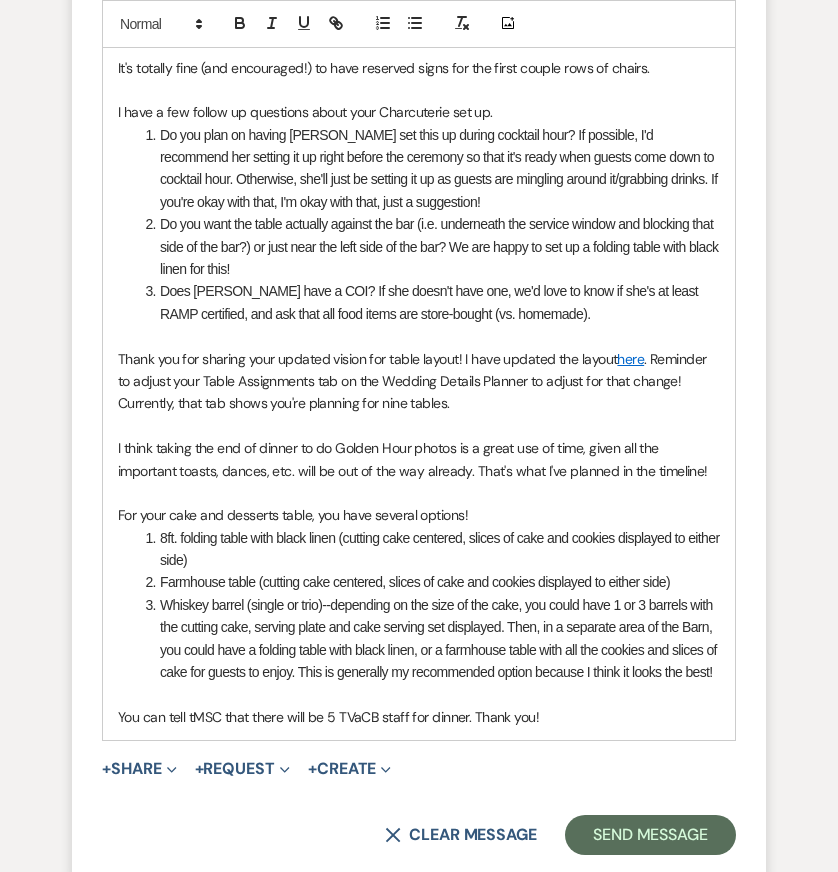 click on "Farmhouse table (cutting cake centered, slices of cake and cookies displayed to either side)" at bounding box center (429, 582) 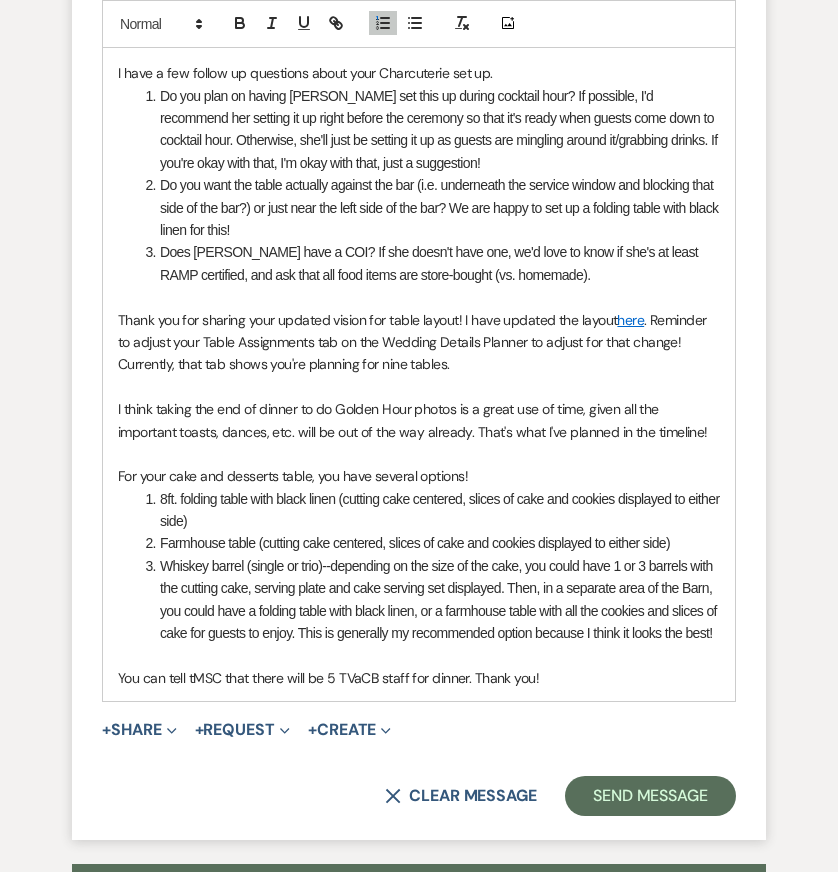 scroll, scrollTop: 13345, scrollLeft: 0, axis: vertical 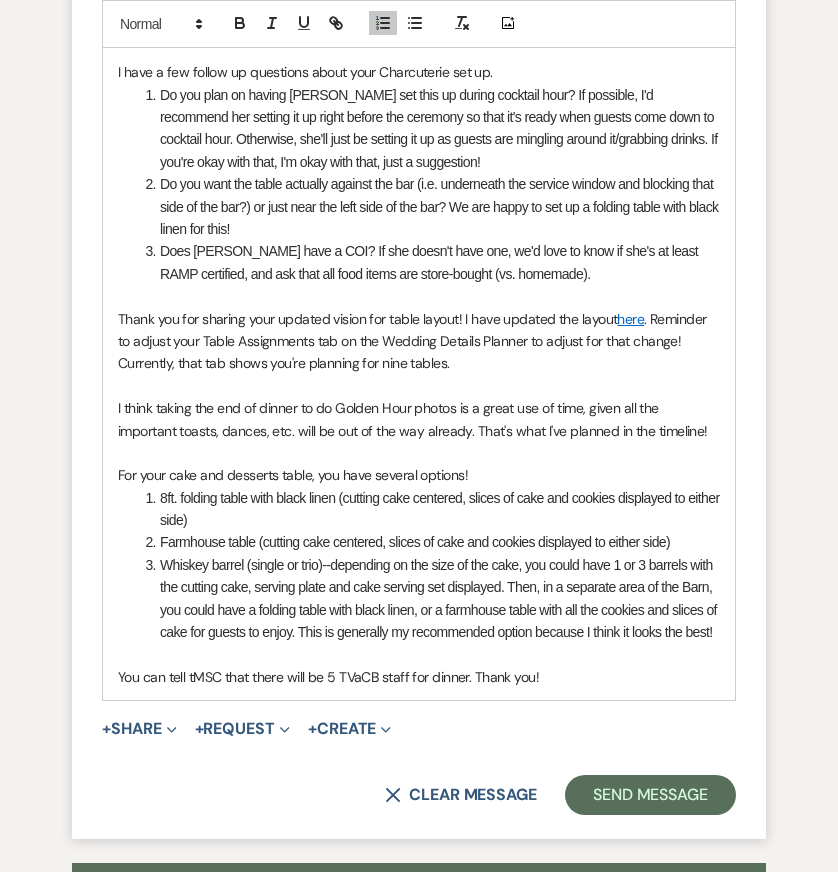 click on "Whiskey barrel (single or trio)--depending on the size of the cake, you could have 1 or 3 barrels with the cutting cake, serving plate and cake serving set displayed. Then, in a separate area of the Barn, you could have a folding table with black linen, or a farmhouse table with all the cookies and slices of cake for guests to enjoy. This is generally my recommended option because I think it looks the best!" at bounding box center (429, 599) 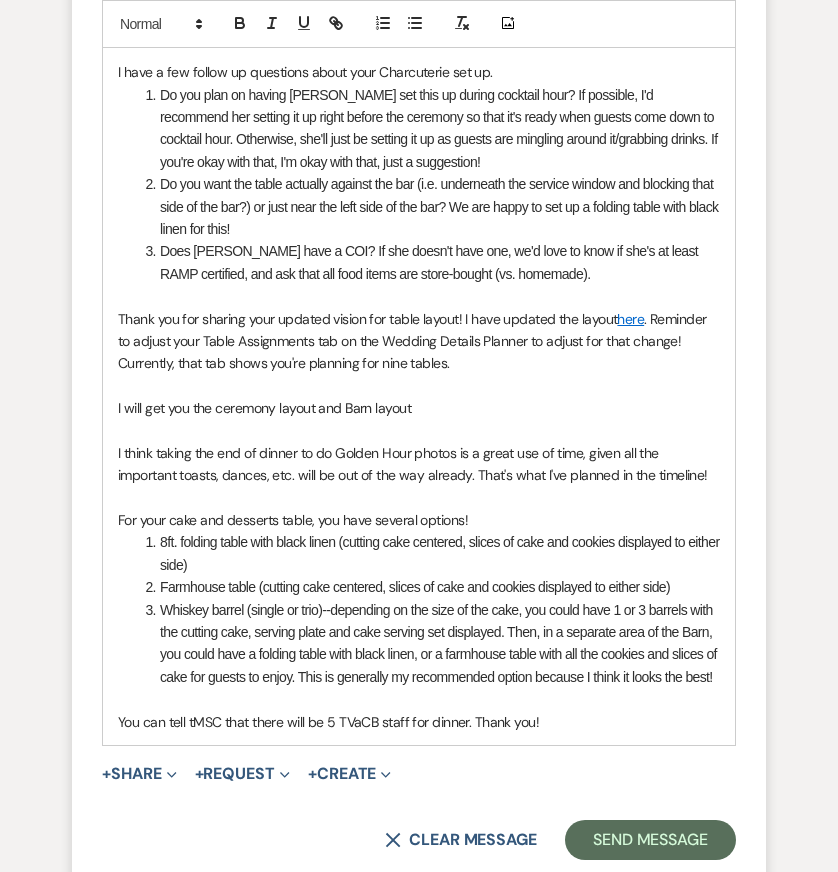 click on "I will get you the ceremony layout and Barn layout" at bounding box center [419, 408] 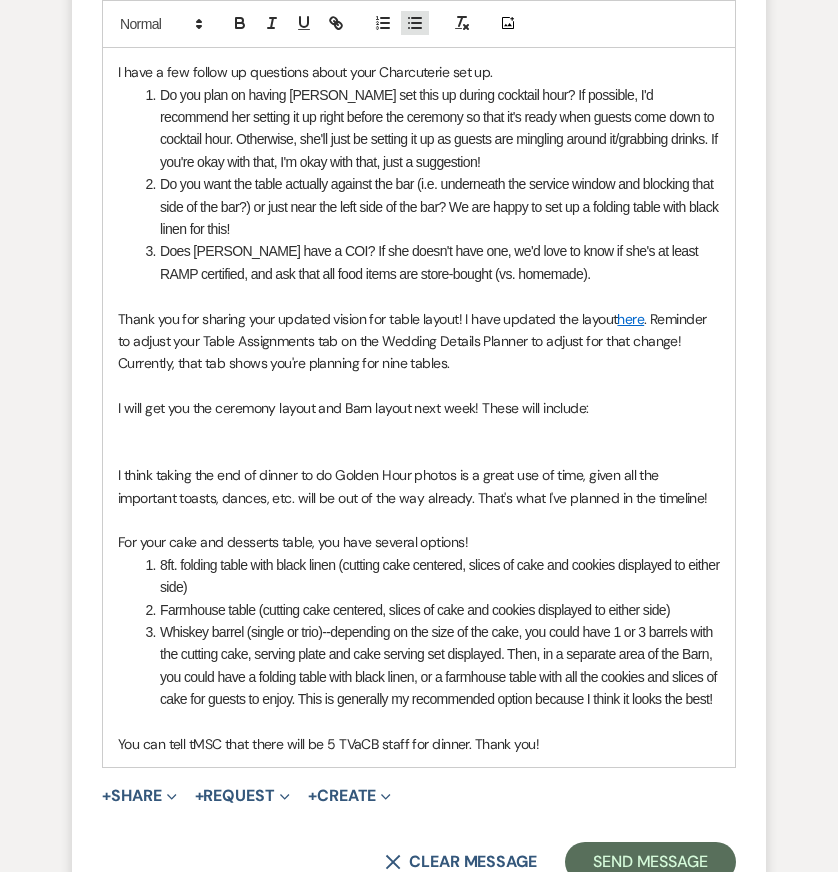 click 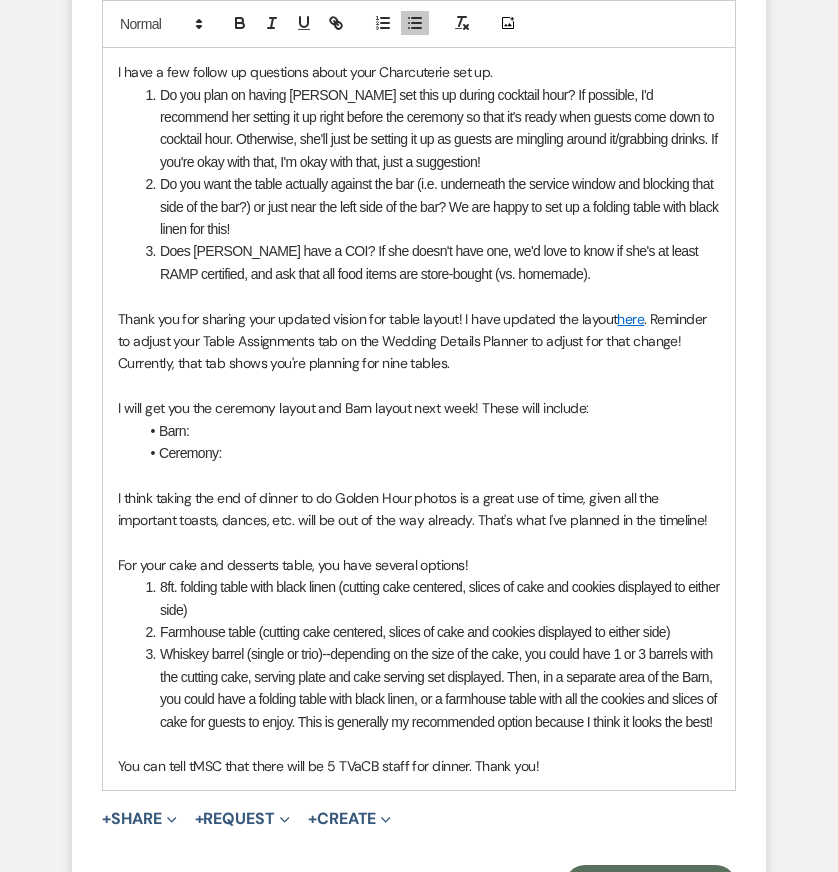 click on "Barn:" at bounding box center (429, 431) 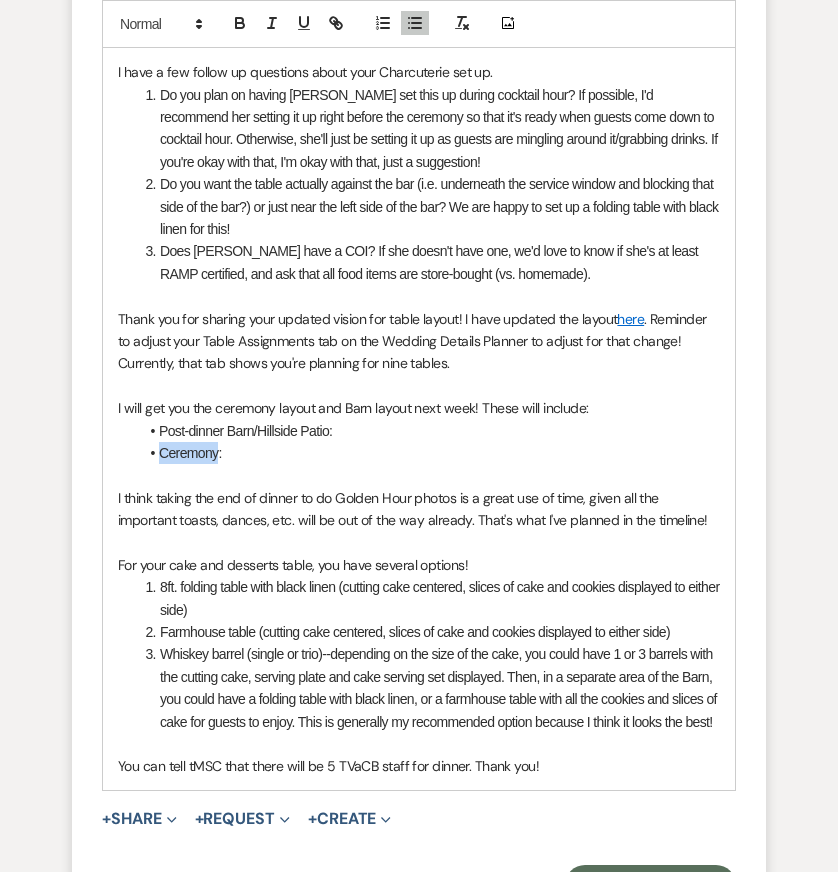 drag, startPoint x: 218, startPoint y: 350, endPoint x: 158, endPoint y: 347, distance: 60.074955 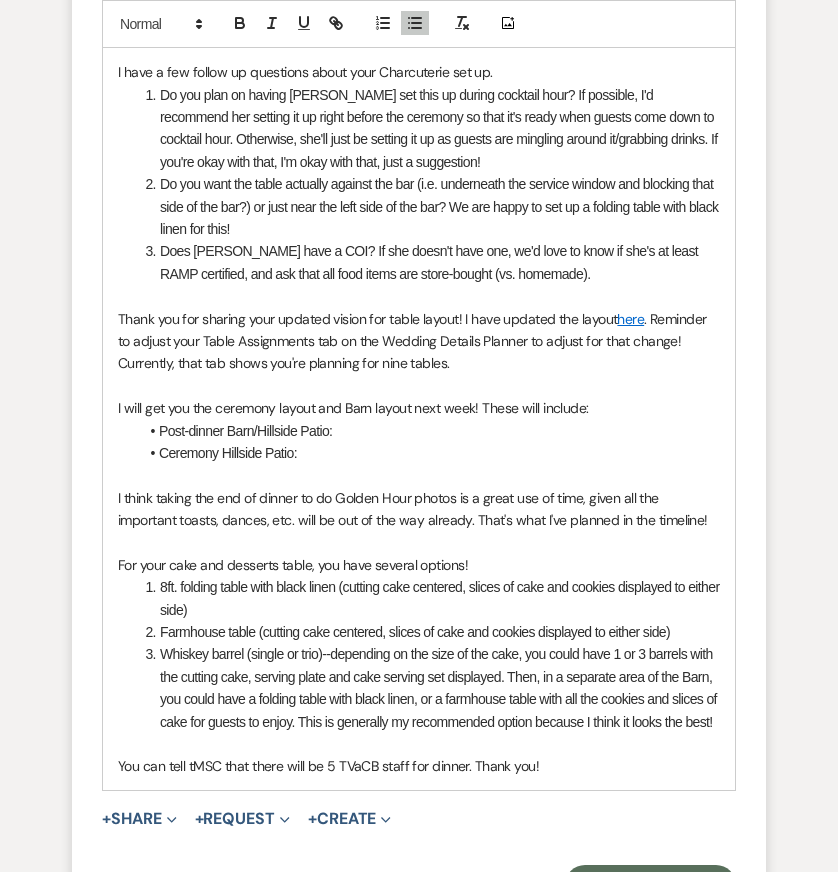 click on "Post-dinner Barn/Hillside Patio:" at bounding box center [429, 431] 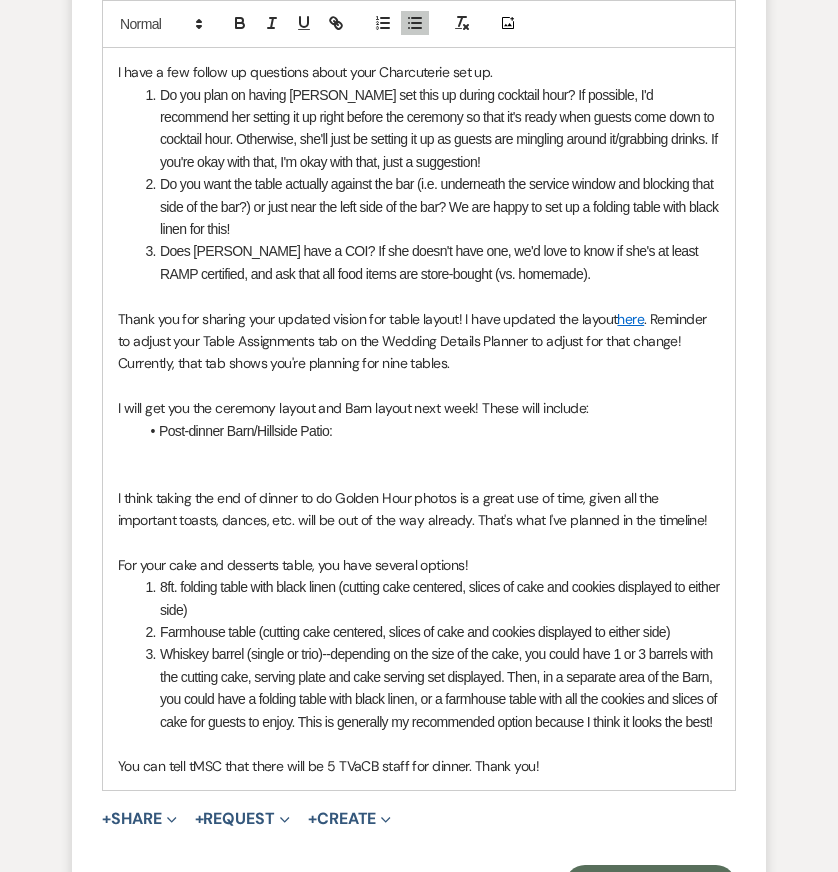 click on "Post-dinner Barn/Hillside Patio:" at bounding box center [429, 431] 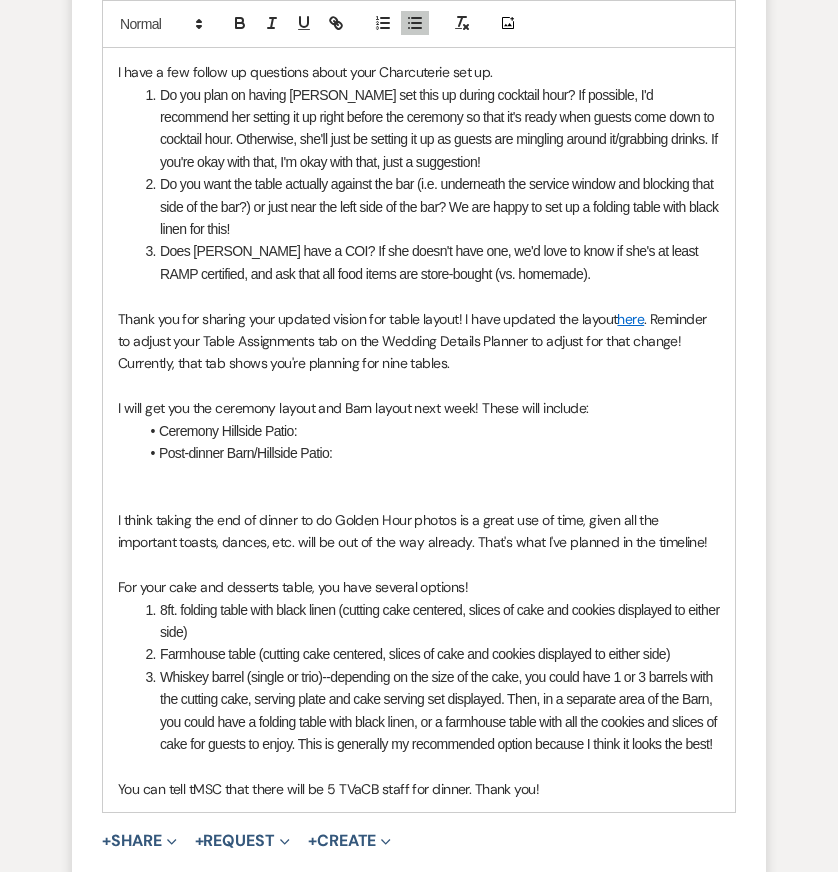 click on "Post-dinner Barn/Hillside Patio:" at bounding box center [429, 453] 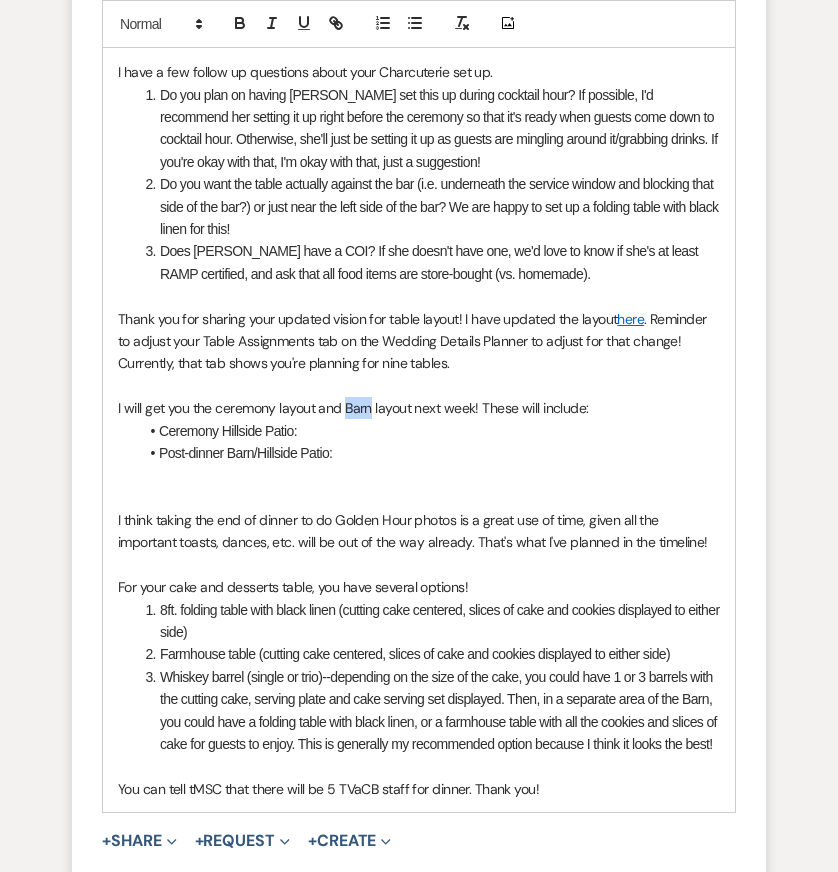 click on "I will get you the ceremony layout and Barn layout next week! These will include:" at bounding box center [419, 408] 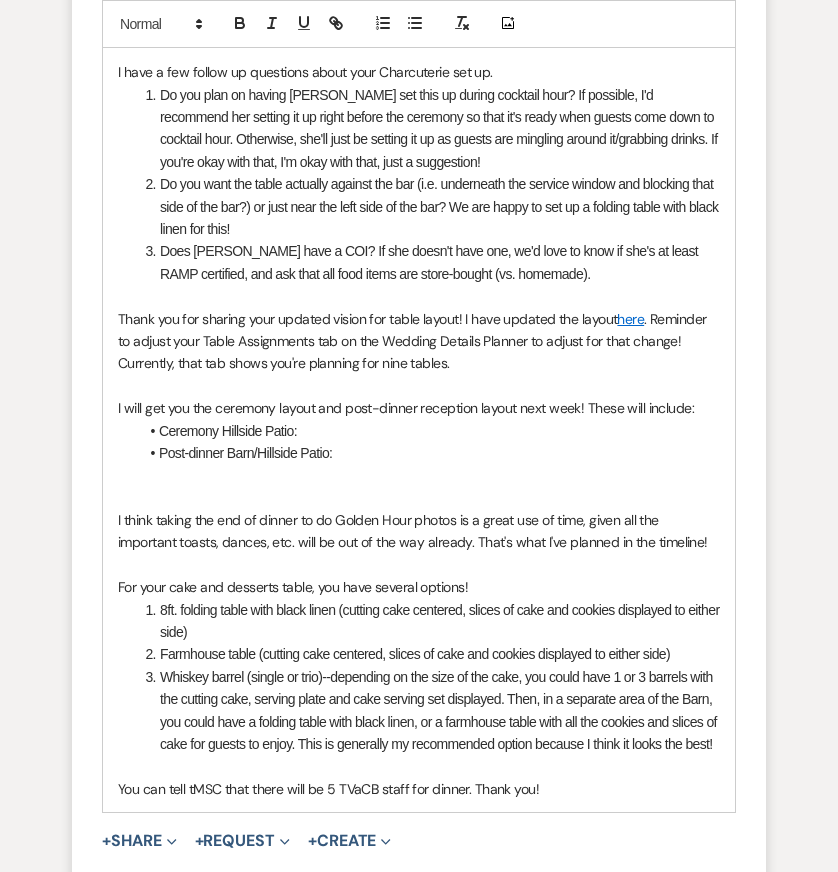 click on "Post-dinner Barn/Hillside Patio:" at bounding box center (429, 453) 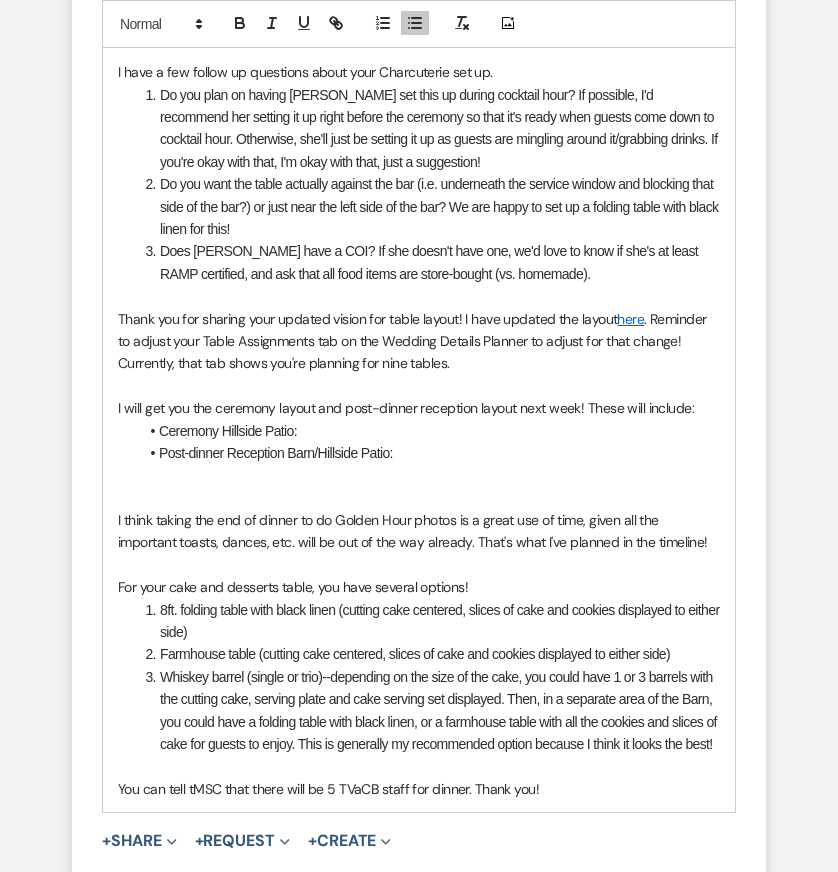 click on "Ceremony Hillside Patio:" at bounding box center (429, 431) 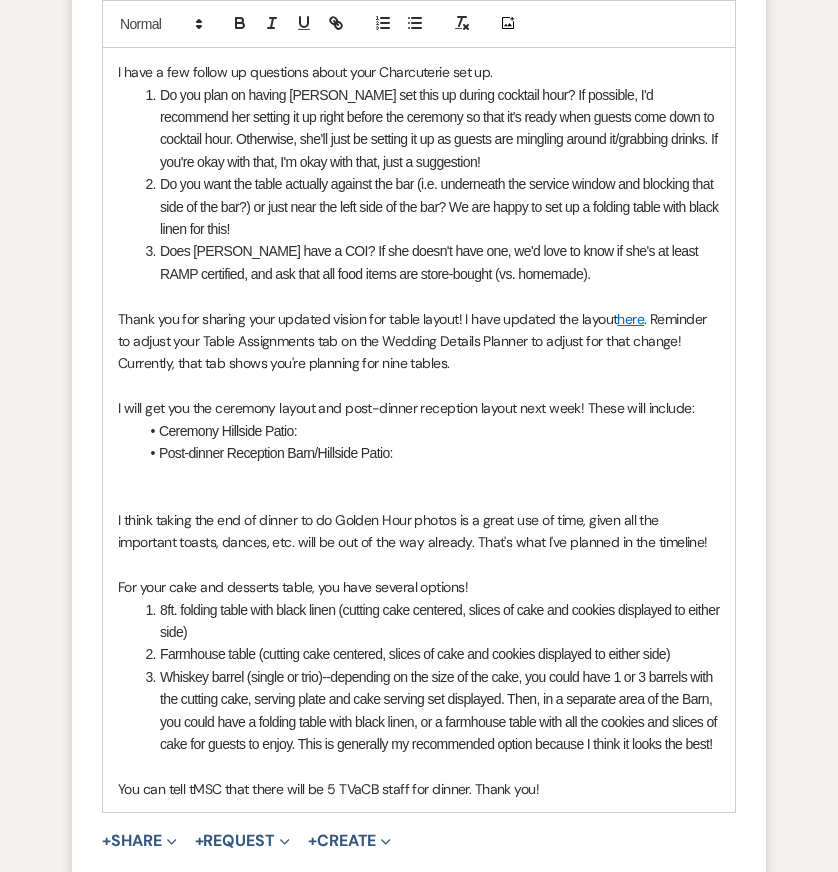 click on "Ceremony Hillside Patio:" at bounding box center [429, 431] 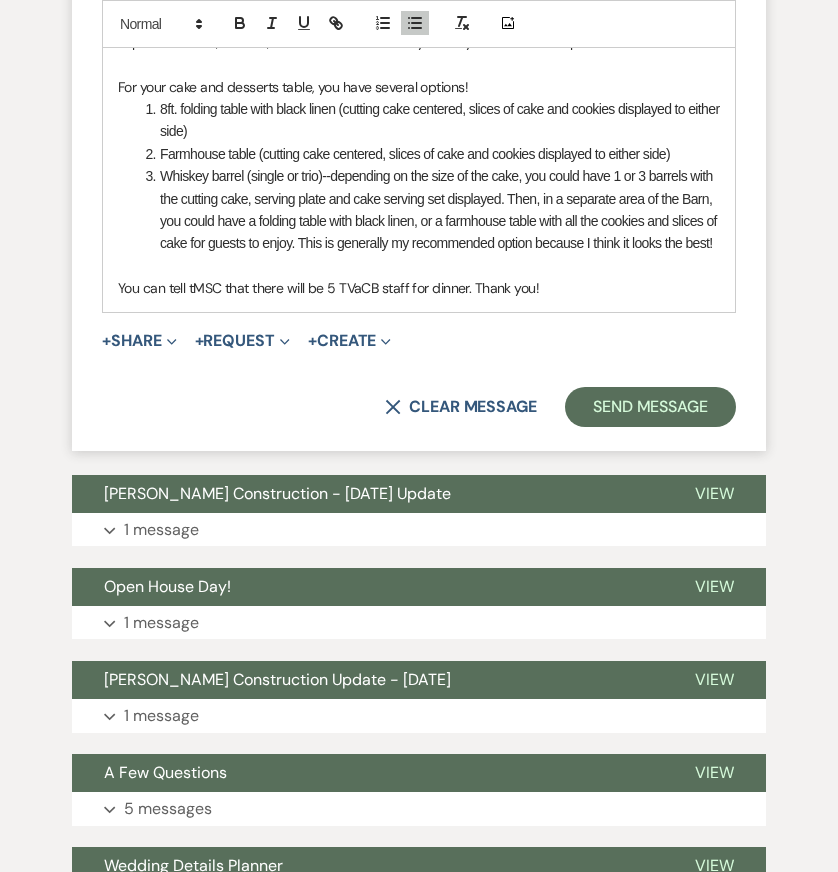 scroll, scrollTop: 13880, scrollLeft: 0, axis: vertical 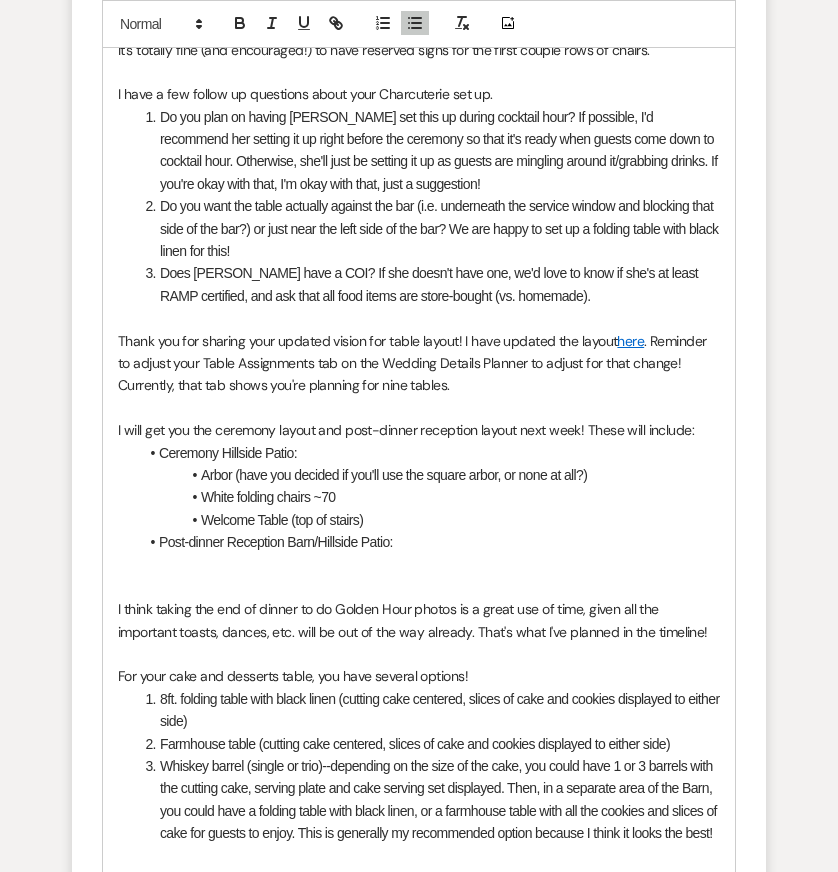 click on "Post-dinner Reception Barn/Hillside Patio:" at bounding box center [429, 542] 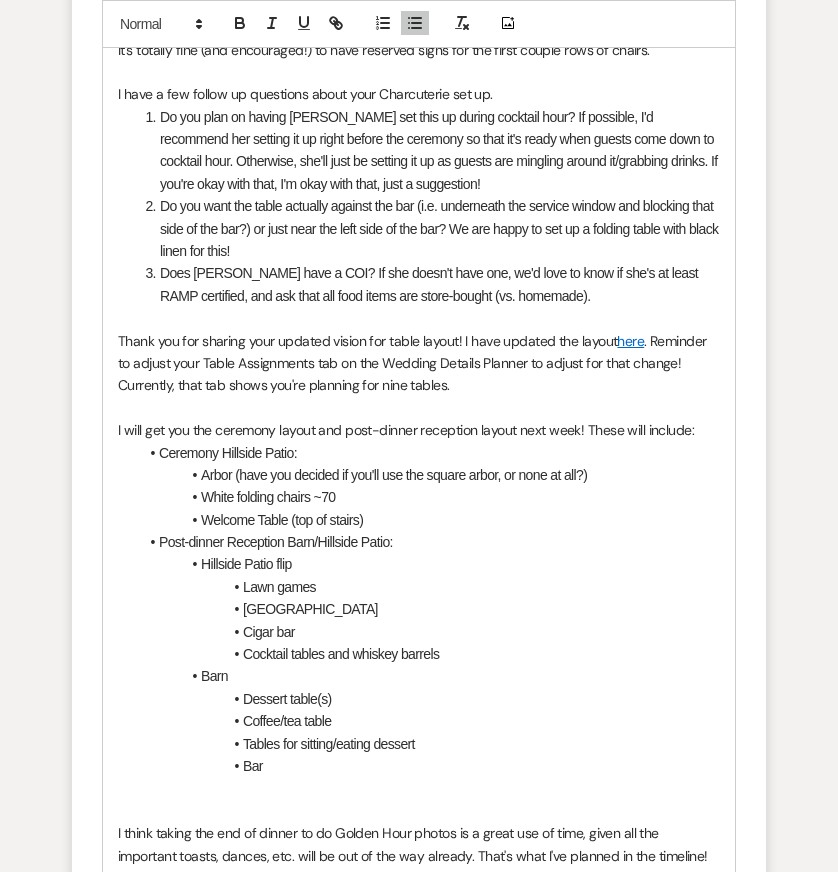 click on "Smores station" at bounding box center (429, 609) 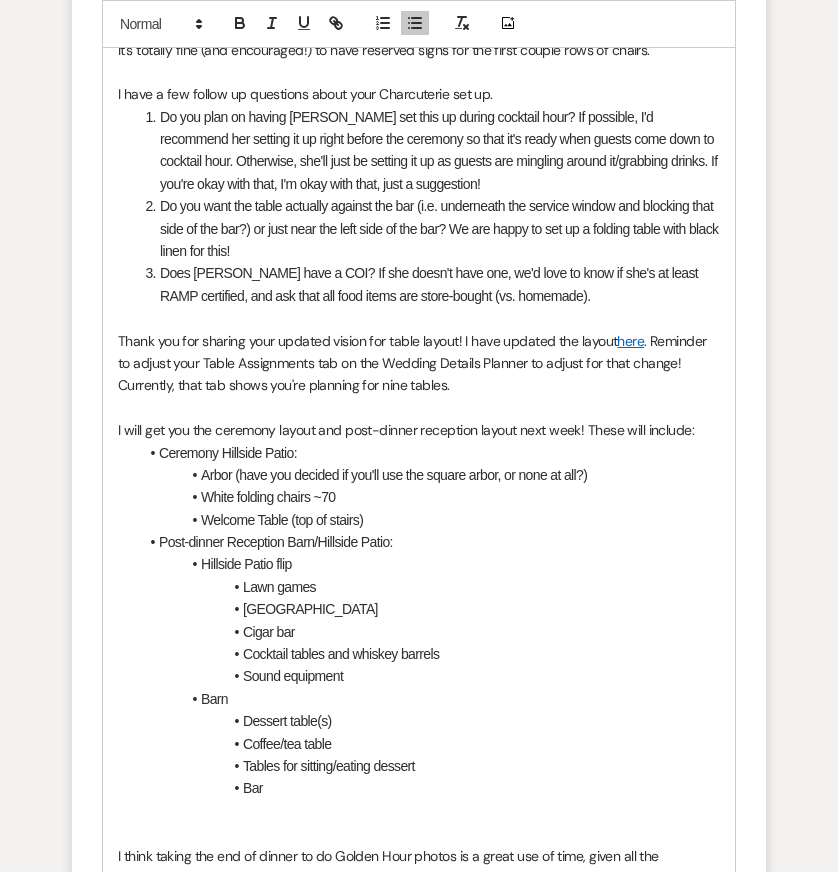 click on "Dessert table(s)" at bounding box center (429, 721) 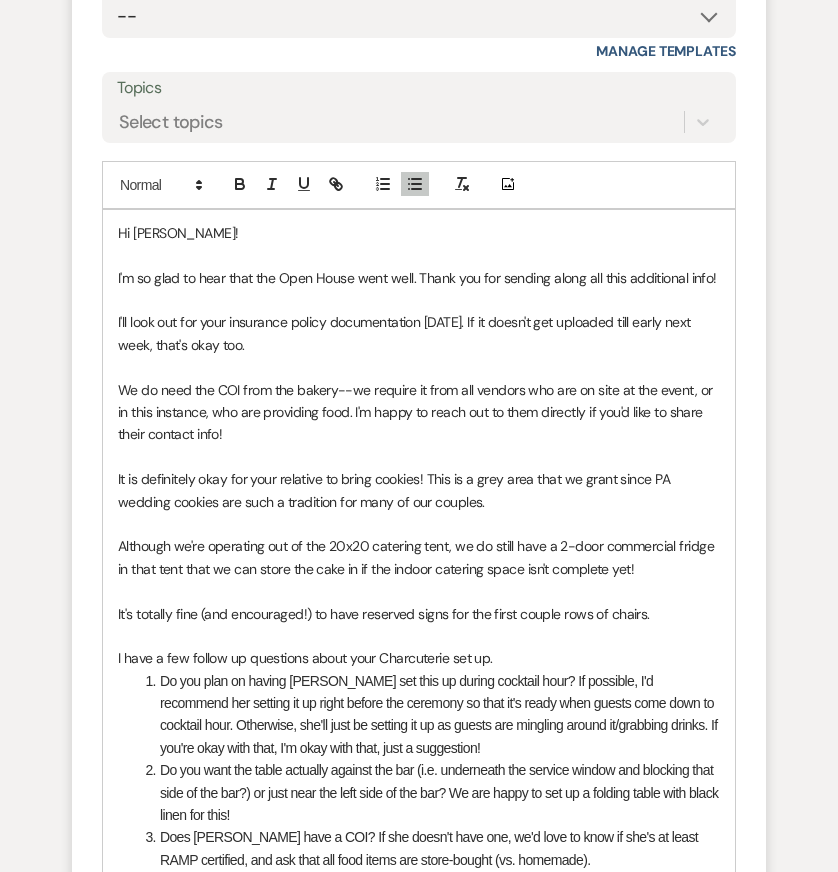 scroll, scrollTop: 12984, scrollLeft: 0, axis: vertical 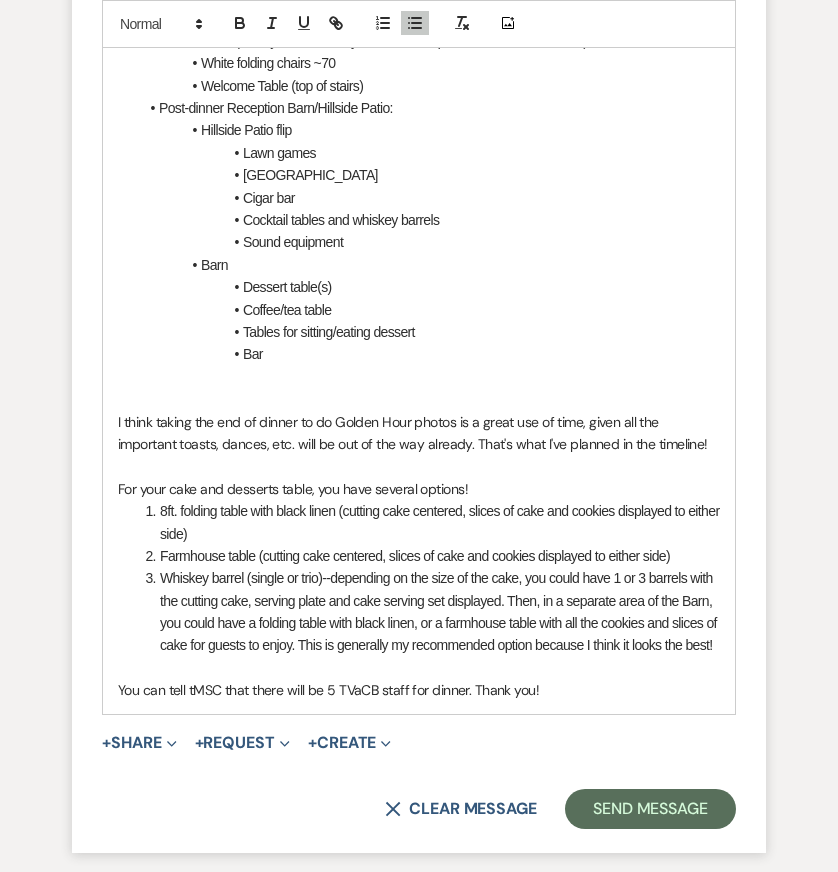 click at bounding box center [419, 399] 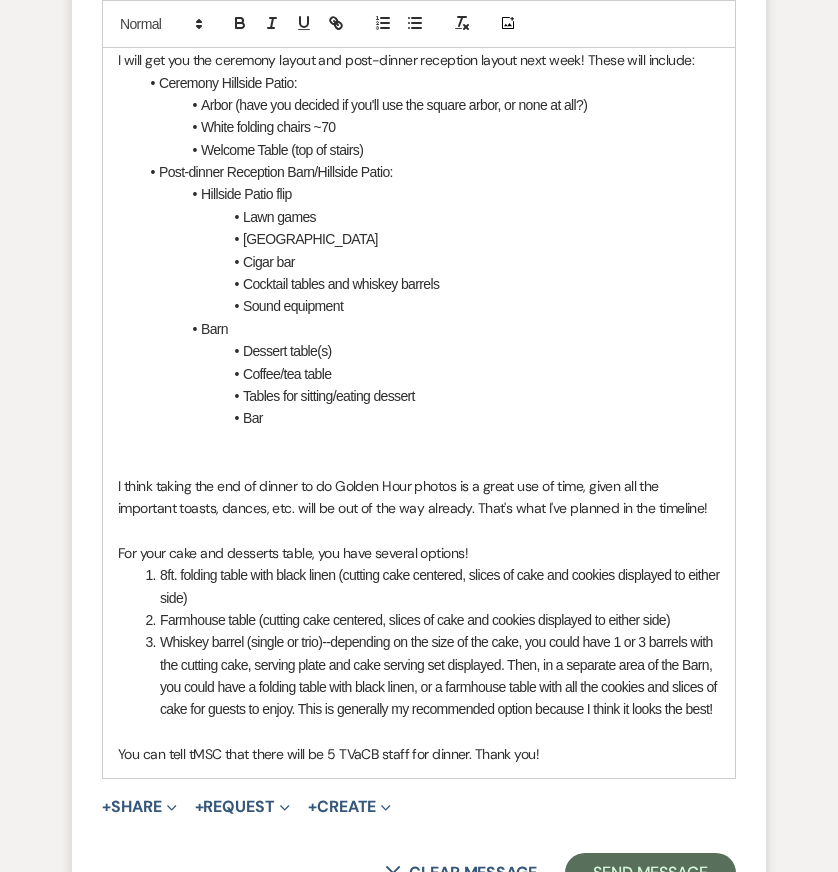 scroll, scrollTop: 13686, scrollLeft: 0, axis: vertical 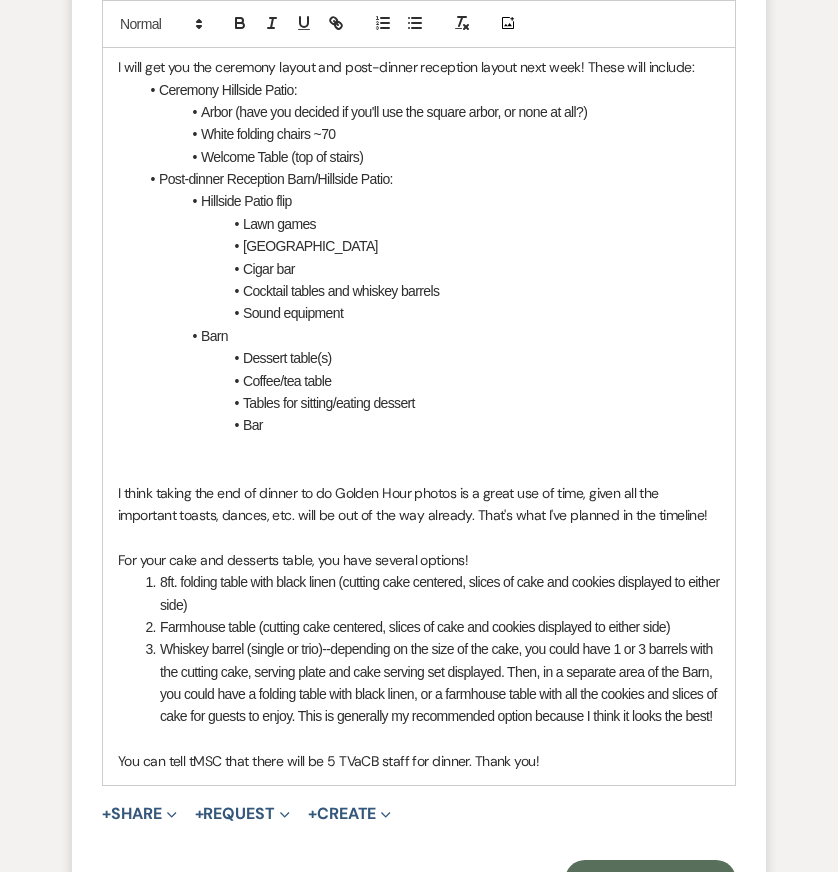 click on "Dessert table(s)" at bounding box center [429, 358] 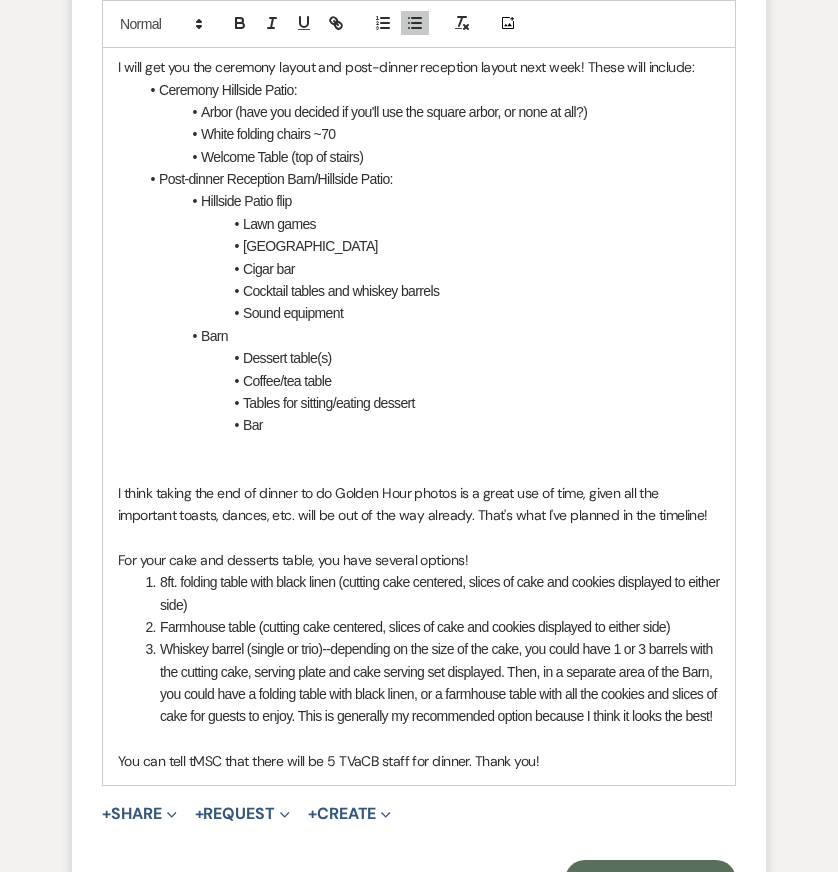 click on "Tables for sitting/eating dessert" at bounding box center [429, 403] 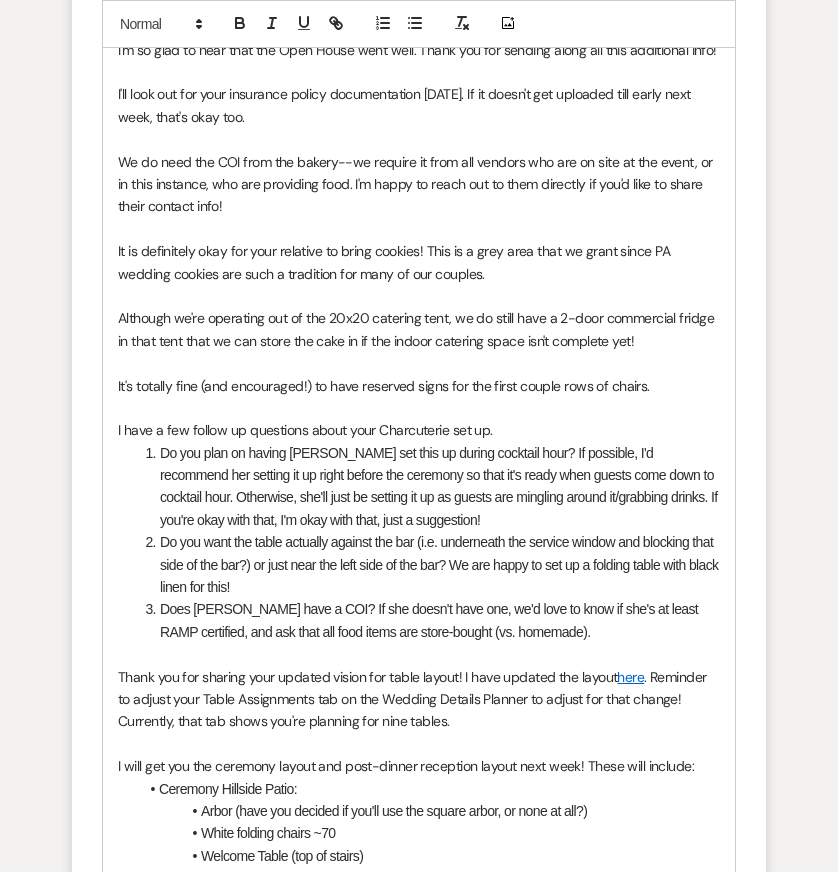 scroll, scrollTop: 12992, scrollLeft: 0, axis: vertical 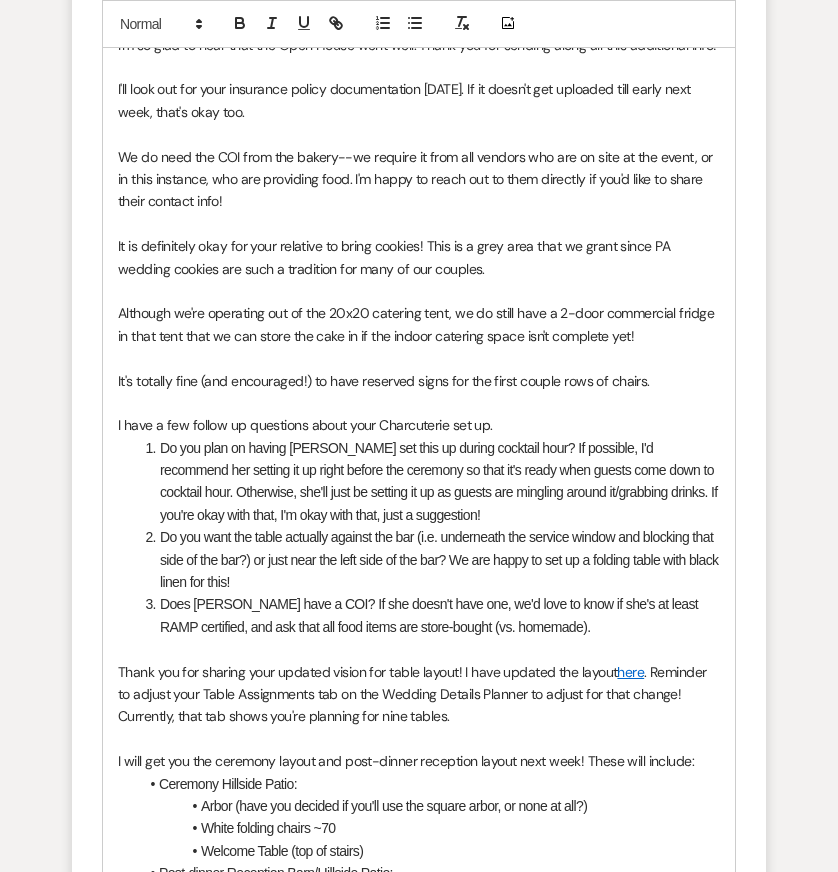 click on "Ceremony Hillside Patio:" at bounding box center [429, 784] 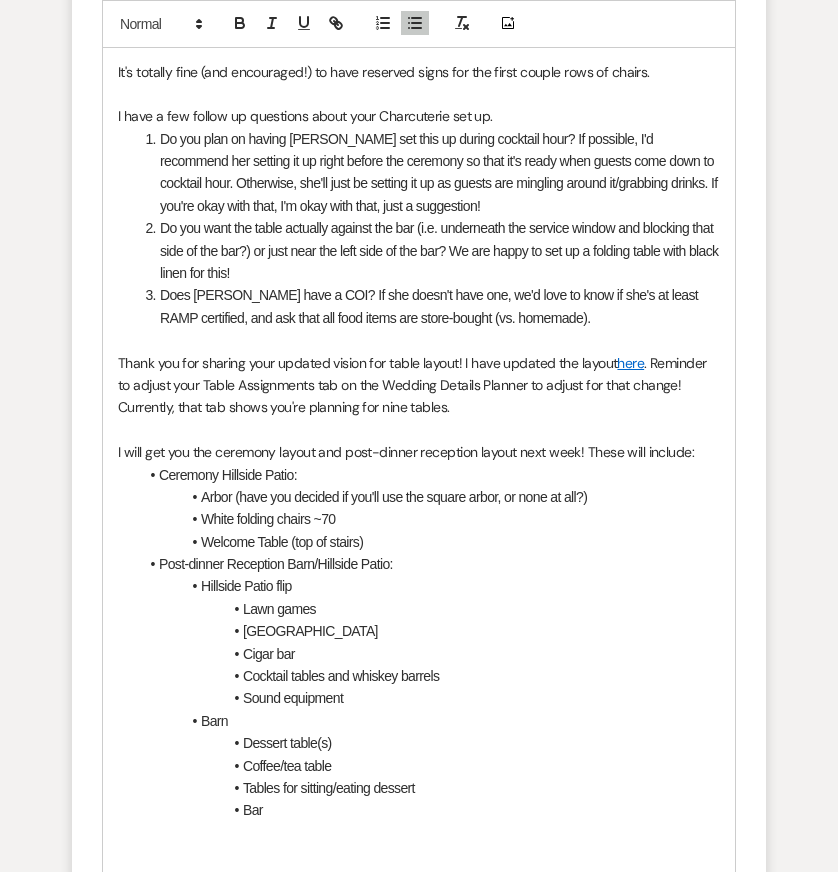scroll, scrollTop: 13302, scrollLeft: 0, axis: vertical 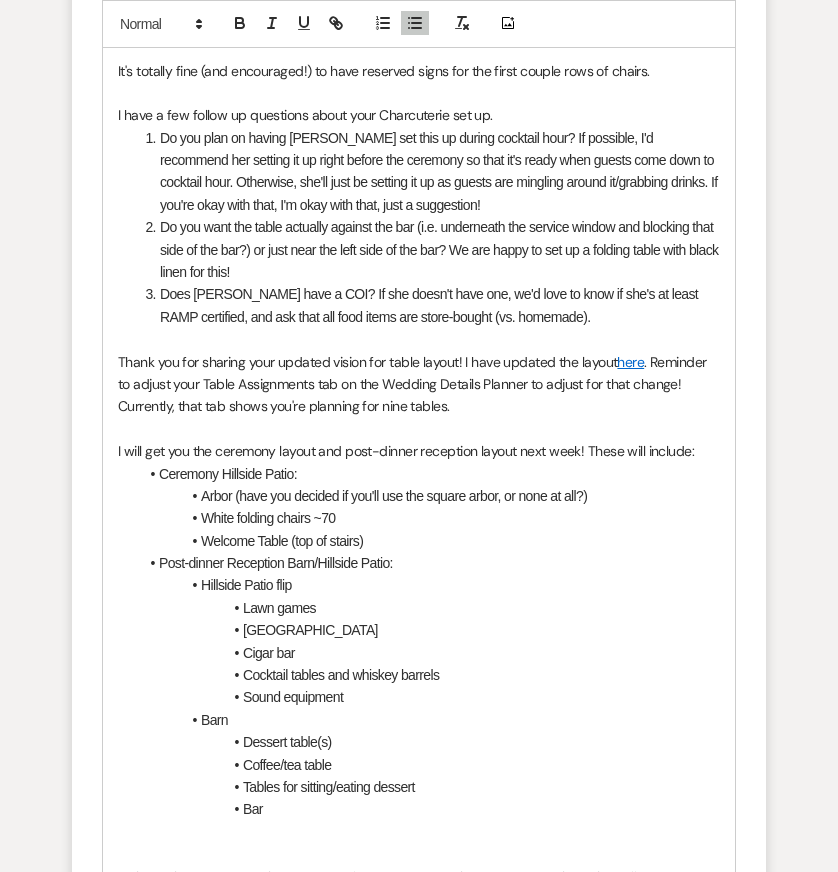click at bounding box center [419, 832] 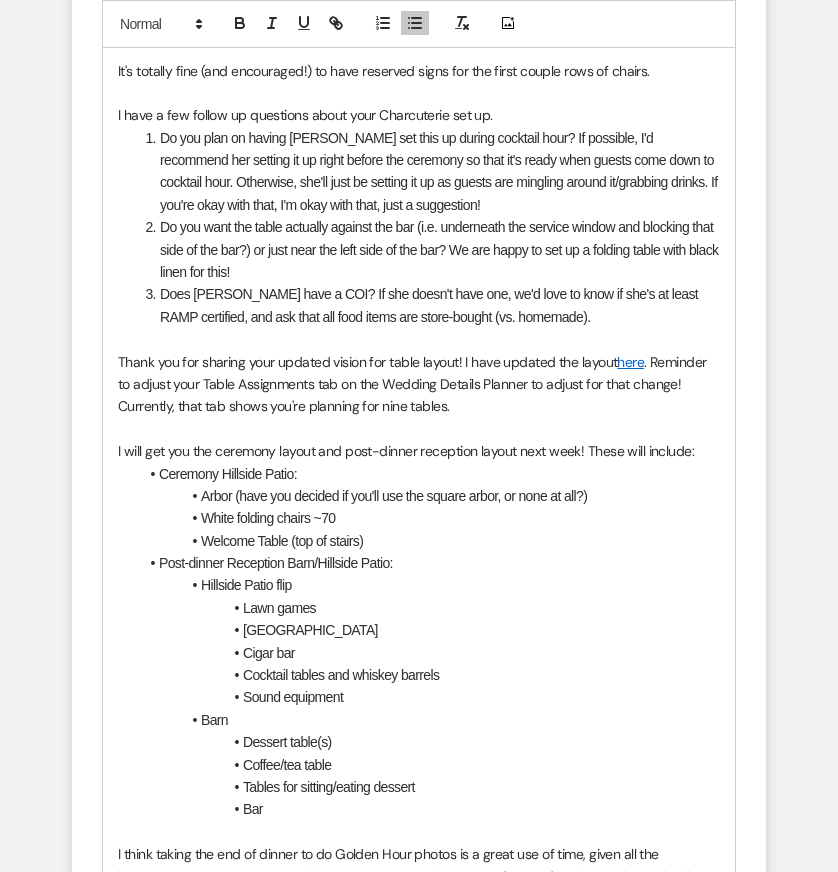 click on "Hillside Patio flip" at bounding box center (429, 585) 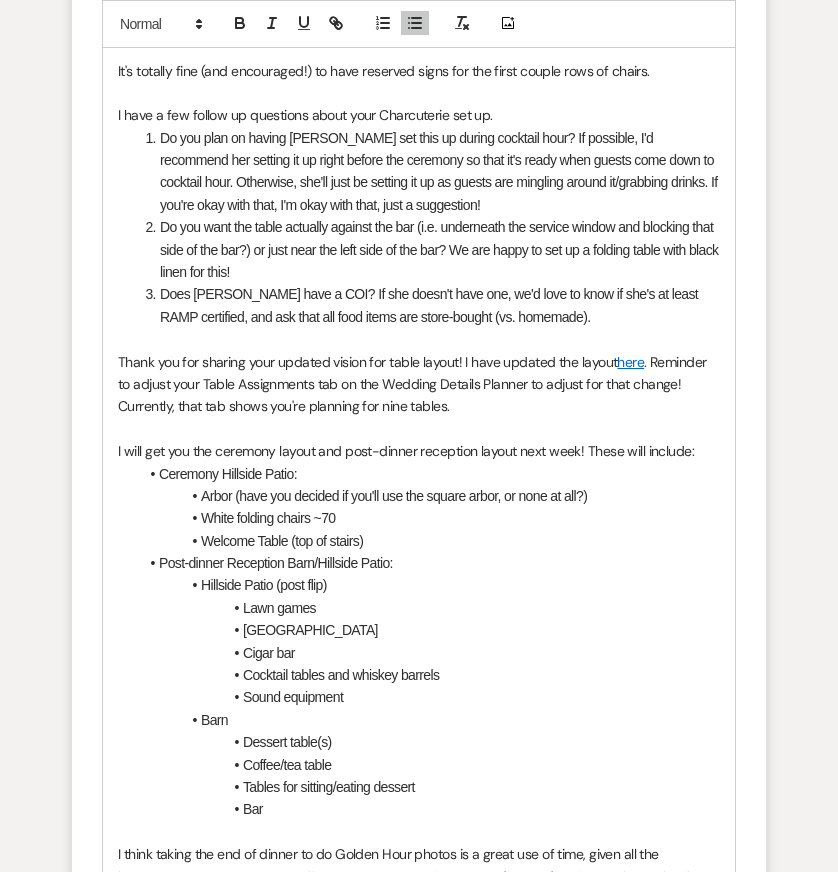 click on "Arbor (have you decided if you'll use the square arbor, or none at all?)" at bounding box center [429, 496] 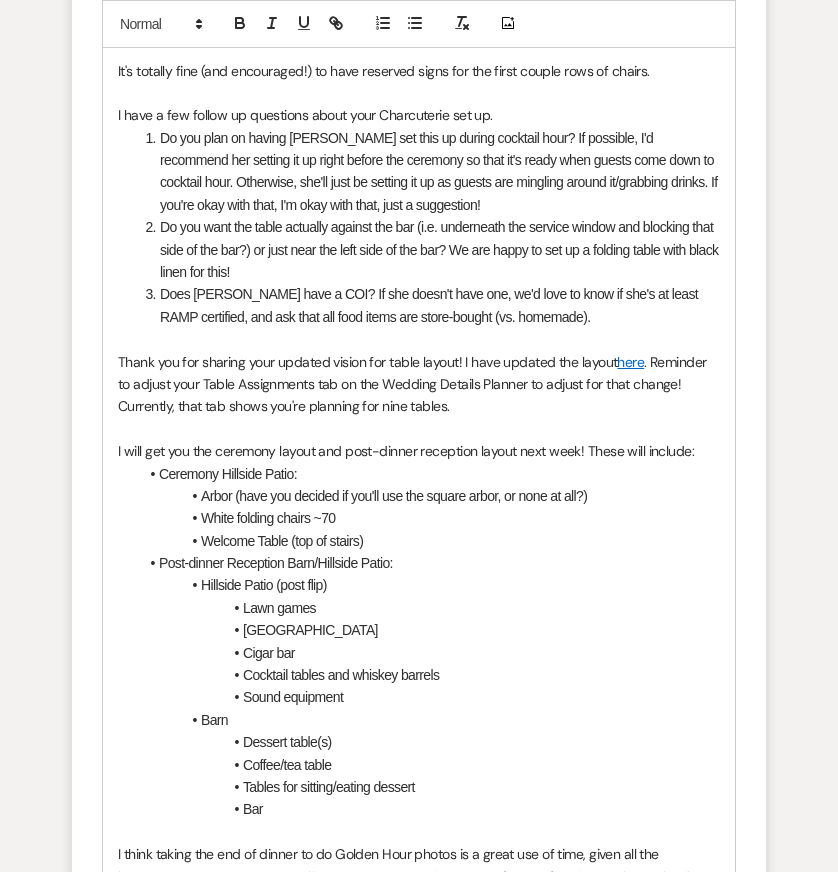 click on "Smores station" at bounding box center [429, 630] 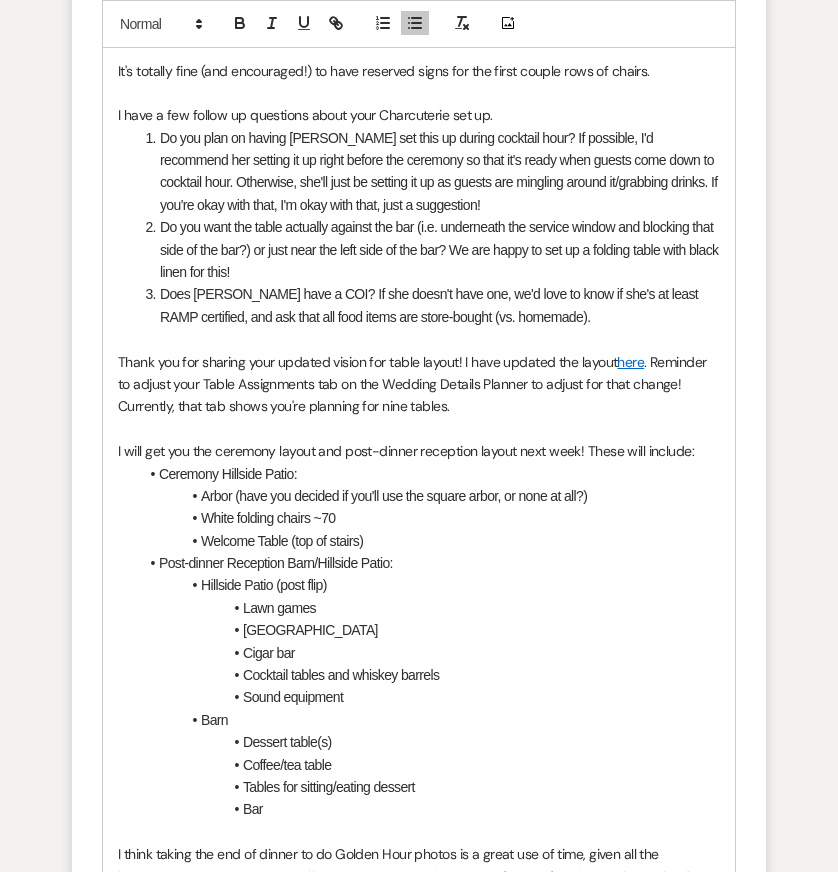 click on "Cigar bar" at bounding box center (429, 653) 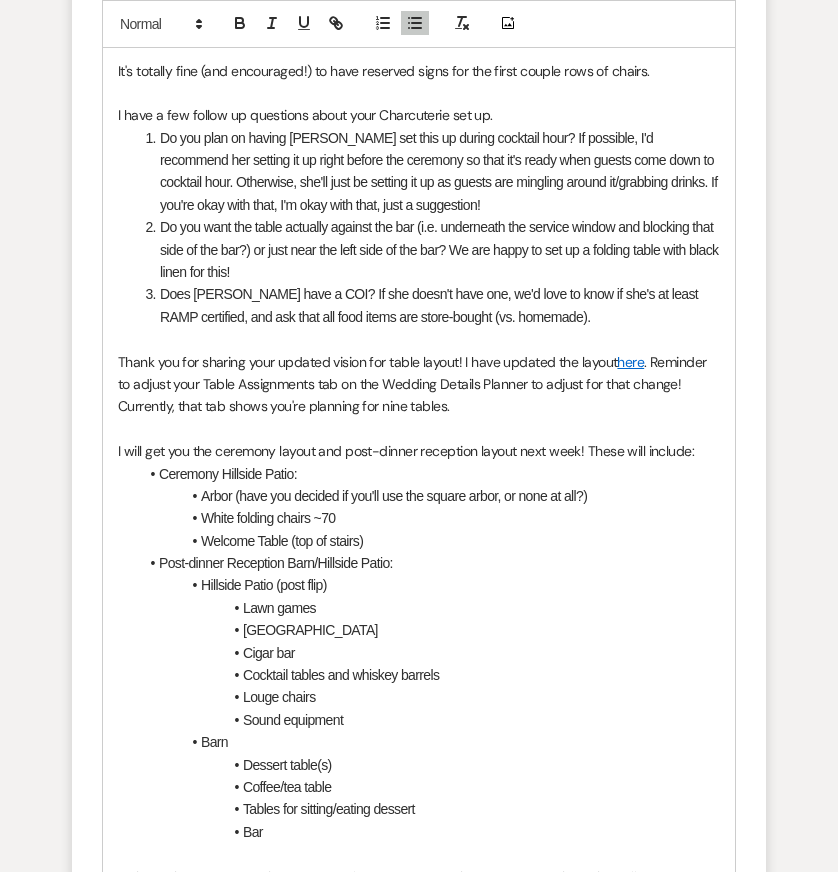 click on "Louge chairs" at bounding box center [429, 697] 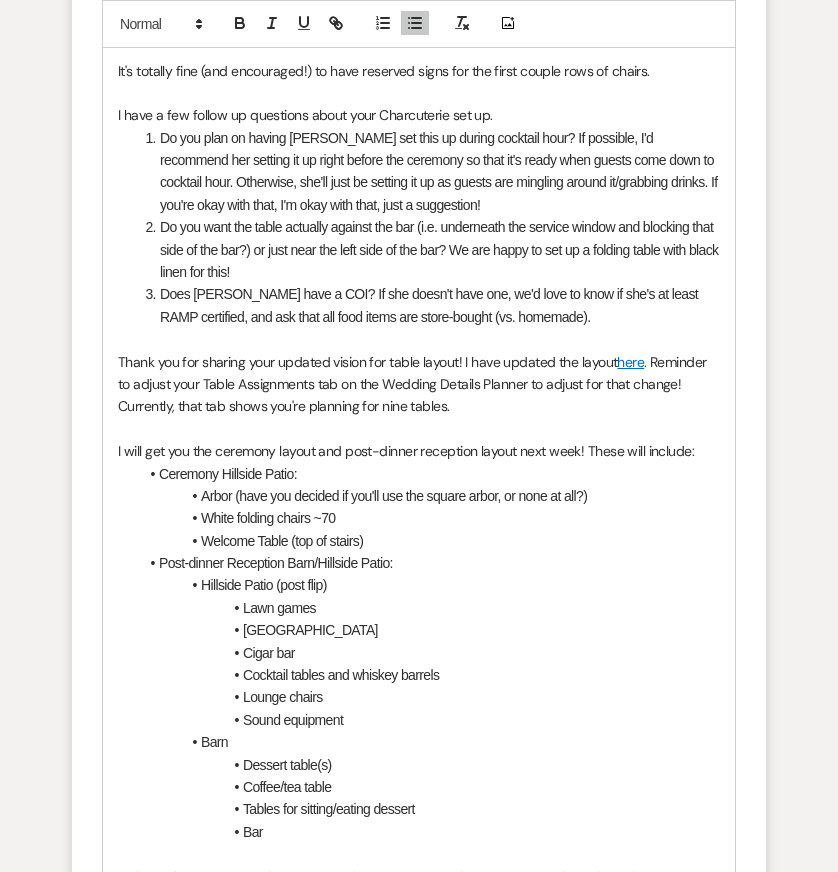 click on "Lawn games" at bounding box center (429, 608) 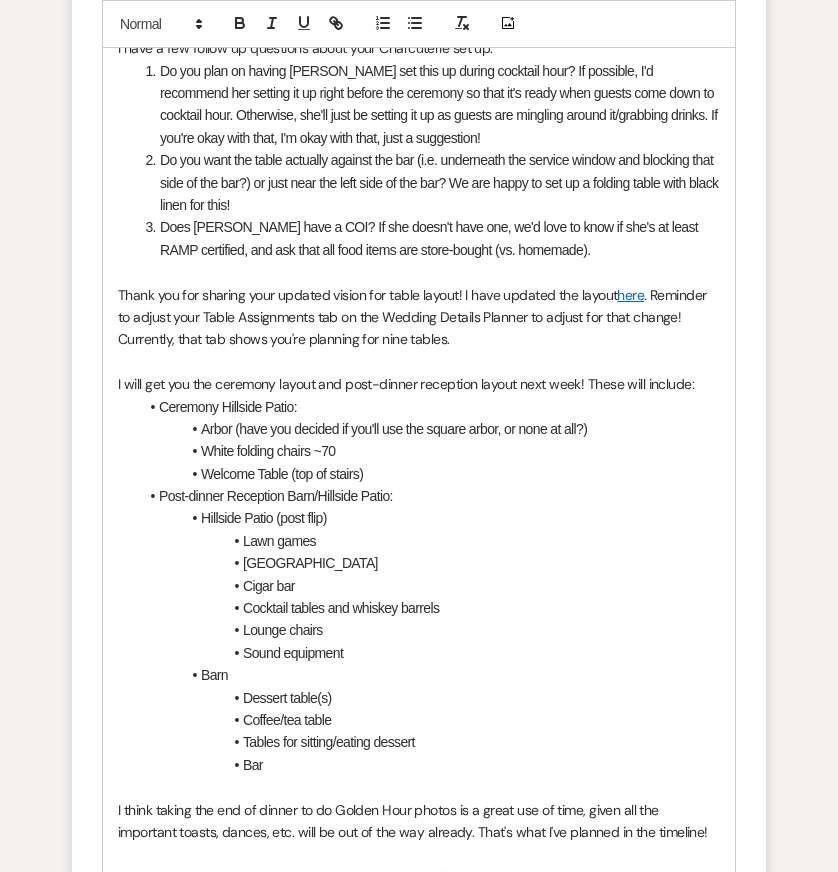 scroll, scrollTop: 13370, scrollLeft: 0, axis: vertical 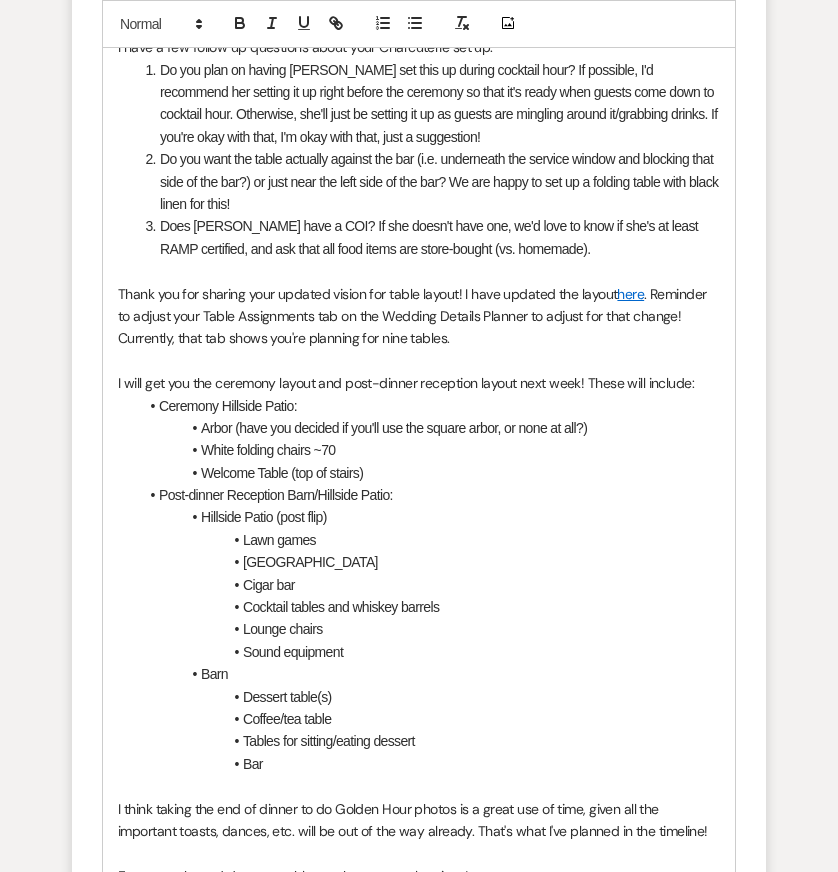 click on "Thank you for sharing your updated vision for table layout! I have updated the layout  here . Reminder to adjust your Table Assignments tab on the Wedding Details Planner to adjust for that change! Currently, that tab shows you're planning for nine tables." at bounding box center (419, 316) 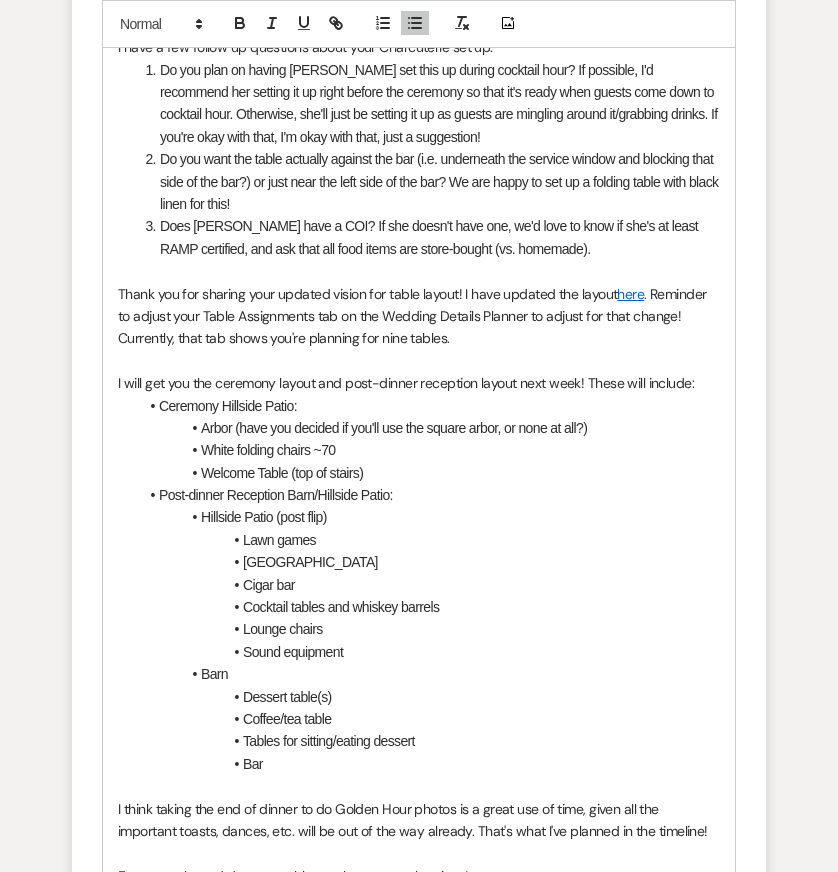 click on "Tables for sitting/eating dessert" at bounding box center [429, 741] 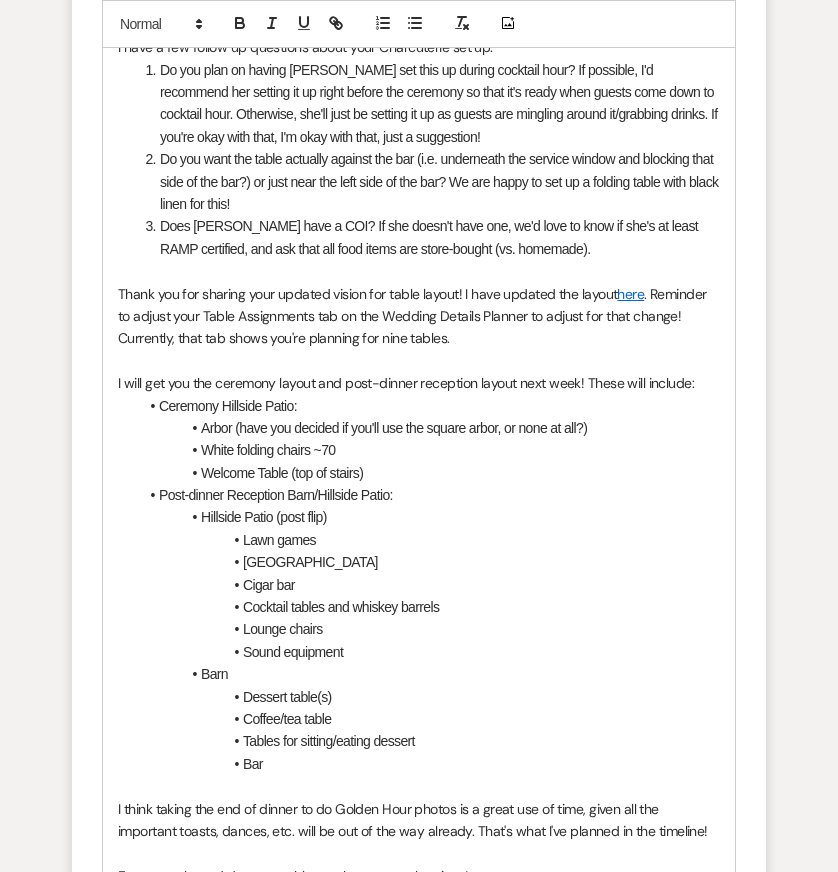 click on "Arbor (have you decided if you'll use the square arbor, or none at all?)" at bounding box center (429, 428) 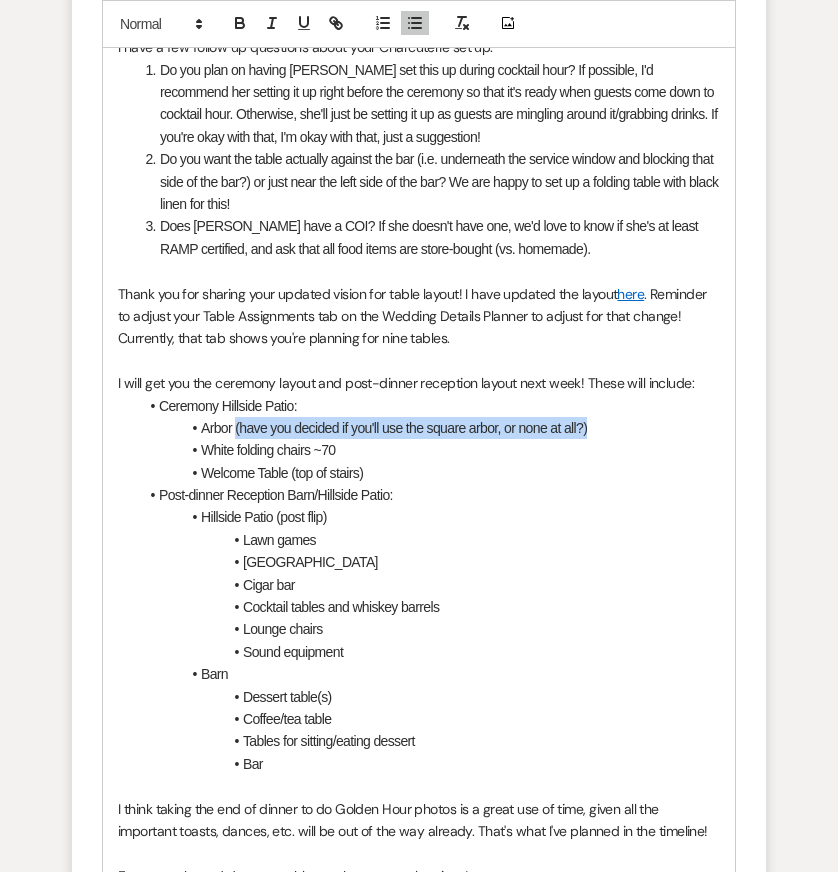 drag, startPoint x: 594, startPoint y: 327, endPoint x: 236, endPoint y: 327, distance: 358 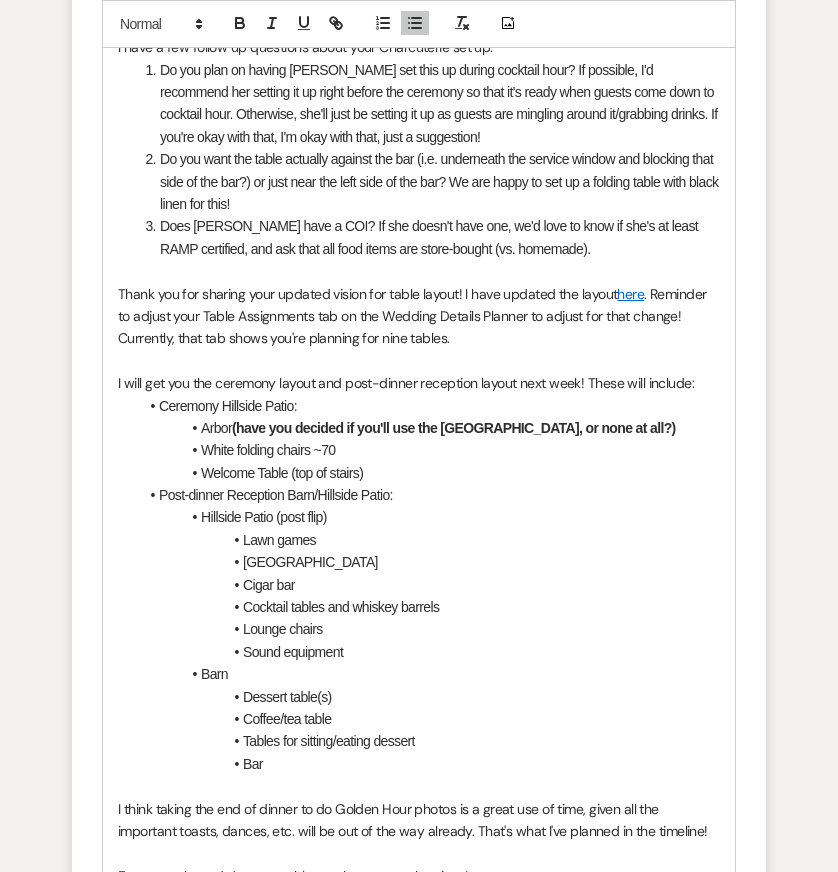 click on "Thank you for sharing your updated vision for table layout! I have updated the layout  here . Reminder to adjust your Table Assignments tab on the Wedding Details Planner to adjust for that change! Currently, that tab shows you're planning for nine tables." at bounding box center (419, 316) 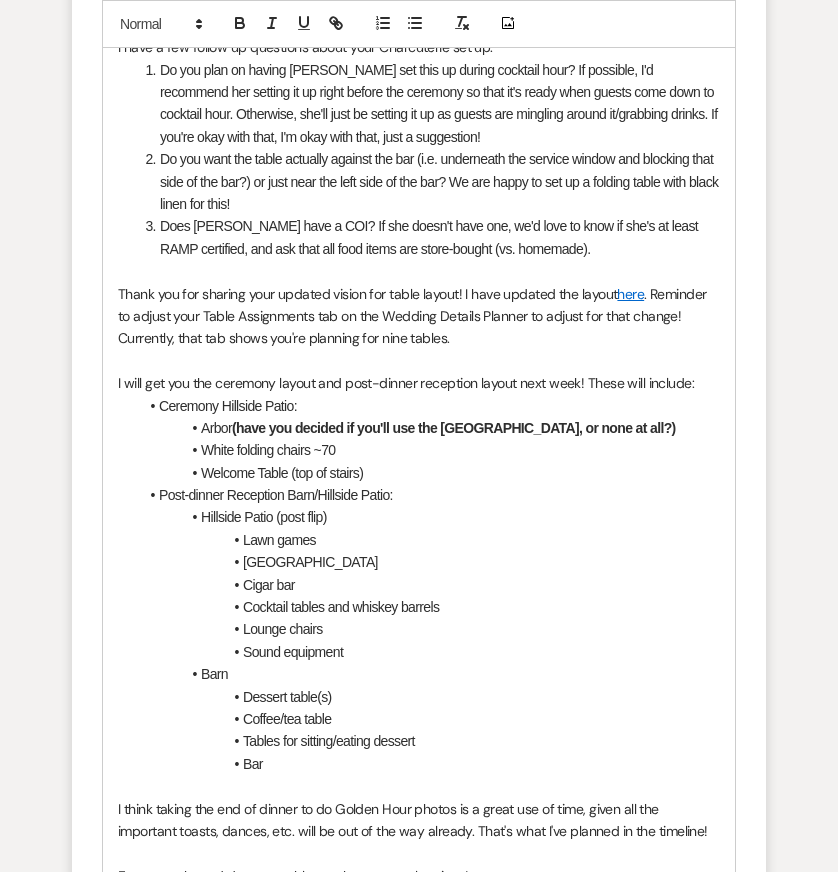click on "Cigar bar" at bounding box center (429, 585) 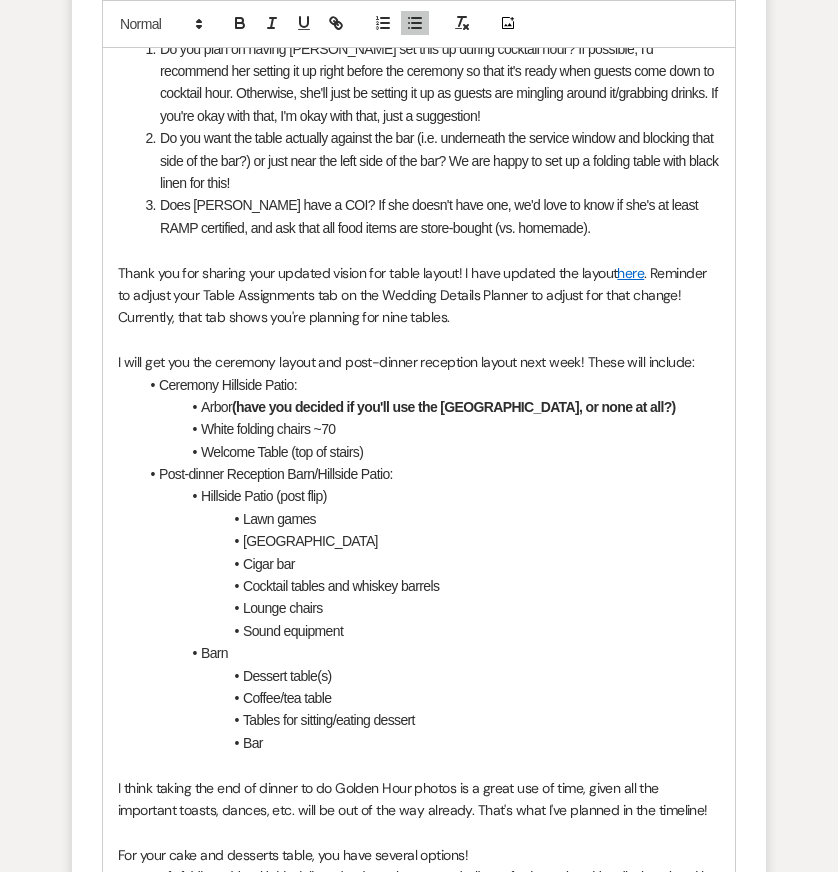 scroll, scrollTop: 13396, scrollLeft: 0, axis: vertical 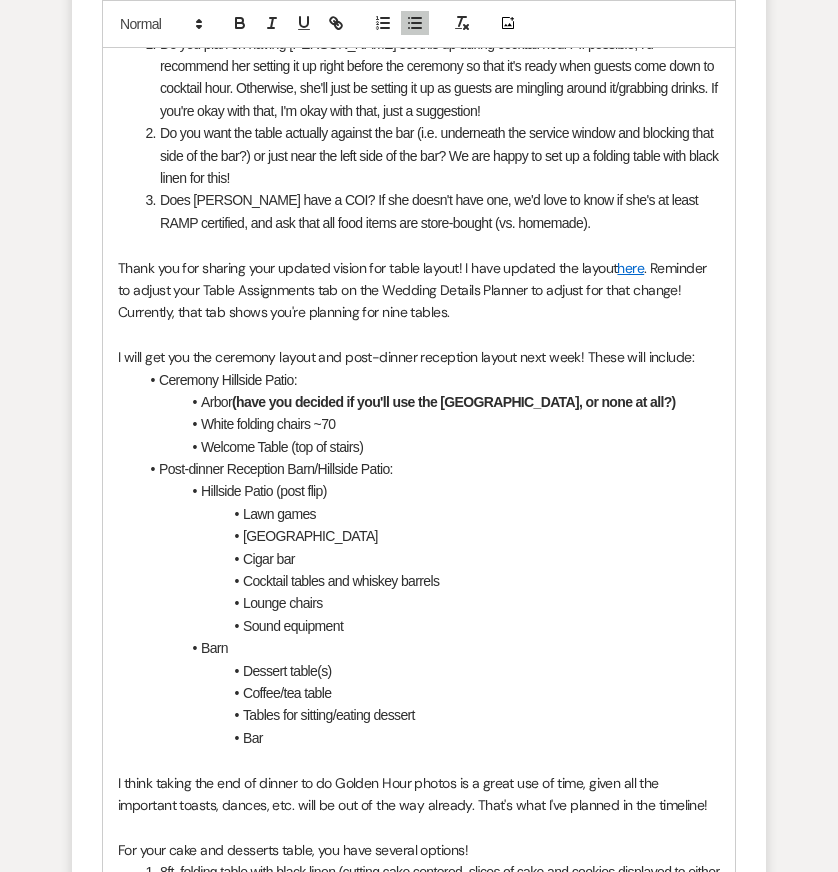 click on "White folding chairs ~70" at bounding box center (429, 424) 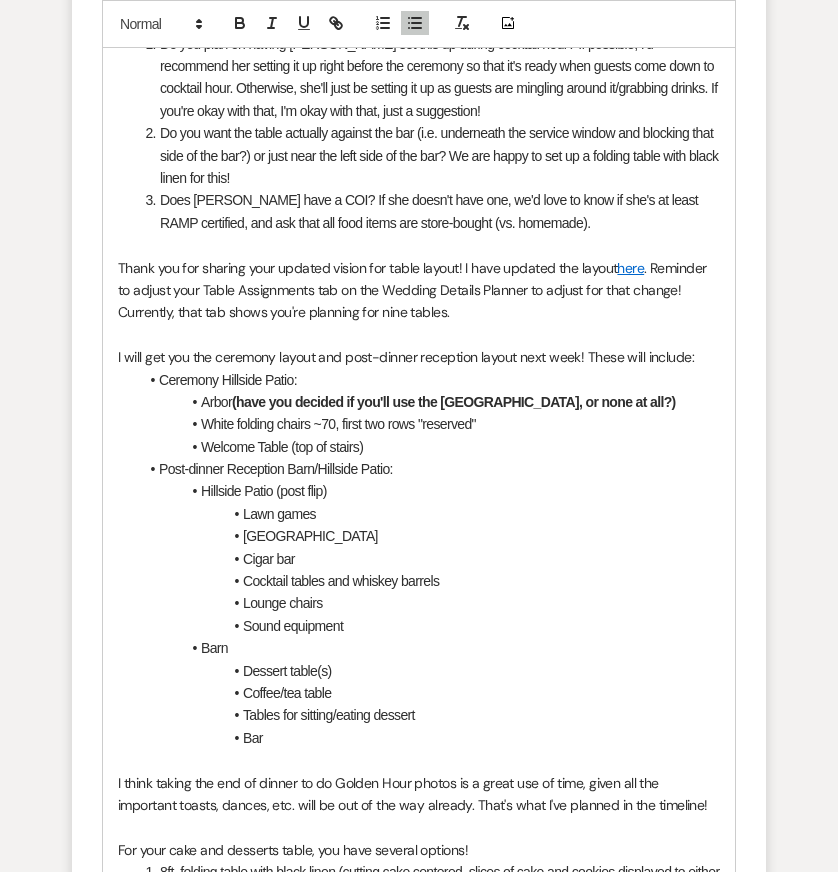 click at bounding box center [419, 760] 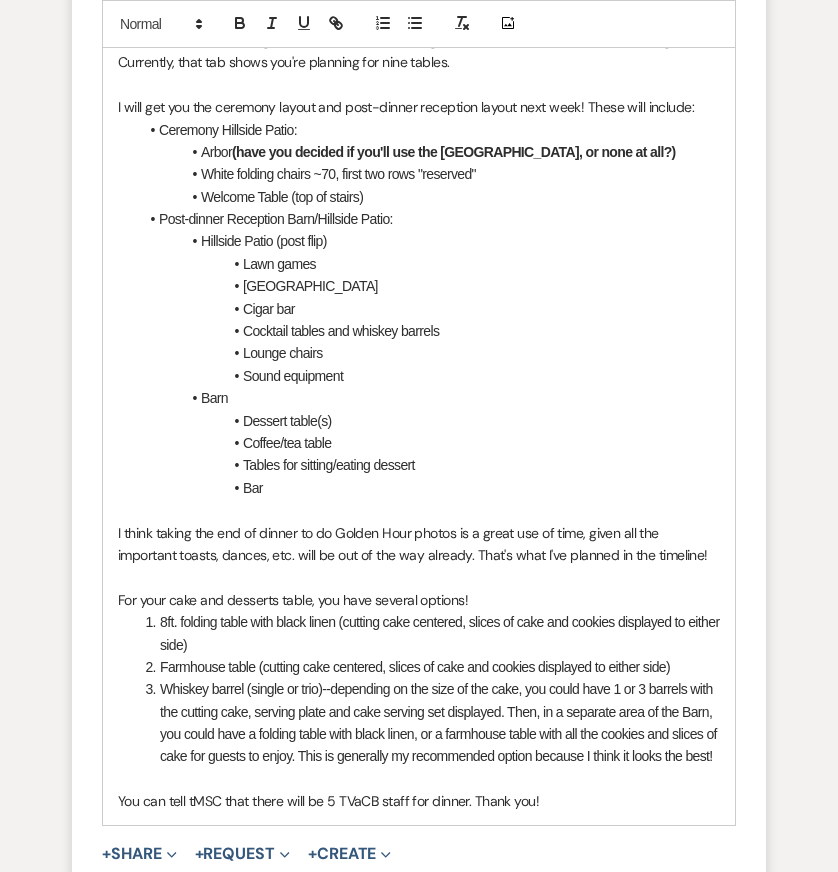 scroll, scrollTop: 13659, scrollLeft: 0, axis: vertical 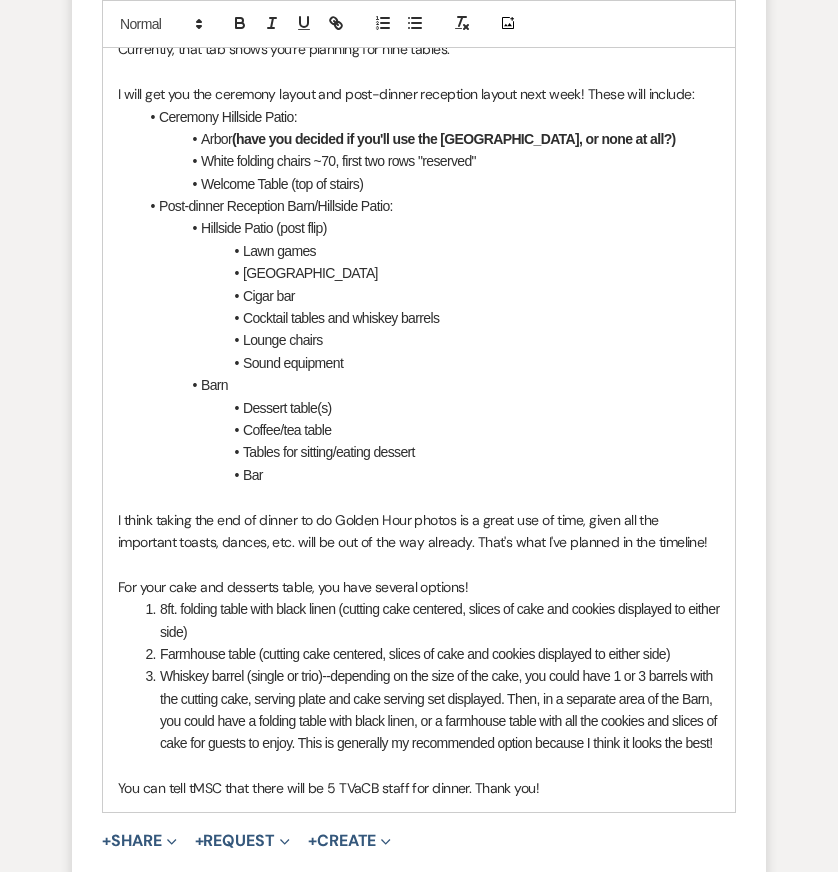 click on "Whiskey barrel (single or trio)--depending on the size of the cake, you could have 1 or 3 barrels with the cutting cake, serving plate and cake serving set displayed. Then, in a separate area of the Barn, you could have a folding table with black linen, or a farmhouse table with all the cookies and slices of cake for guests to enjoy. This is generally my recommended option because I think it looks the best!" at bounding box center (429, 710) 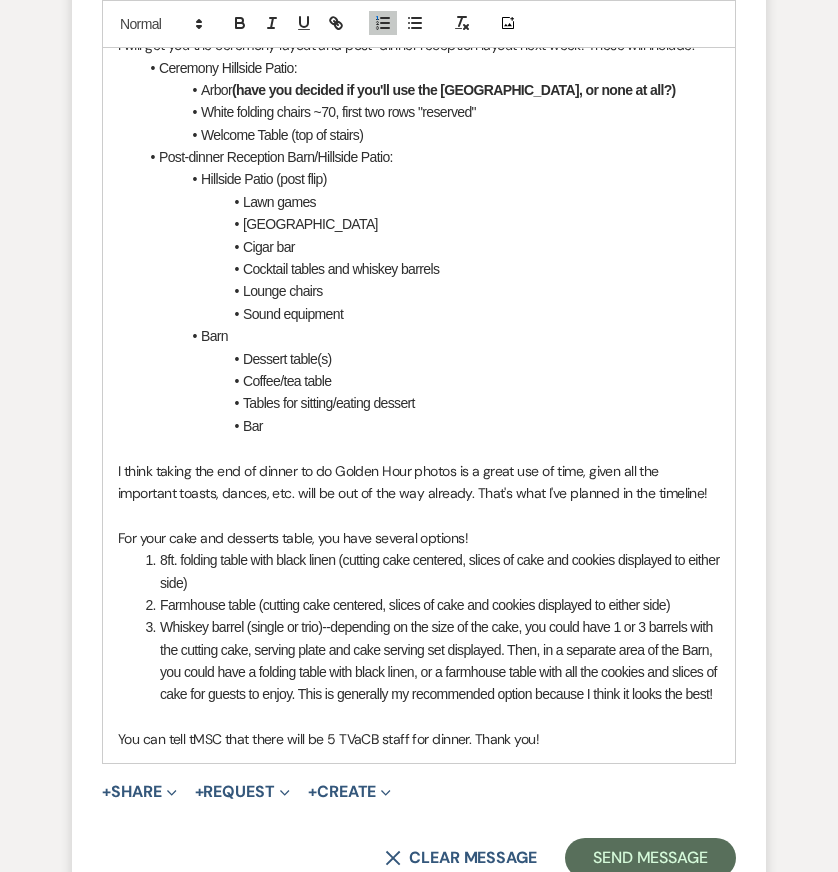 scroll, scrollTop: 13709, scrollLeft: 0, axis: vertical 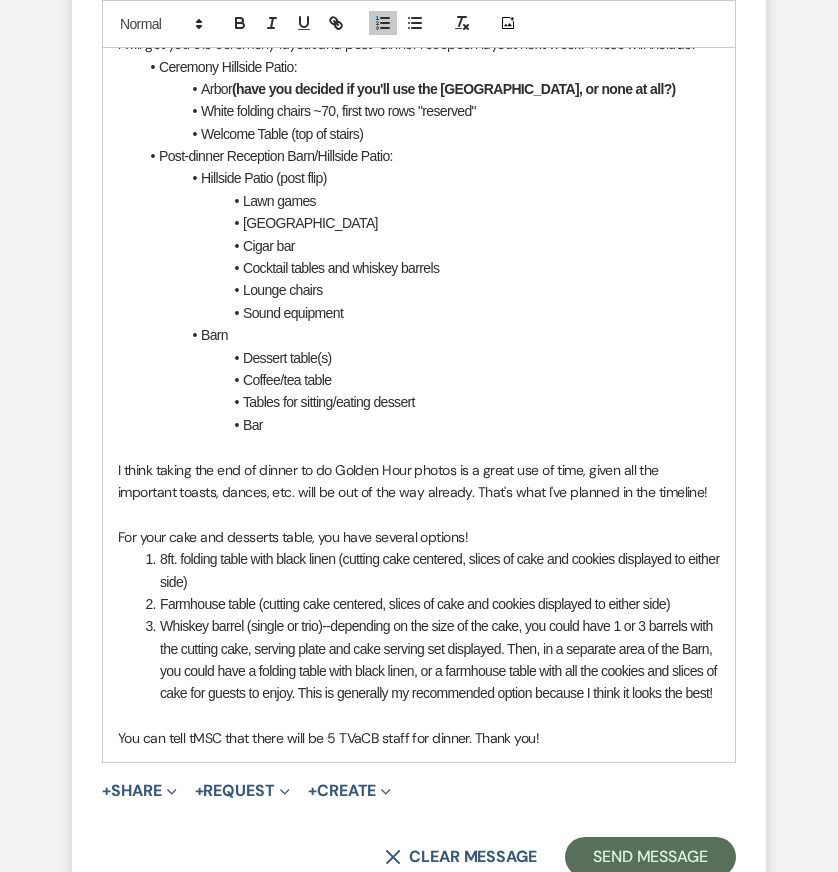 click on "You can tell tMSC that there will be 5 TVaCB staff for dinner. Thank you!" at bounding box center (419, 738) 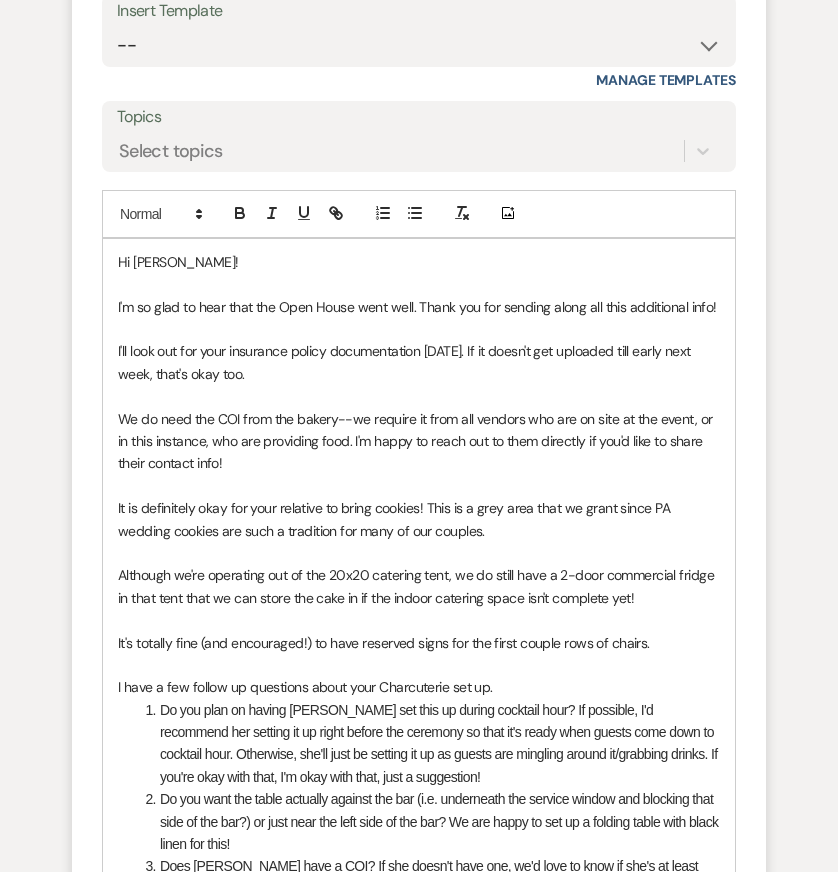 scroll, scrollTop: 12671, scrollLeft: 0, axis: vertical 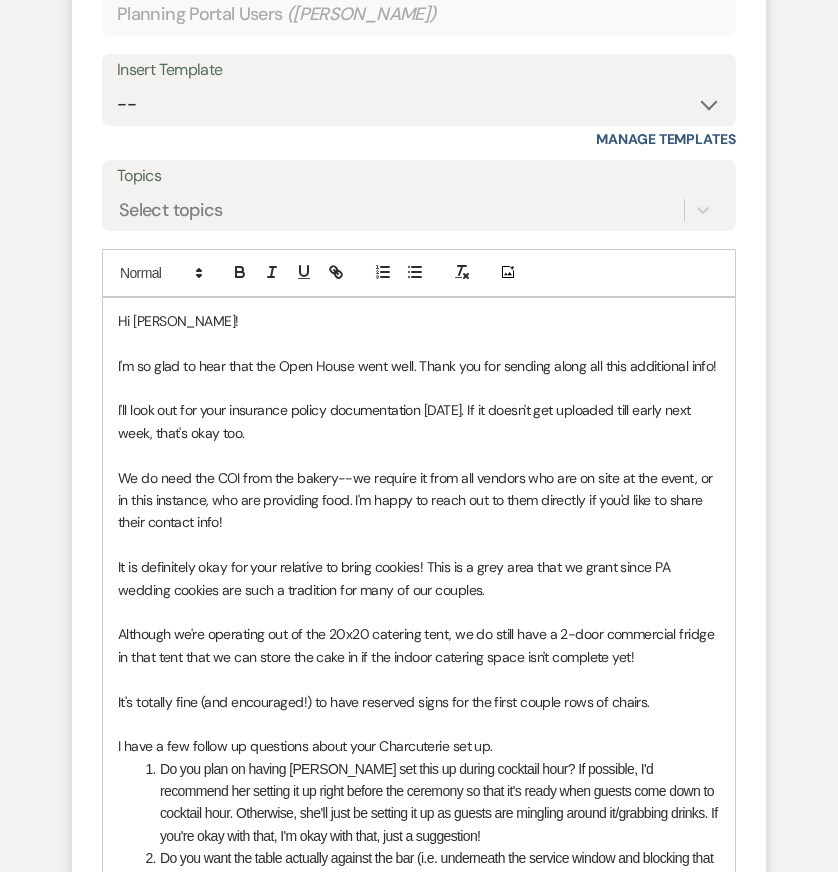 click at bounding box center (419, 343) 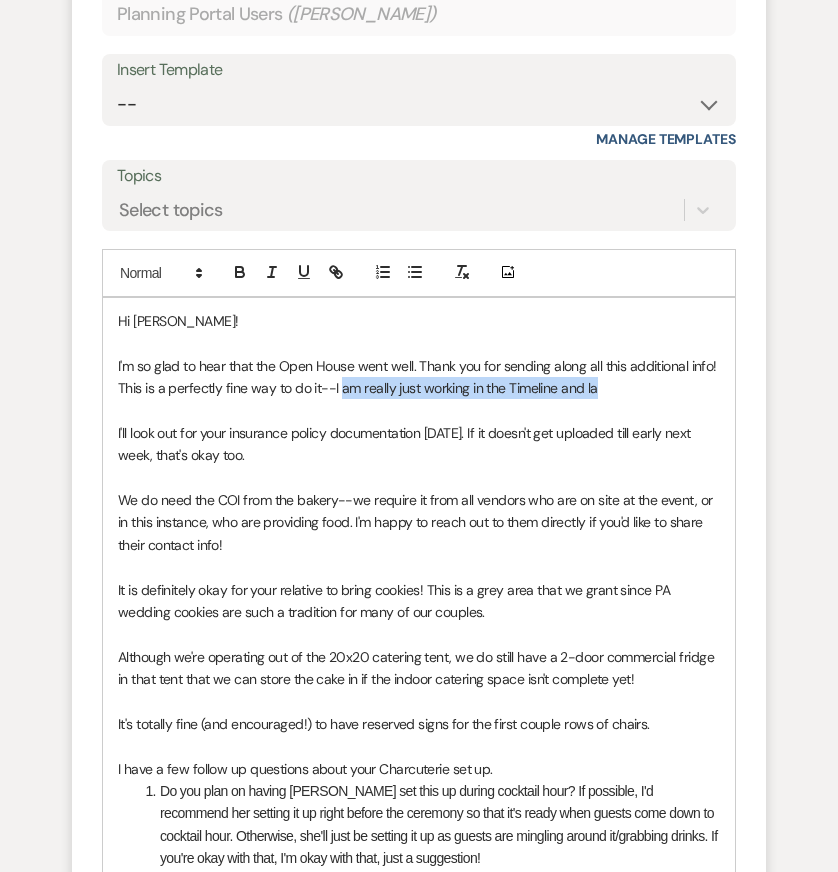 drag, startPoint x: 340, startPoint y: 287, endPoint x: 661, endPoint y: 291, distance: 321.02493 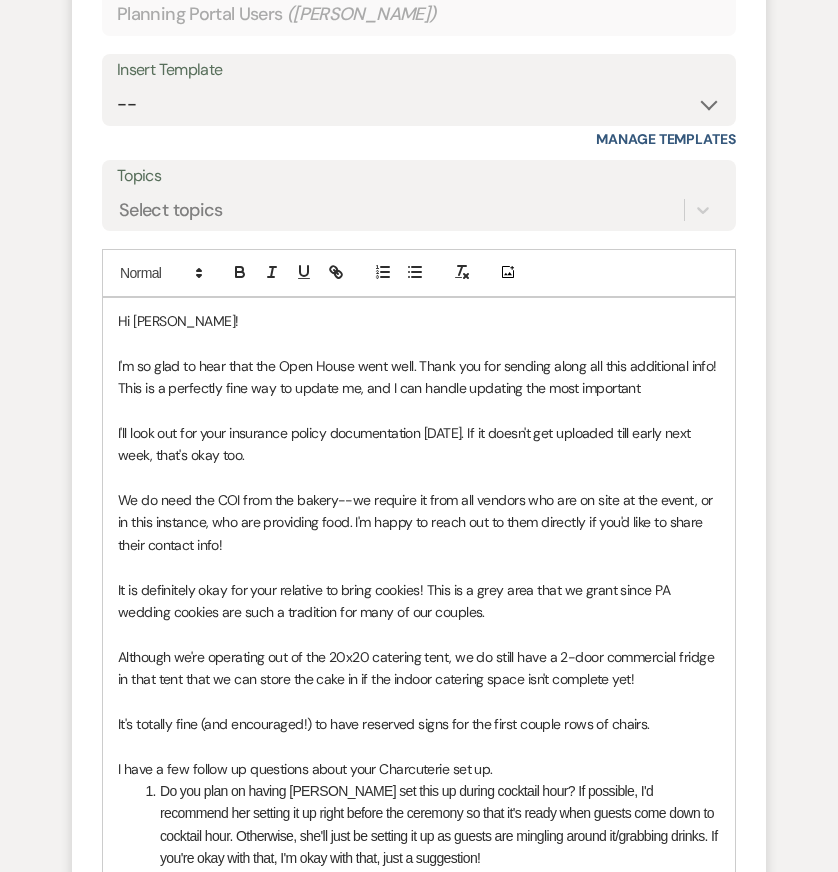 drag, startPoint x: 668, startPoint y: 281, endPoint x: 83, endPoint y: 282, distance: 585.00085 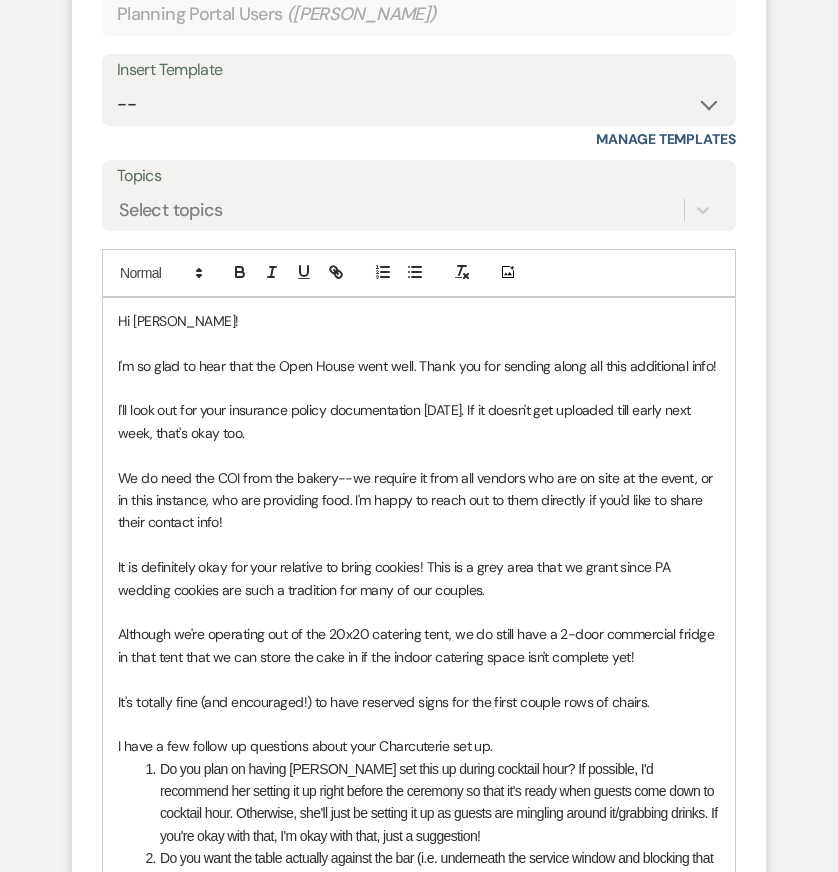click on "It's totally fine (and encouraged!) to have reserved signs for the first couple rows of chairs." at bounding box center (419, 702) 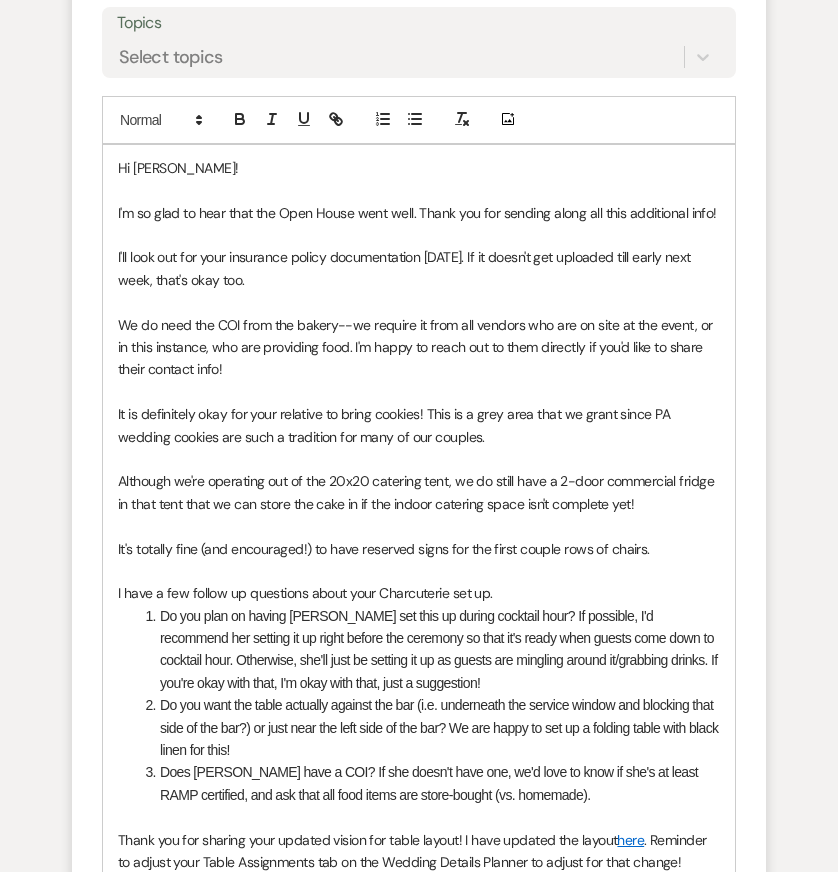 scroll, scrollTop: 12833, scrollLeft: 0, axis: vertical 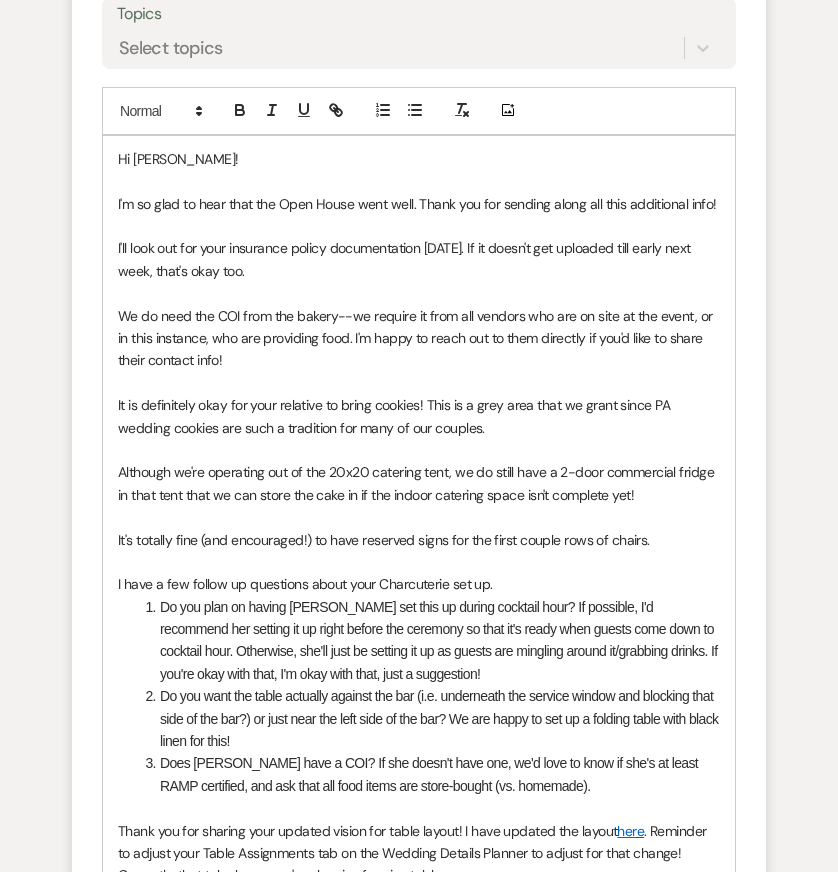 click on "here" at bounding box center [630, 831] 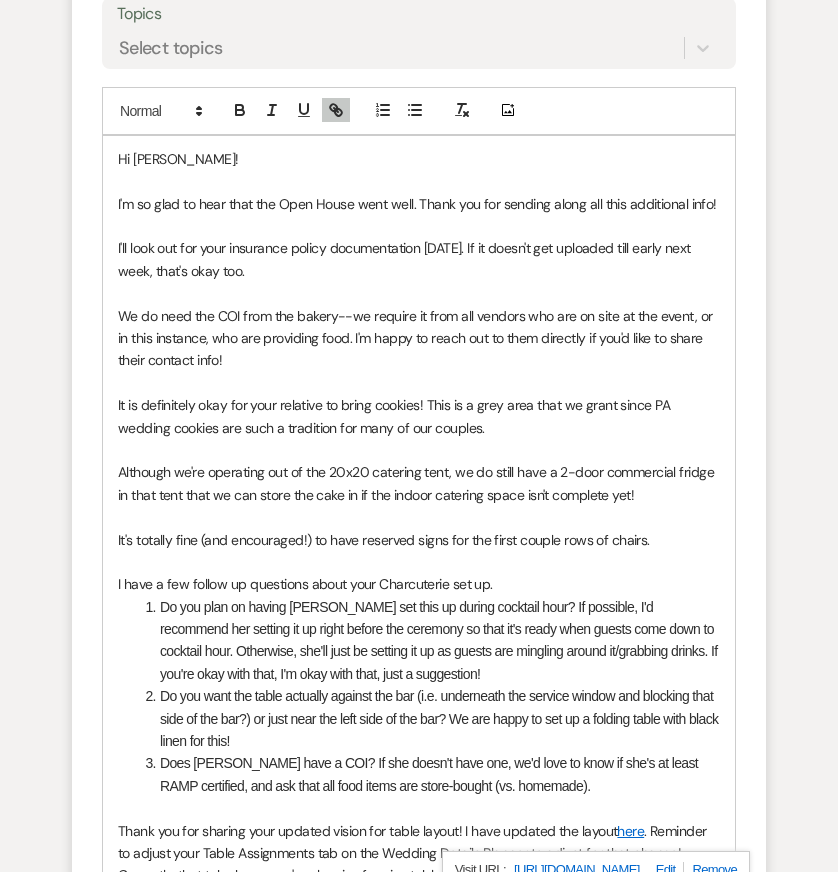 click on "Do you plan on having Angela set this up during cocktail hour? If possible, I'd recommend her setting it up right before the ceremony so that it's ready when guests come down to cocktail hour. Otherwise, she'll just be setting it up as guests are mingling around it/grabbing drinks. If you're okay with that, I'm okay with that, just a suggestion!" at bounding box center (429, 641) 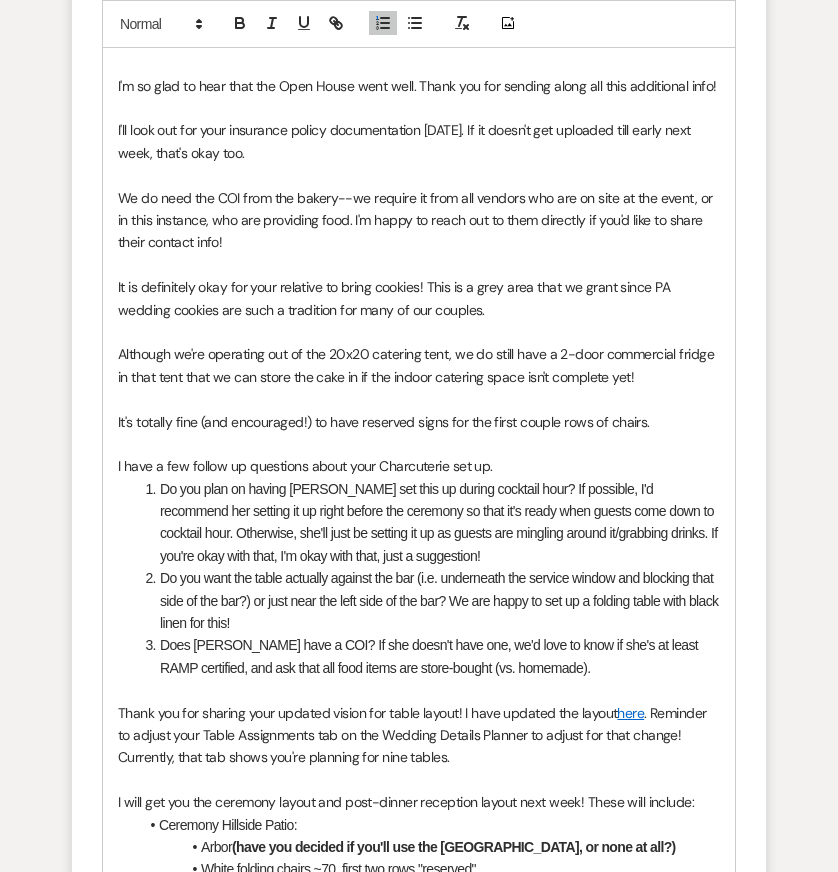 click on "Ceremony Hillside Patio:" at bounding box center [429, 825] 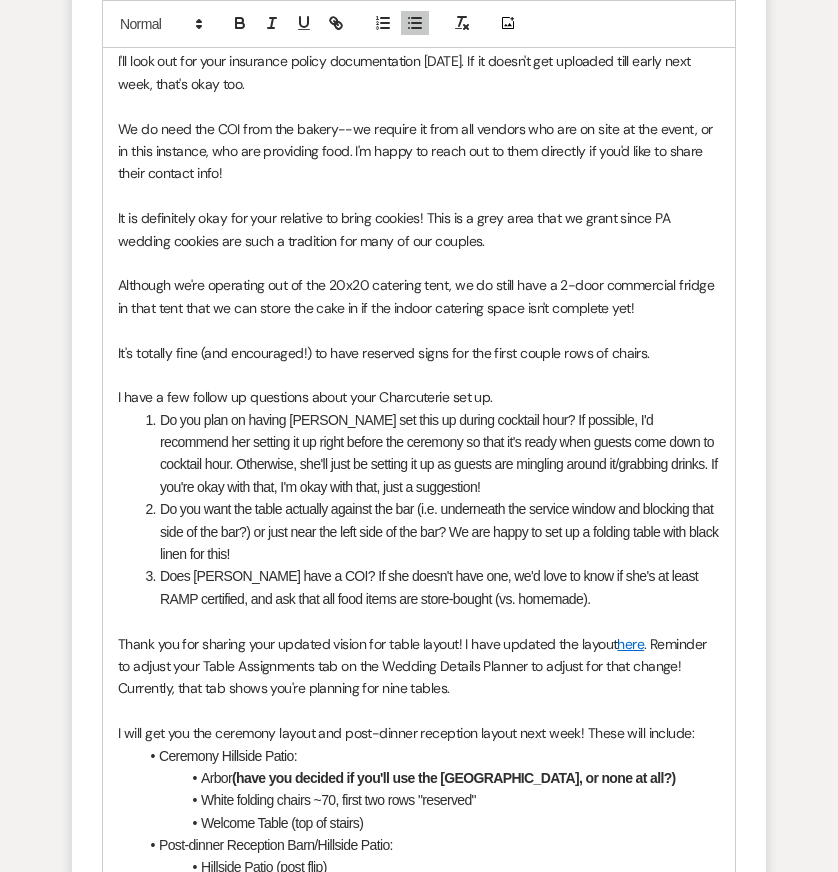 scroll, scrollTop: 13046, scrollLeft: 0, axis: vertical 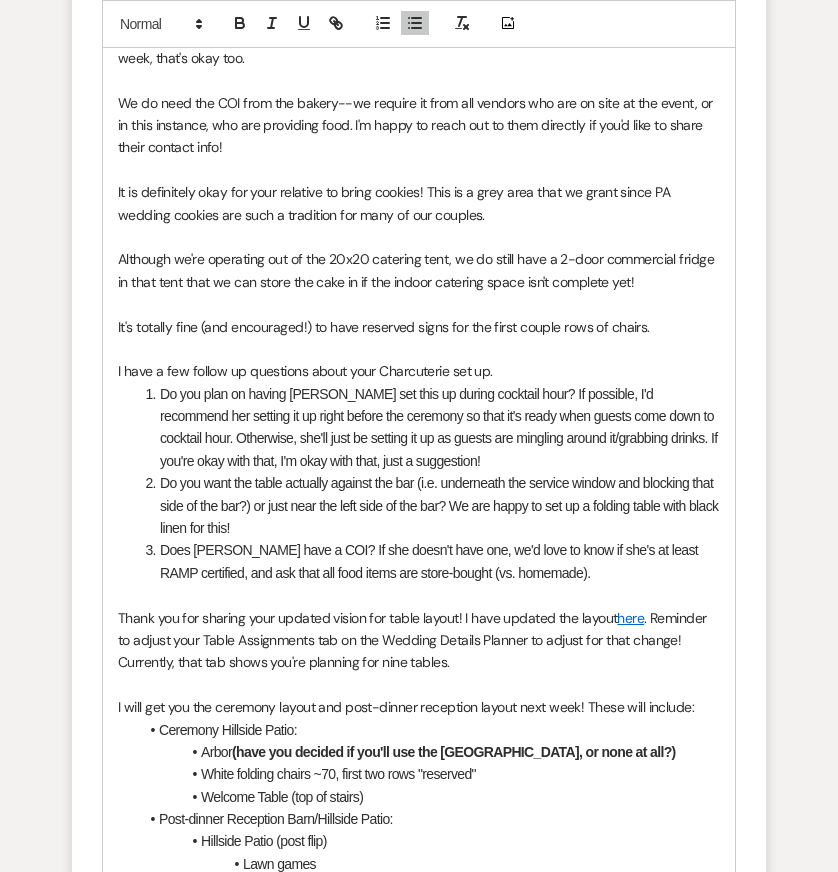 click on "Although we're operating out of the 20x20 catering tent, we do still have a 2-door commercial fridge in that tent that we can store the cake in if the indoor catering space isn't complete yet!" at bounding box center (419, 270) 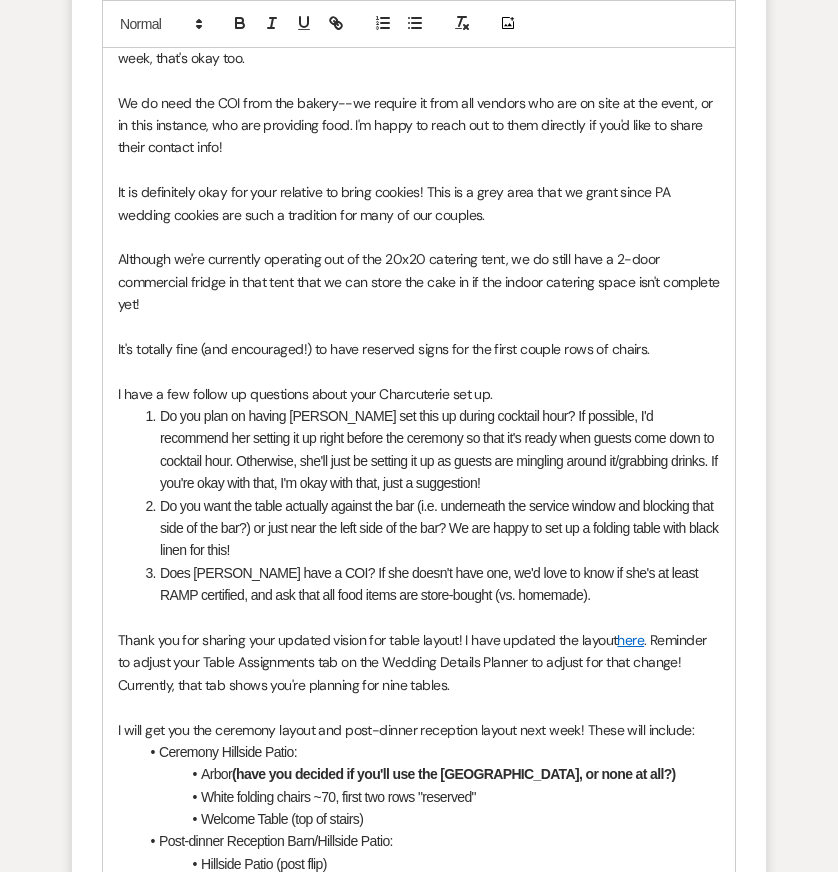 click on "It is definitely okay for your relative to bring cookies! This is a grey area that we grant since PA wedding cookies are such a tradition for many of our couples." at bounding box center [419, 203] 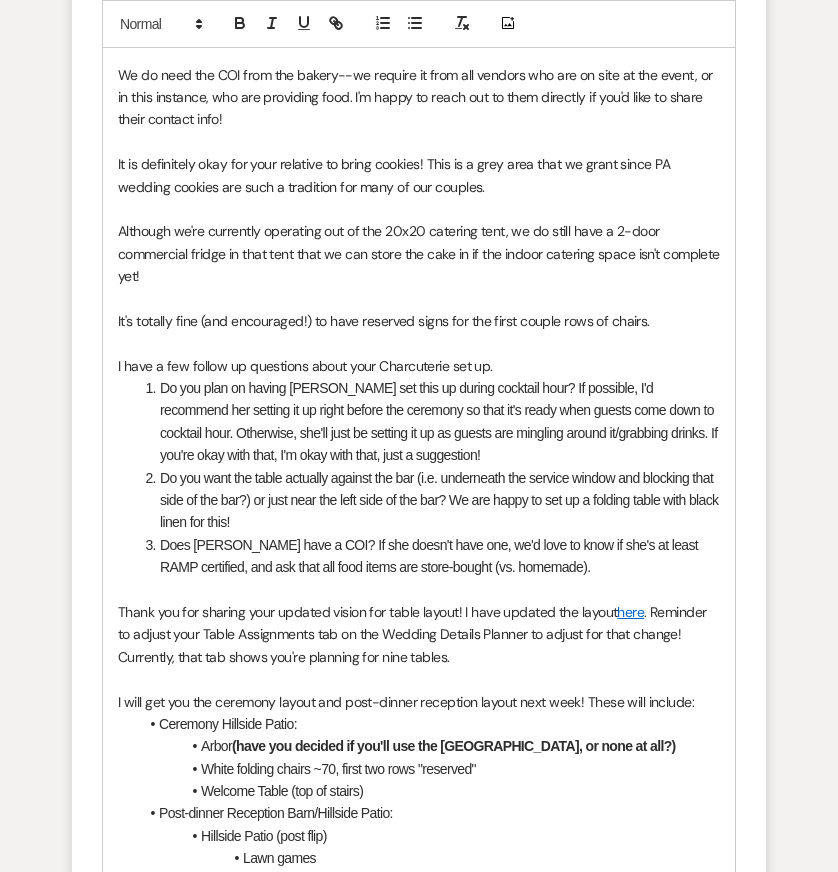 scroll, scrollTop: 13084, scrollLeft: 0, axis: vertical 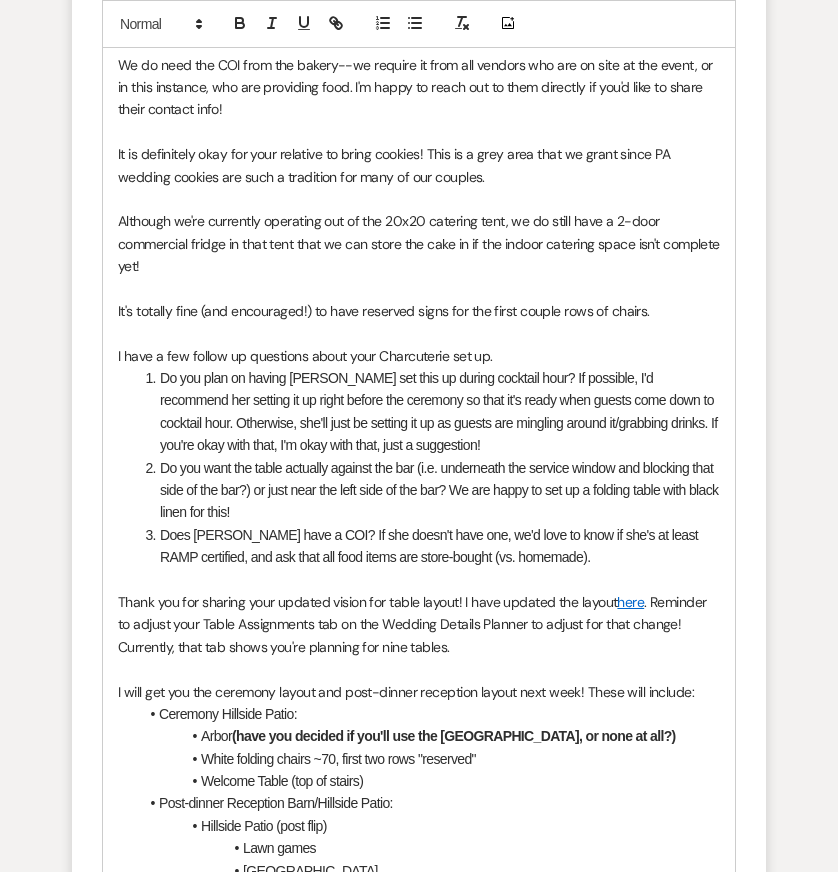 click on "Hillside Patio (post flip)" at bounding box center (429, 826) 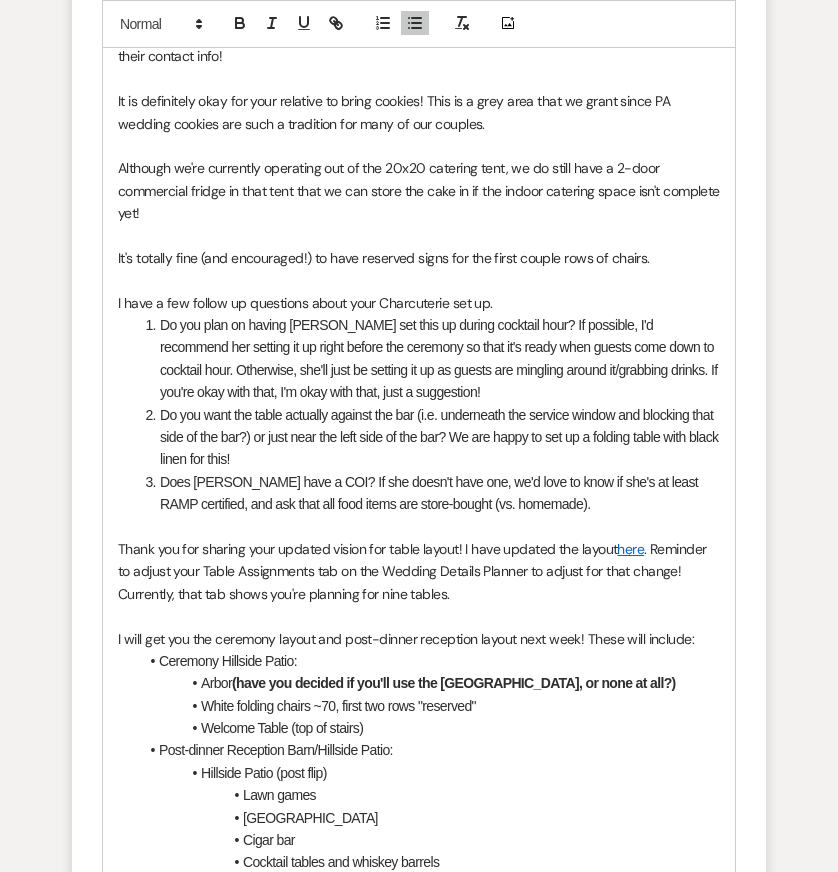 scroll, scrollTop: 13147, scrollLeft: 0, axis: vertical 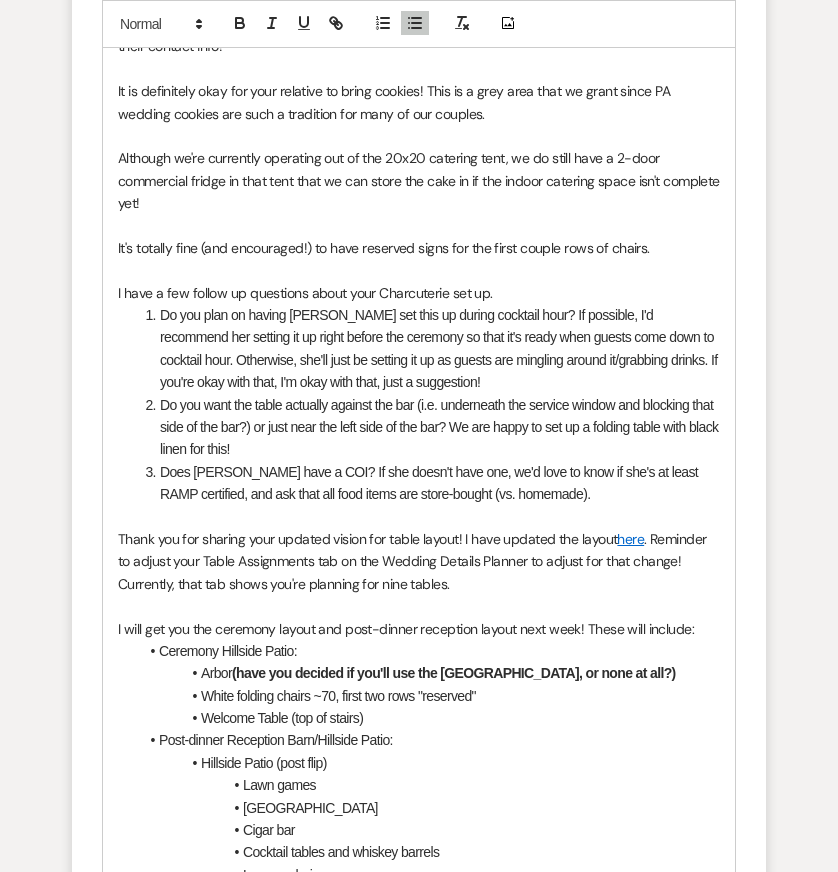 click on "It's totally fine (and encouraged!) to have reserved signs for the first couple rows of chairs." at bounding box center [419, 248] 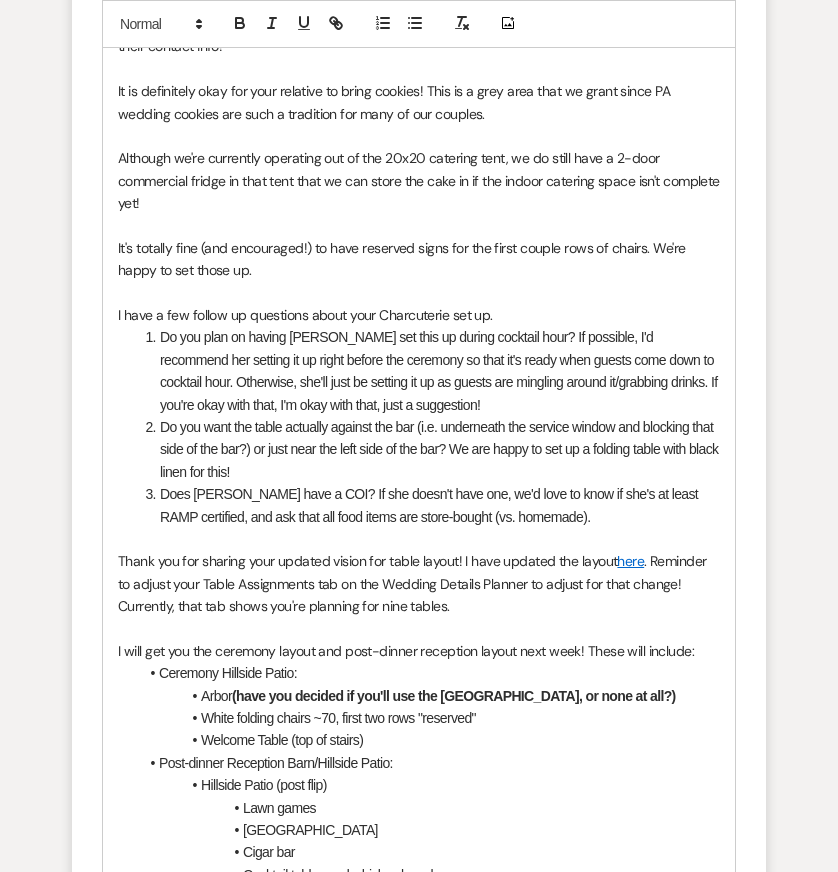 click on "Hillside Patio (post flip)" at bounding box center [429, 785] 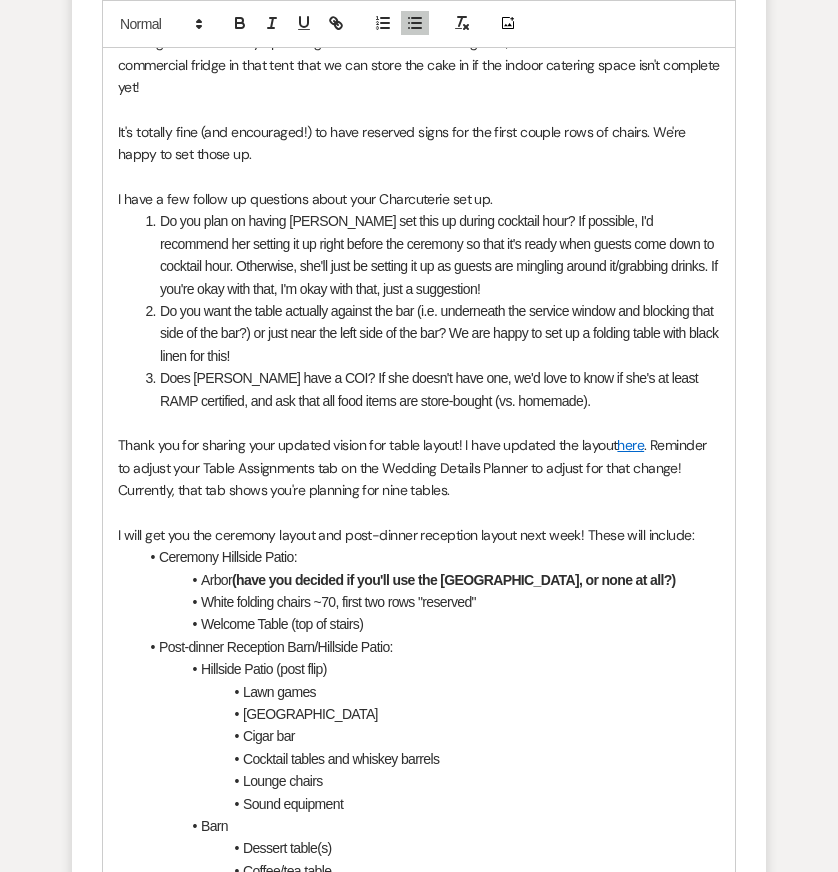 scroll, scrollTop: 13266, scrollLeft: 0, axis: vertical 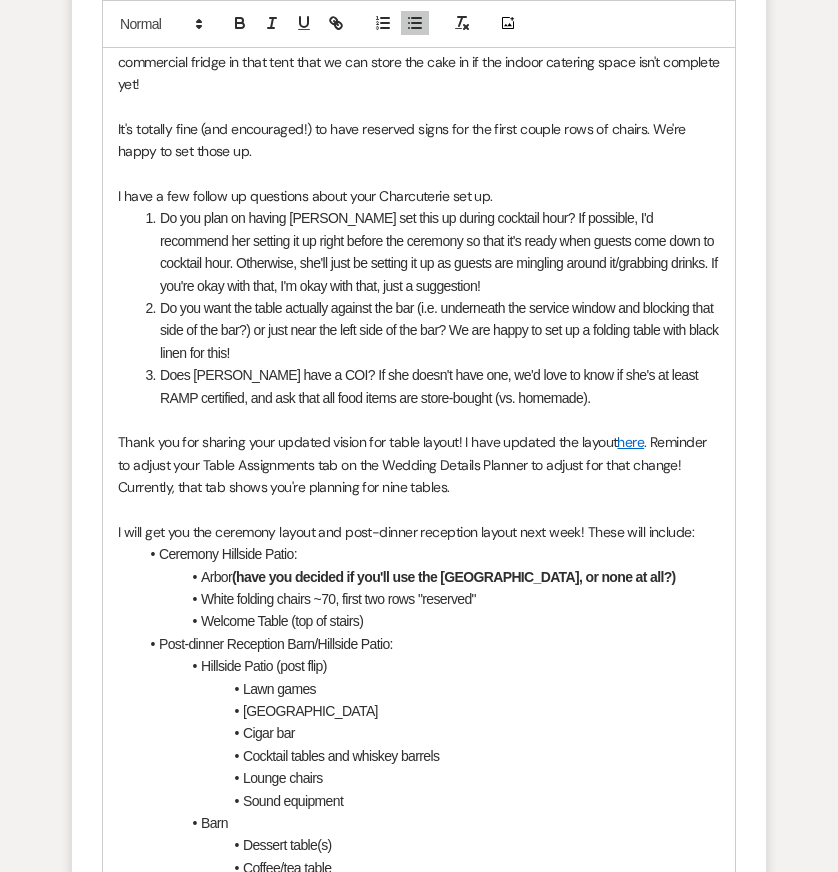click at bounding box center (419, 174) 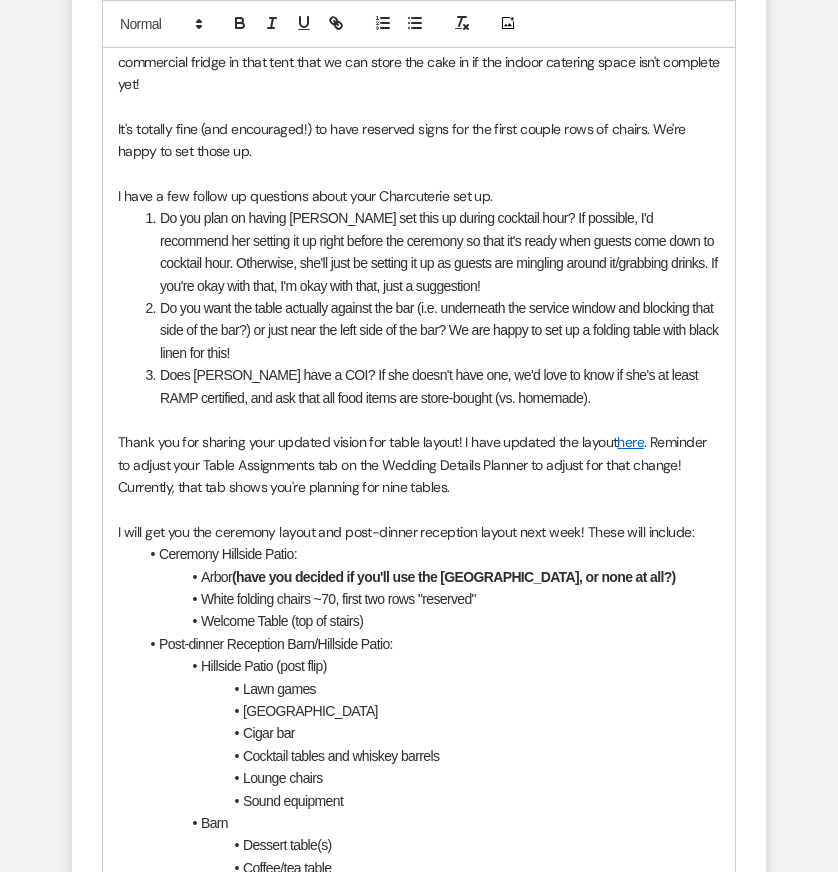 click on "Post-dinner Reception Barn/Hillside Patio:" at bounding box center (429, 644) 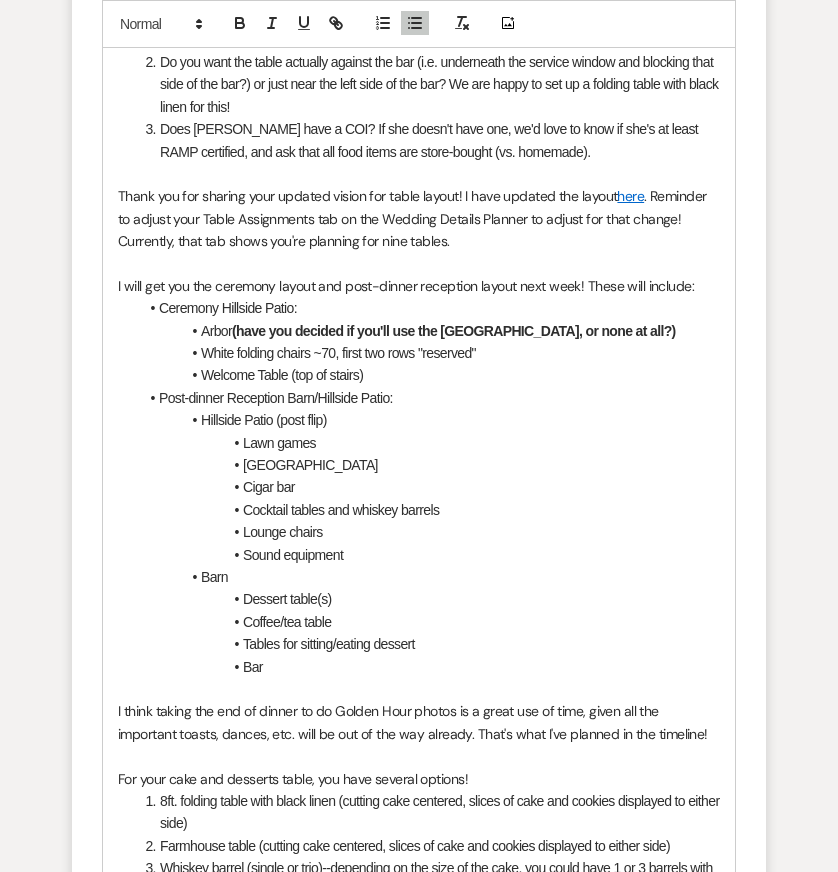 scroll, scrollTop: 13514, scrollLeft: 0, axis: vertical 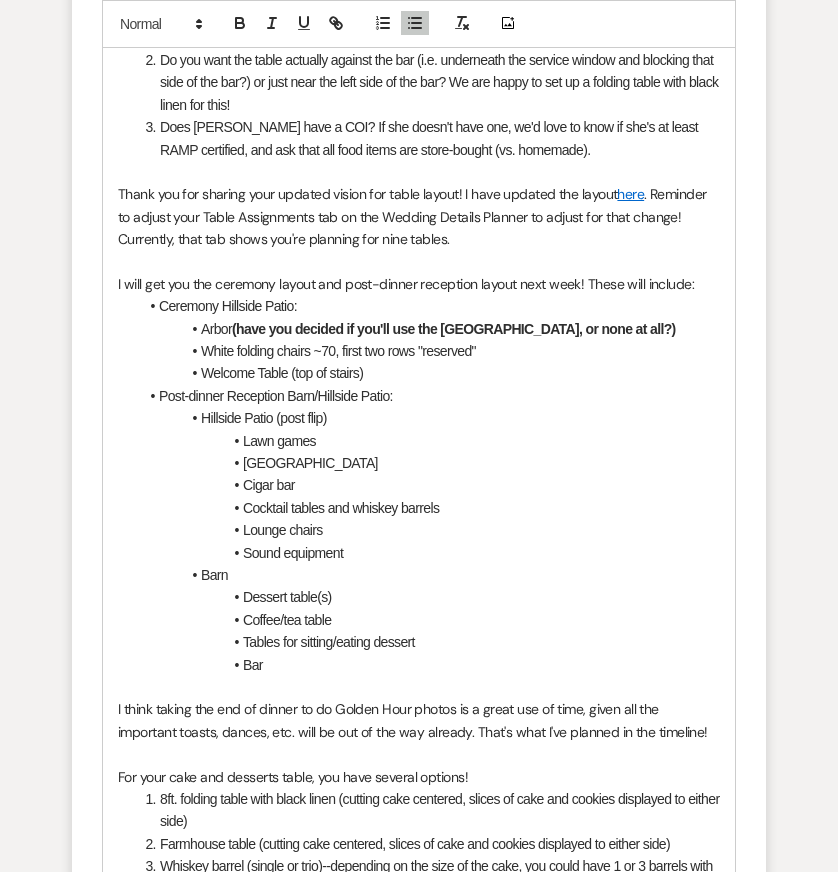 click on "Thank you for sharing your updated vision for table layout! I have updated the layout  here . Reminder to adjust your Table Assignments tab on the Wedding Details Planner to adjust for that change! Currently, that tab shows you're planning for nine tables." at bounding box center [419, 216] 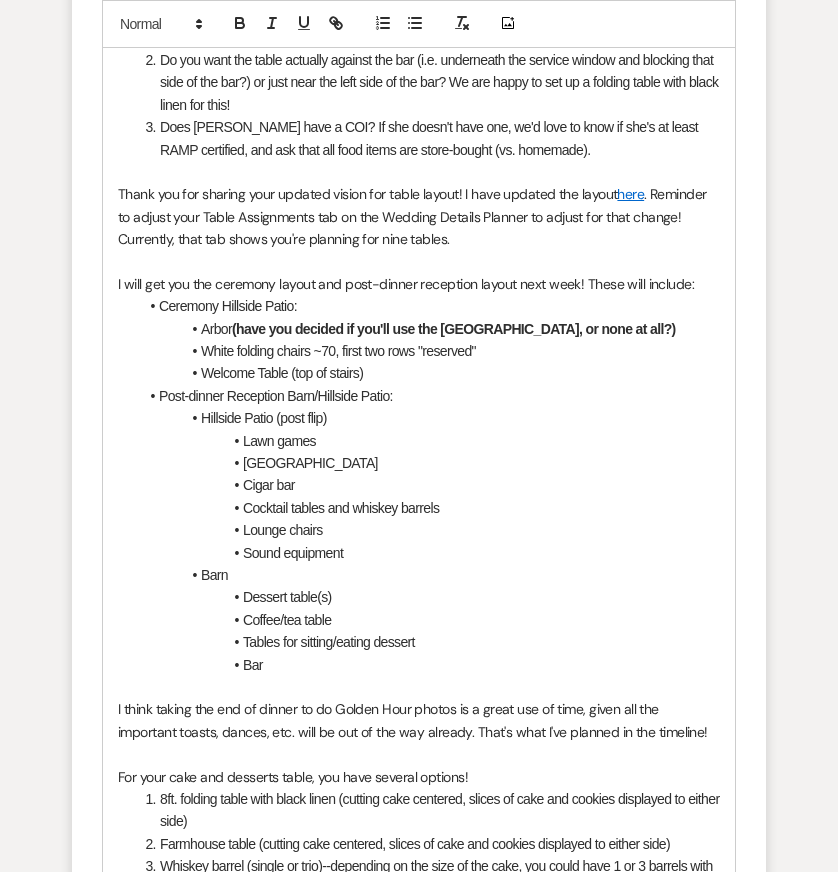 click on "8ft. folding table with black linen (cutting cake centered, slices of cake and cookies displayed to either side)" at bounding box center [429, 810] 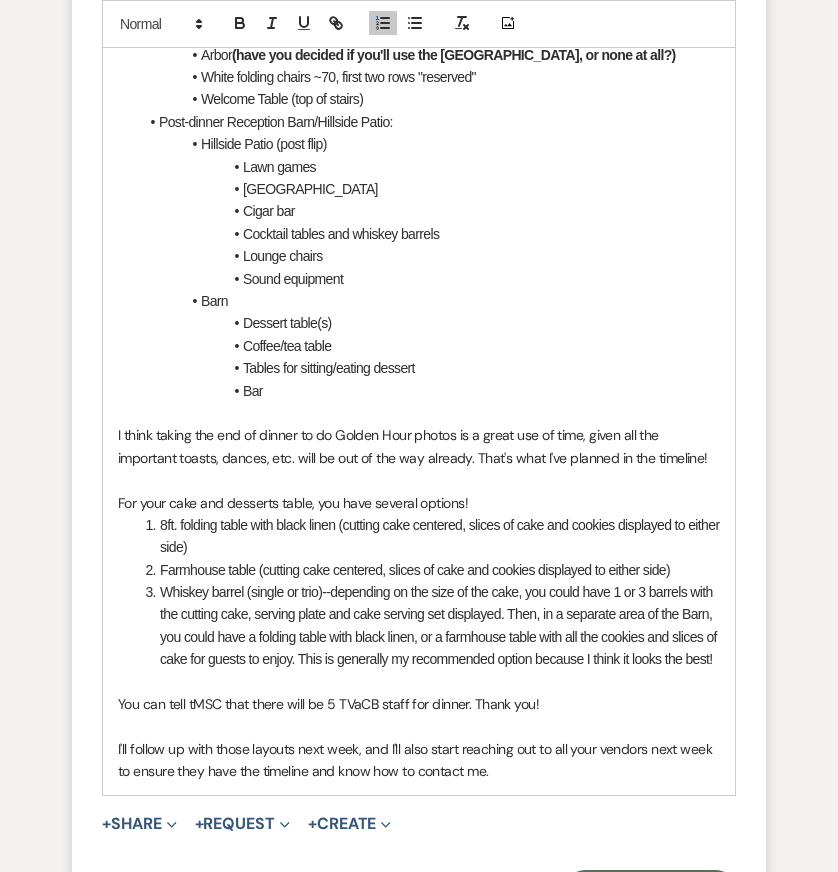 scroll, scrollTop: 13789, scrollLeft: 0, axis: vertical 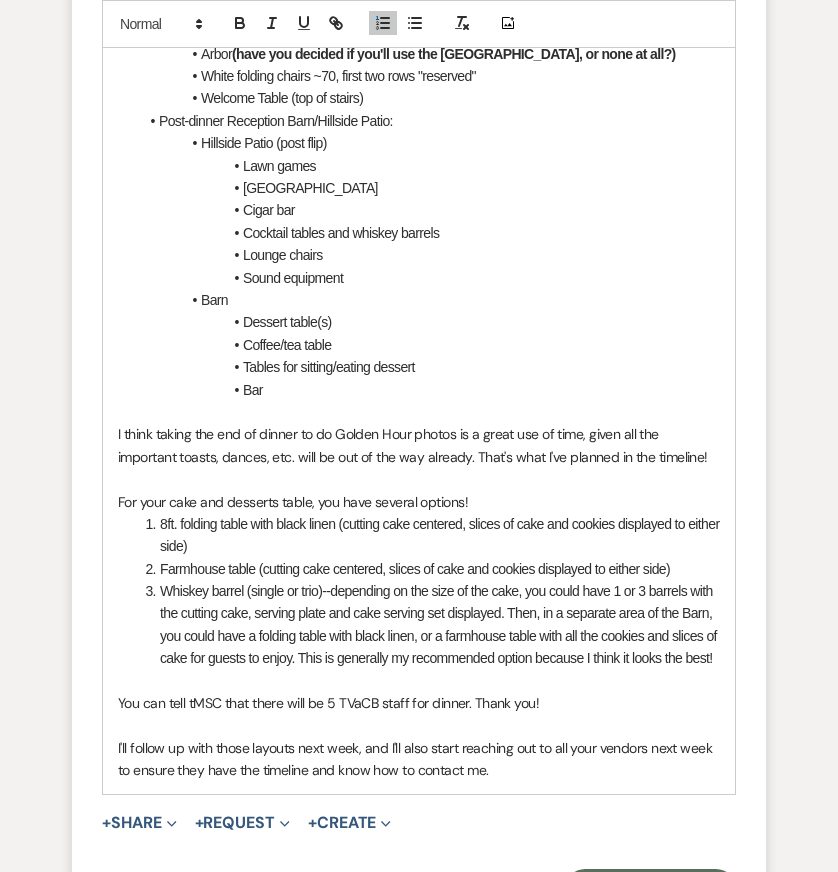 click at bounding box center (419, 681) 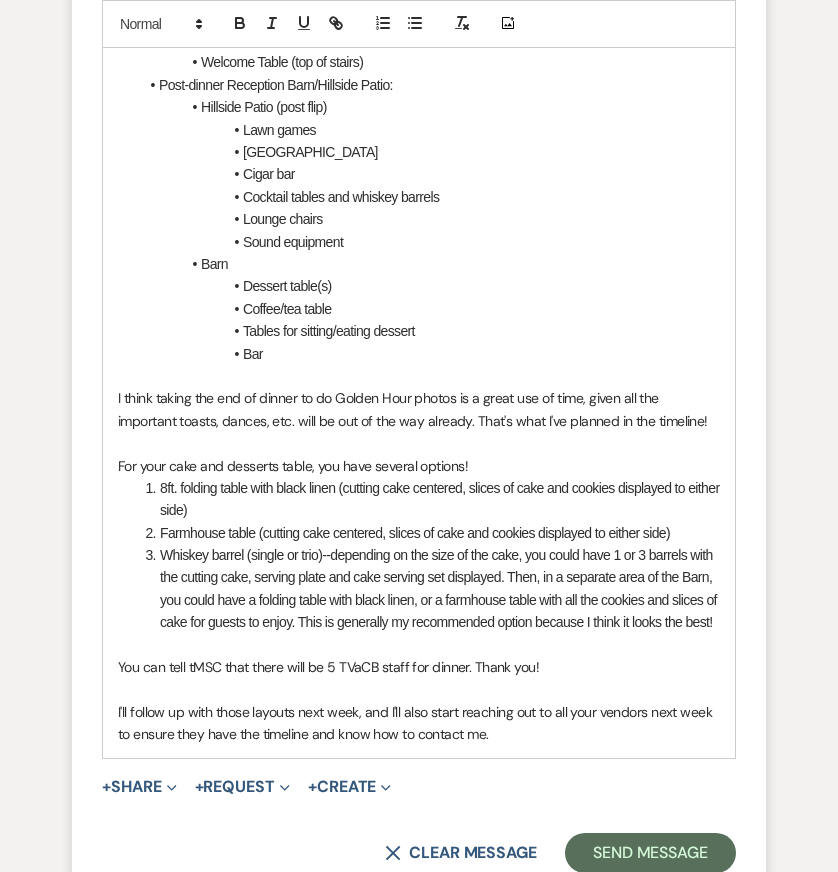 scroll, scrollTop: 13829, scrollLeft: 0, axis: vertical 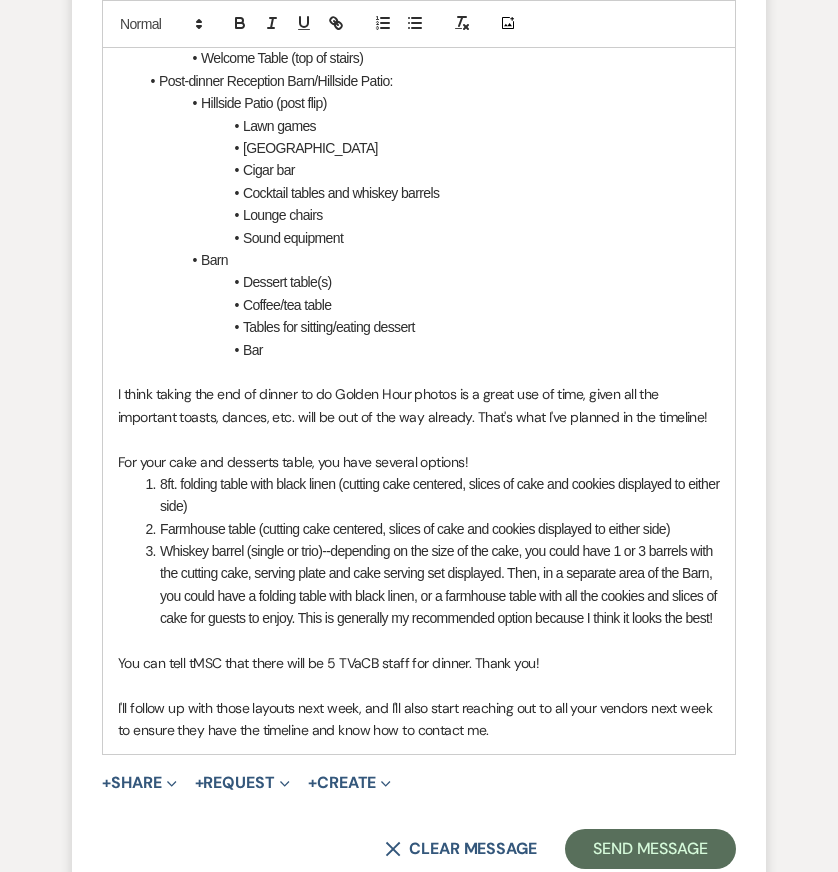 click on "I'll follow up with those layouts next week, and I'll also start reaching out to all your vendors next week to ensure they have the timeline and know how to contact me." at bounding box center (419, 719) 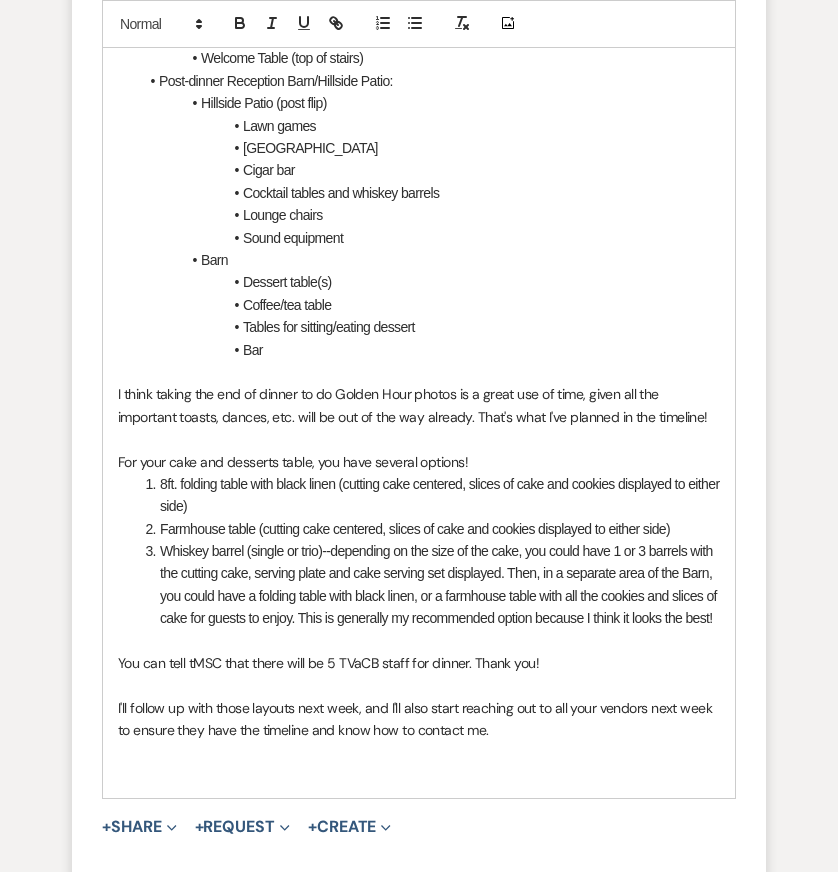 click on "I'll follow up with those layouts next week, and I'll also start reaching out to all your vendors next week to ensure they have the timeline and know how to contact me." at bounding box center [419, 719] 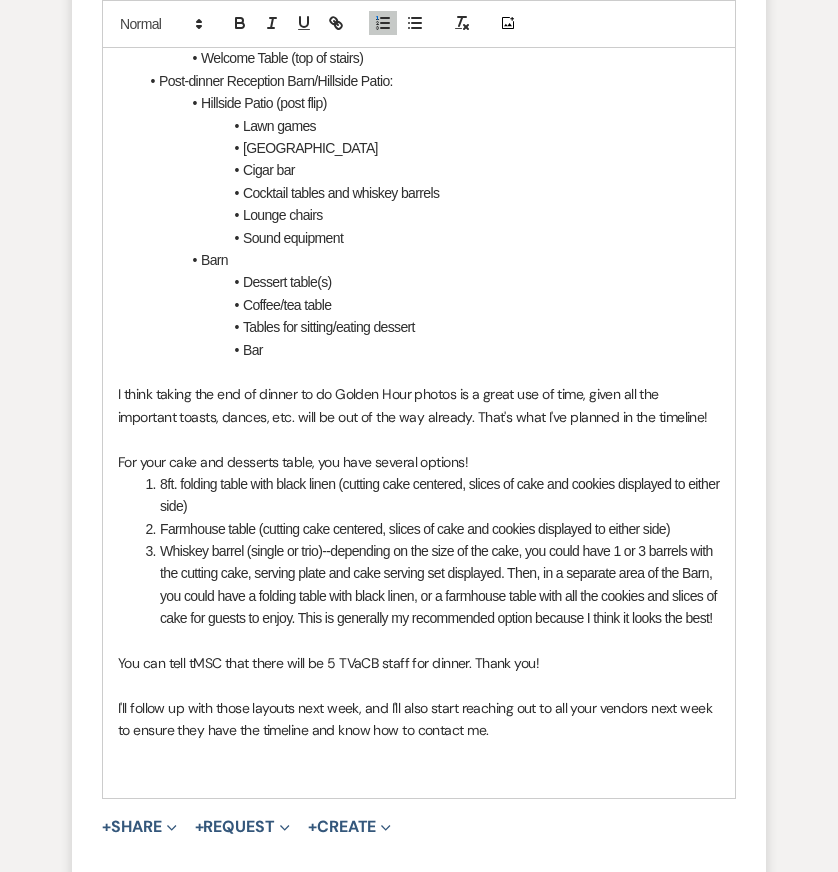 click at bounding box center [419, 753] 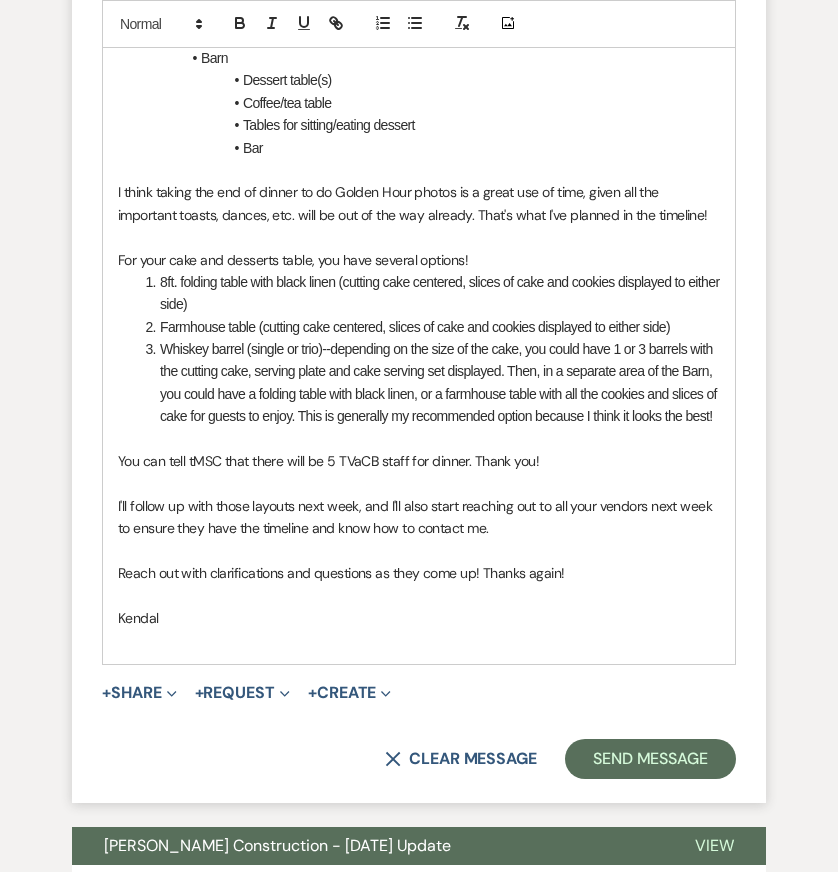 scroll, scrollTop: 14034, scrollLeft: 0, axis: vertical 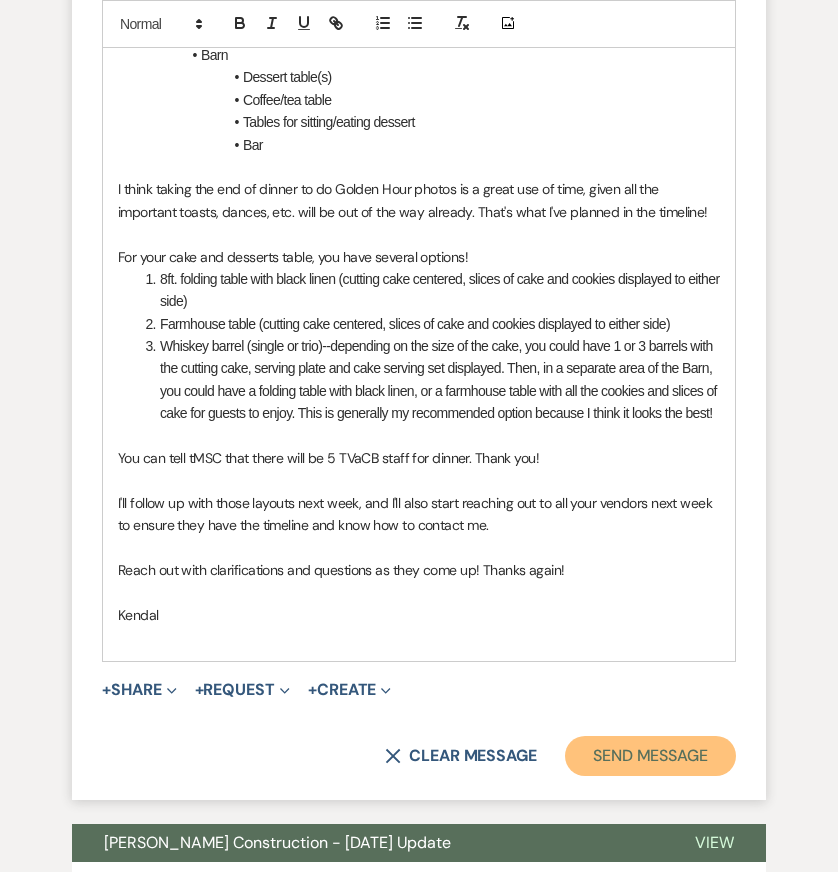 click on "Send Message" at bounding box center (650, 756) 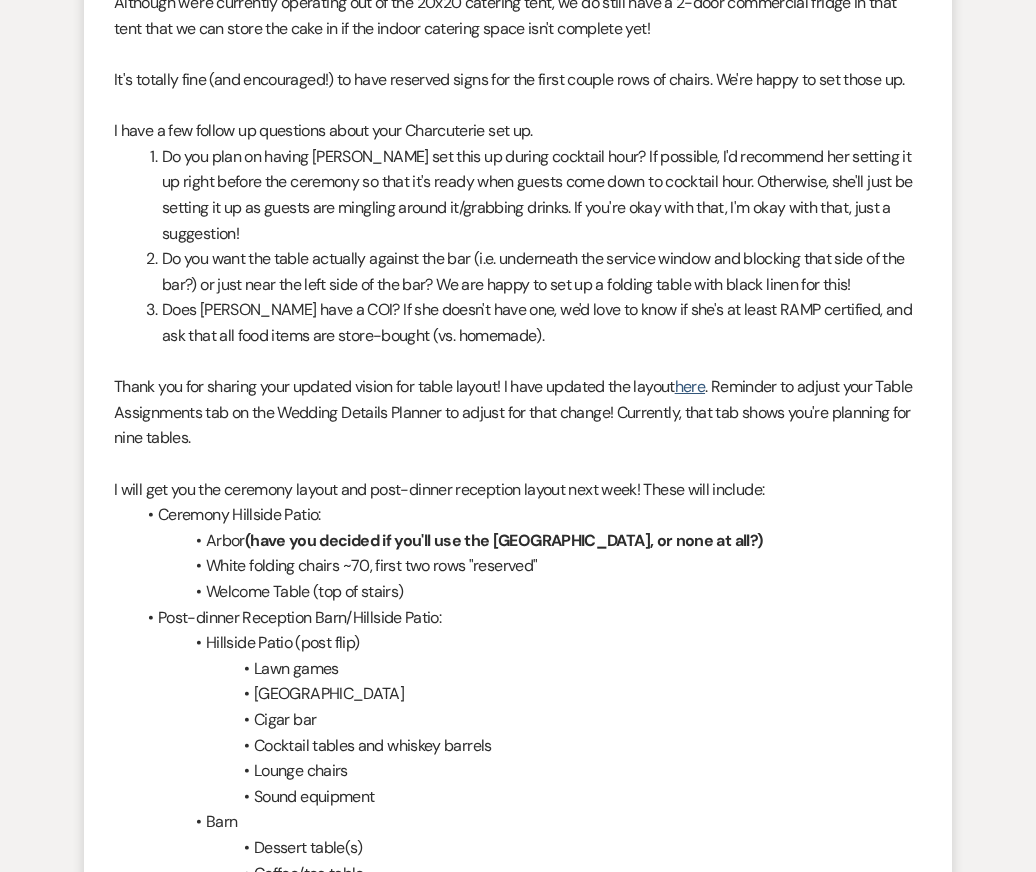 scroll, scrollTop: 11523, scrollLeft: 0, axis: vertical 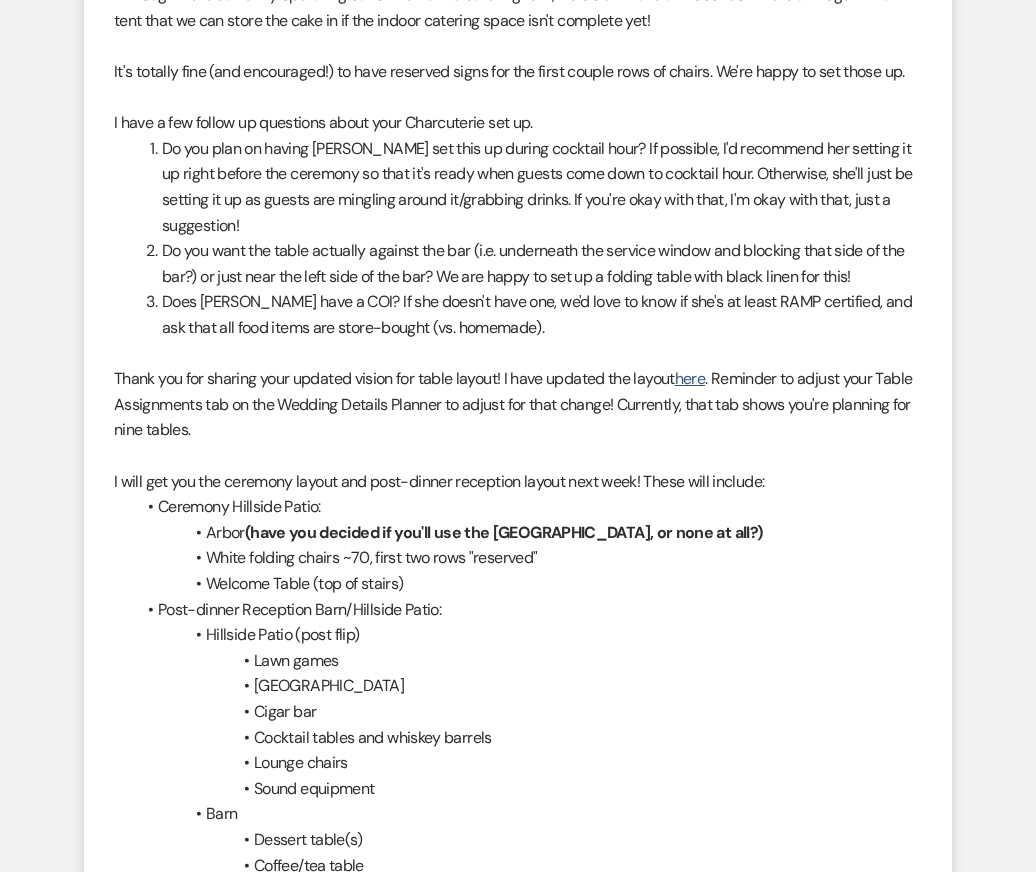 click on "Do you plan on having Angela set this up during cocktail hour? If possible, I'd recommend her setting it up right before the ceremony so that it's ready when guests come down to cocktail hour. Otherwise, she'll just be setting it up as guests are mingling around it/grabbing drinks. If you're okay with that, I'm okay with that, just a suggestion!" at bounding box center (530, 187) 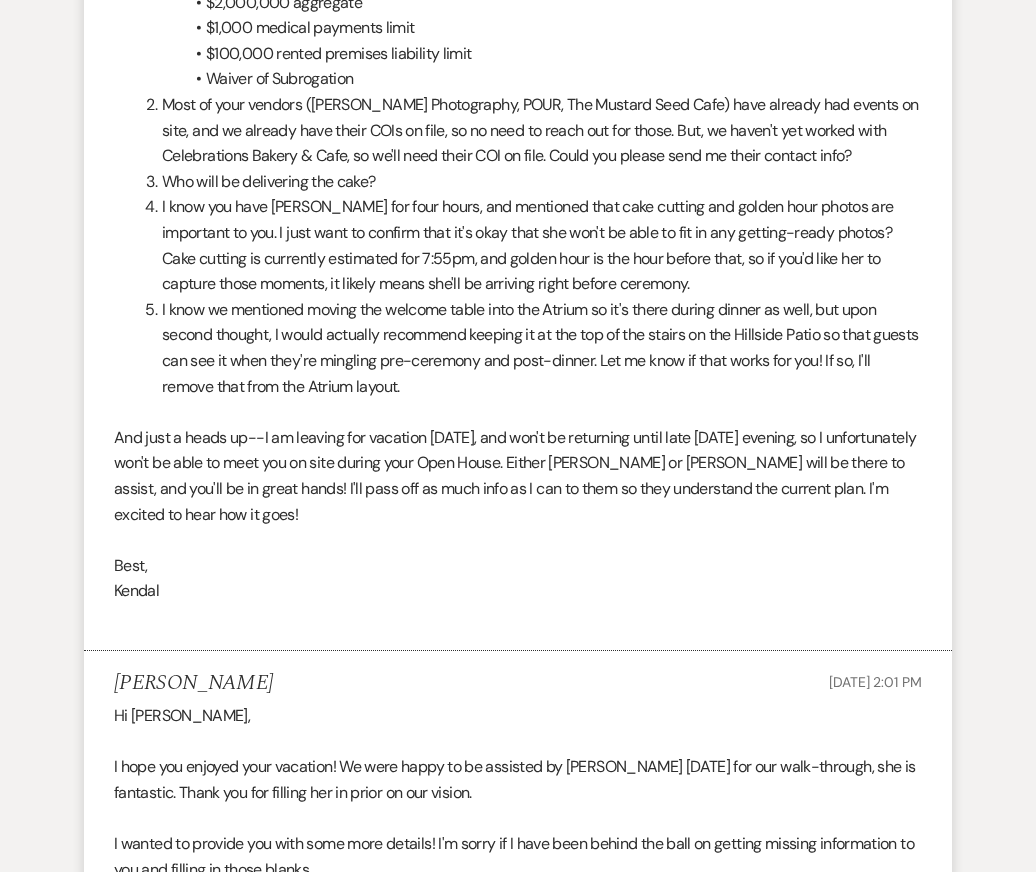 scroll, scrollTop: 7755, scrollLeft: 0, axis: vertical 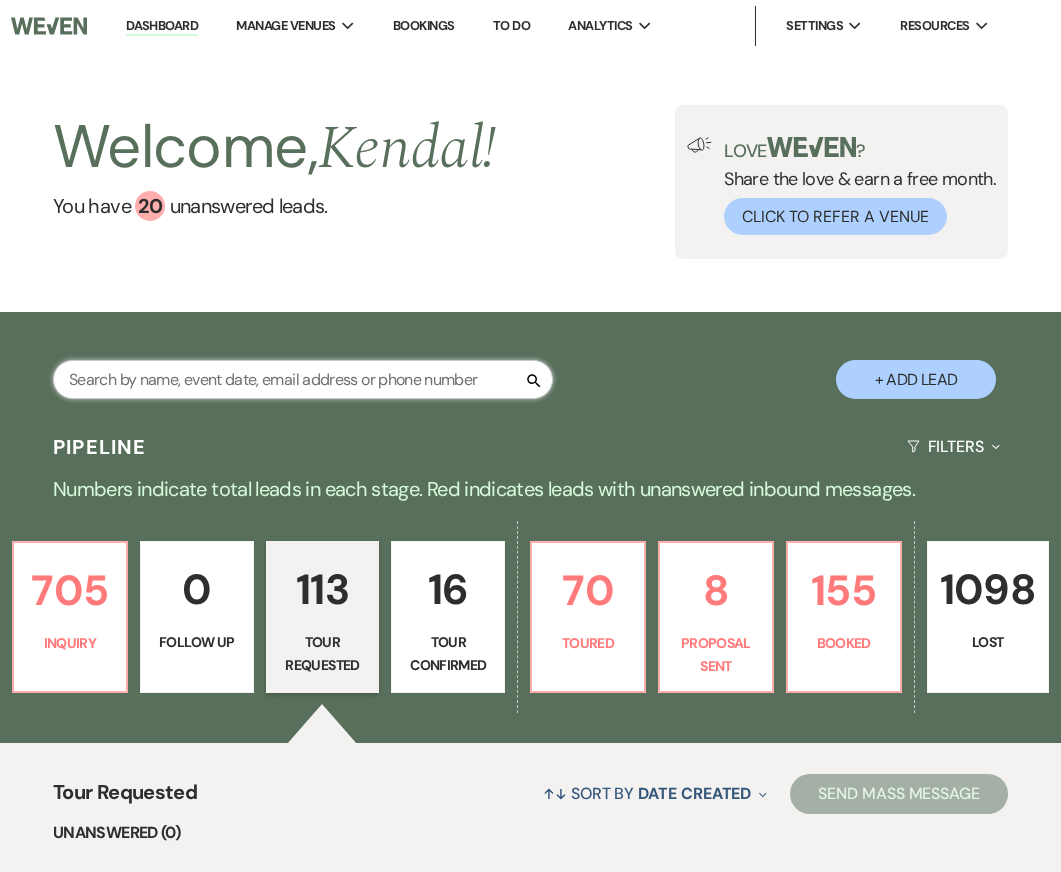 click at bounding box center (303, 379) 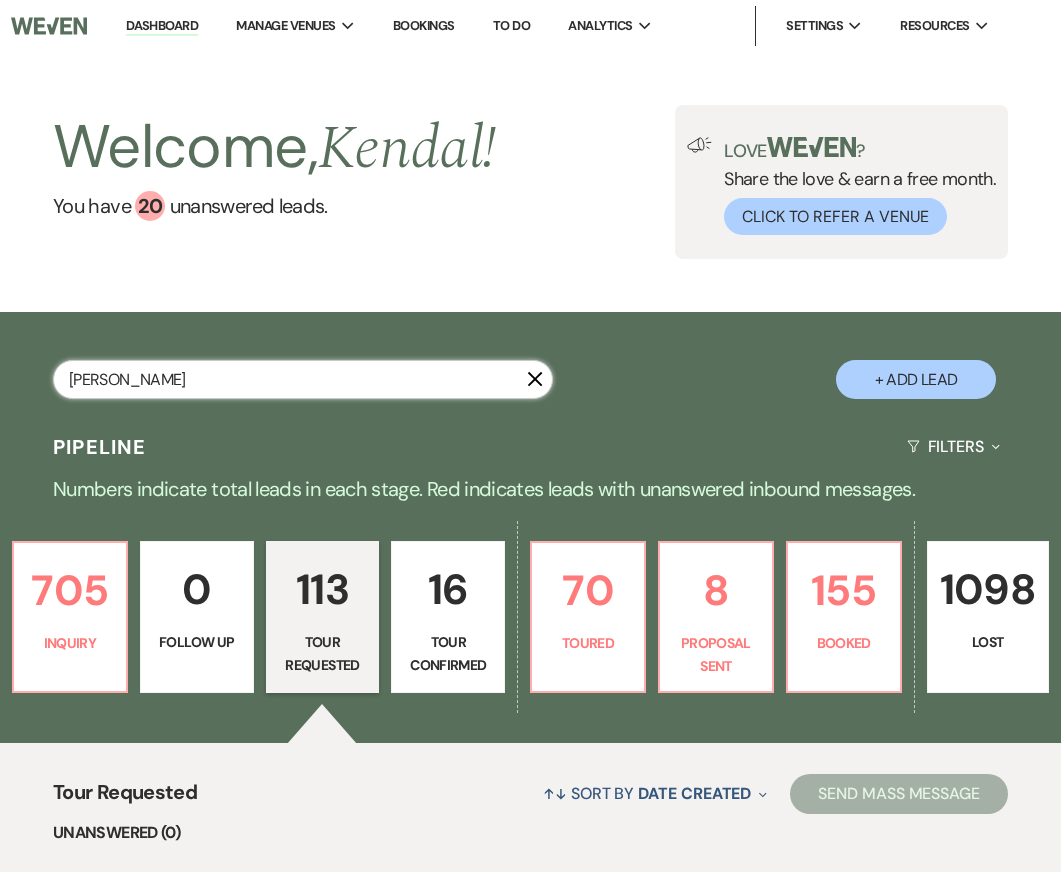 type on "[PERSON_NAME]" 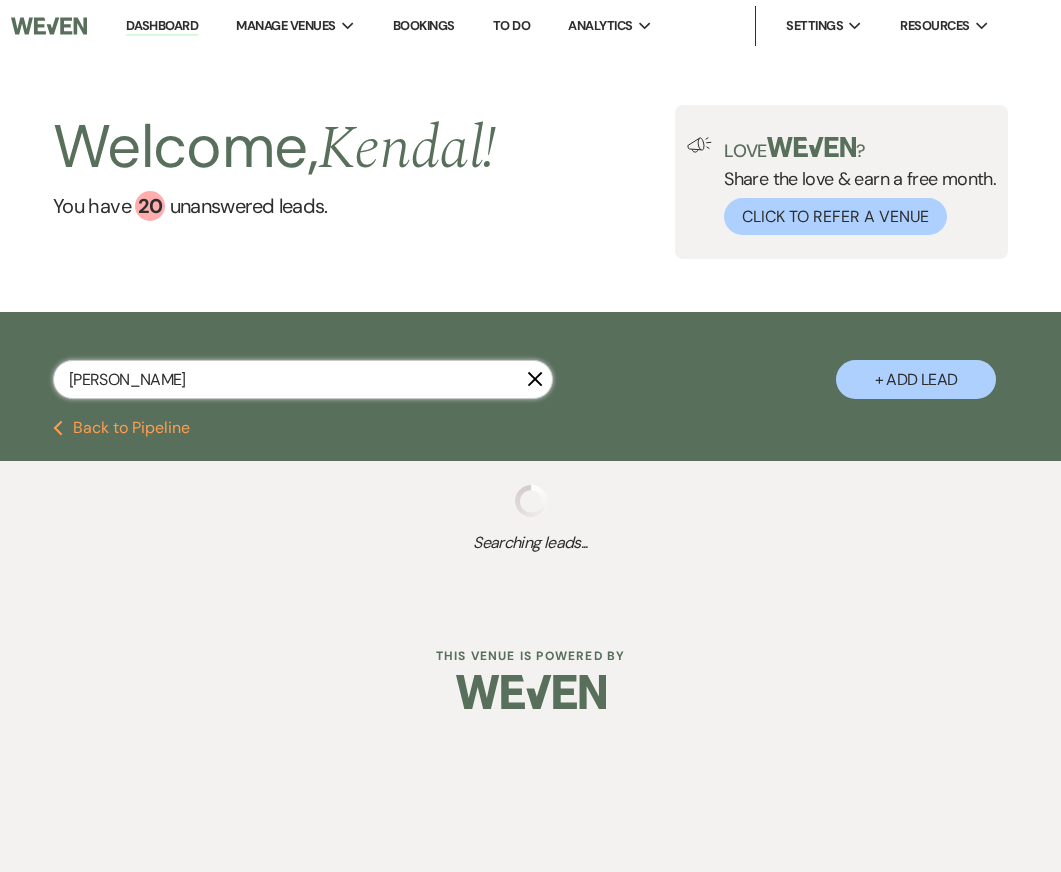 select on "8" 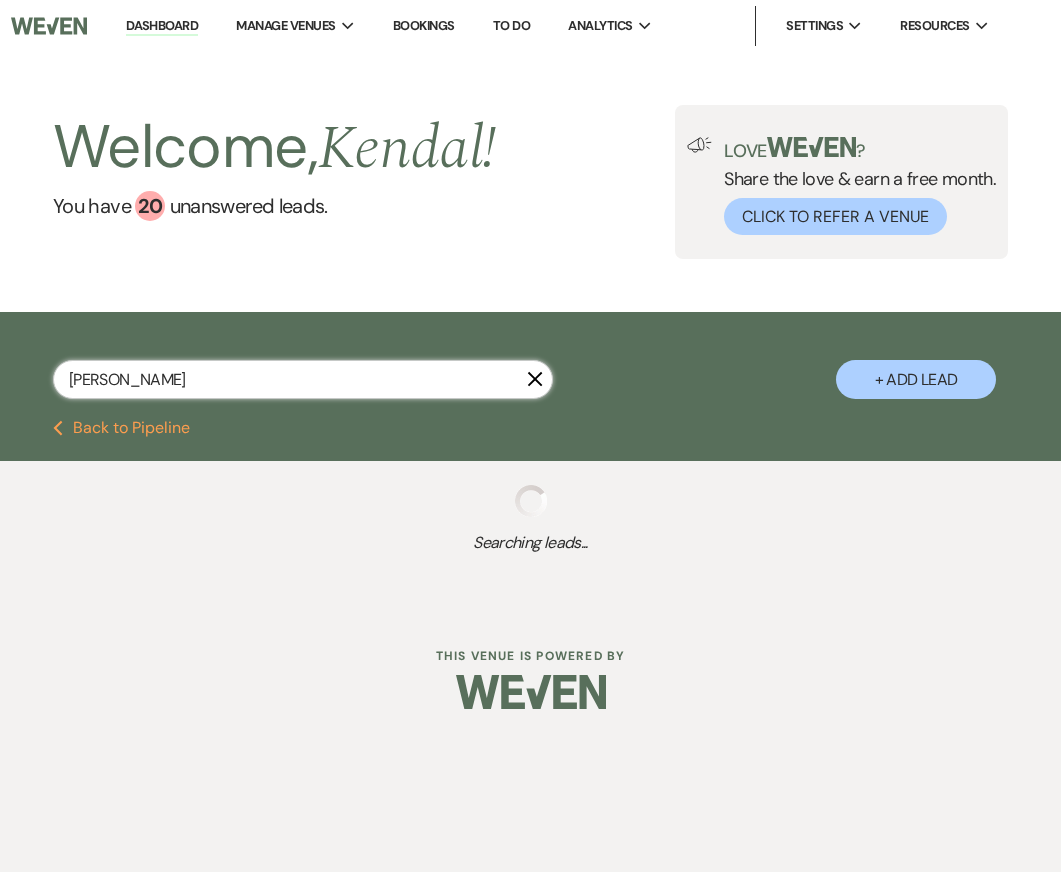 select on "5" 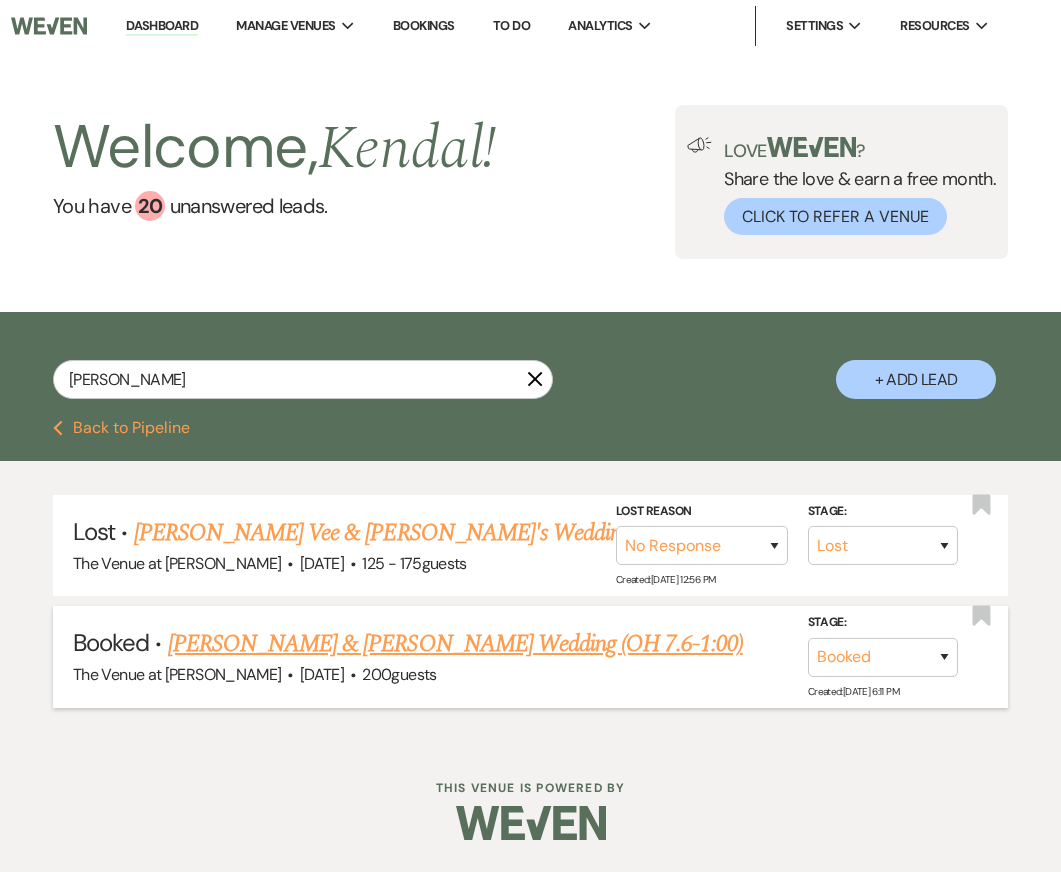 click on "[PERSON_NAME] & [PERSON_NAME] Wedding (OH 7.6-1:00)" at bounding box center (455, 644) 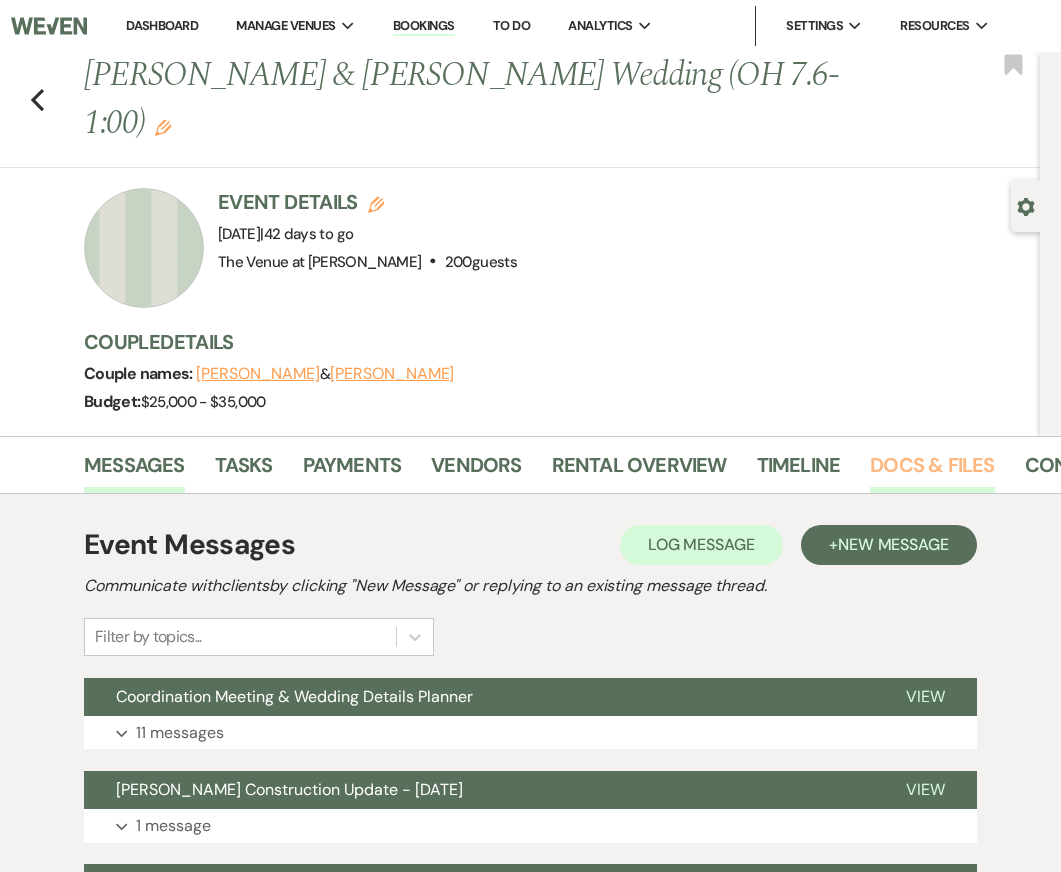 click on "Docs & Files" at bounding box center [932, 471] 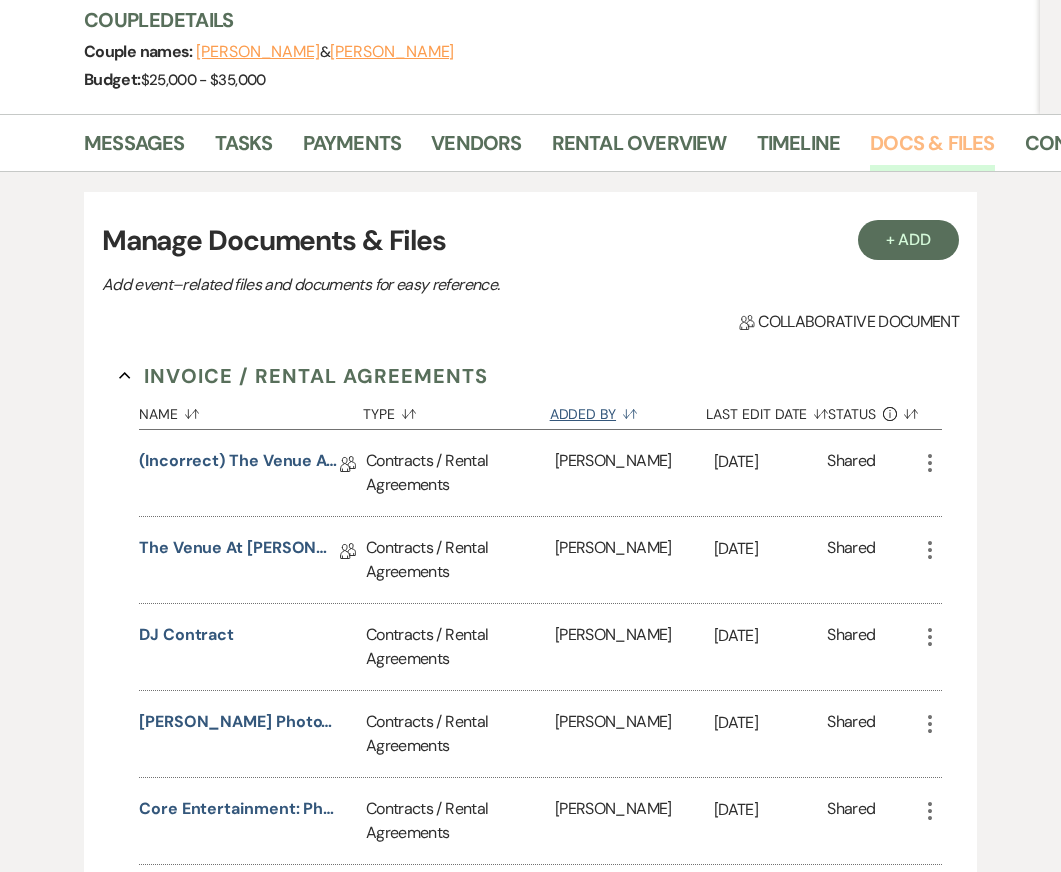 scroll, scrollTop: 342, scrollLeft: 0, axis: vertical 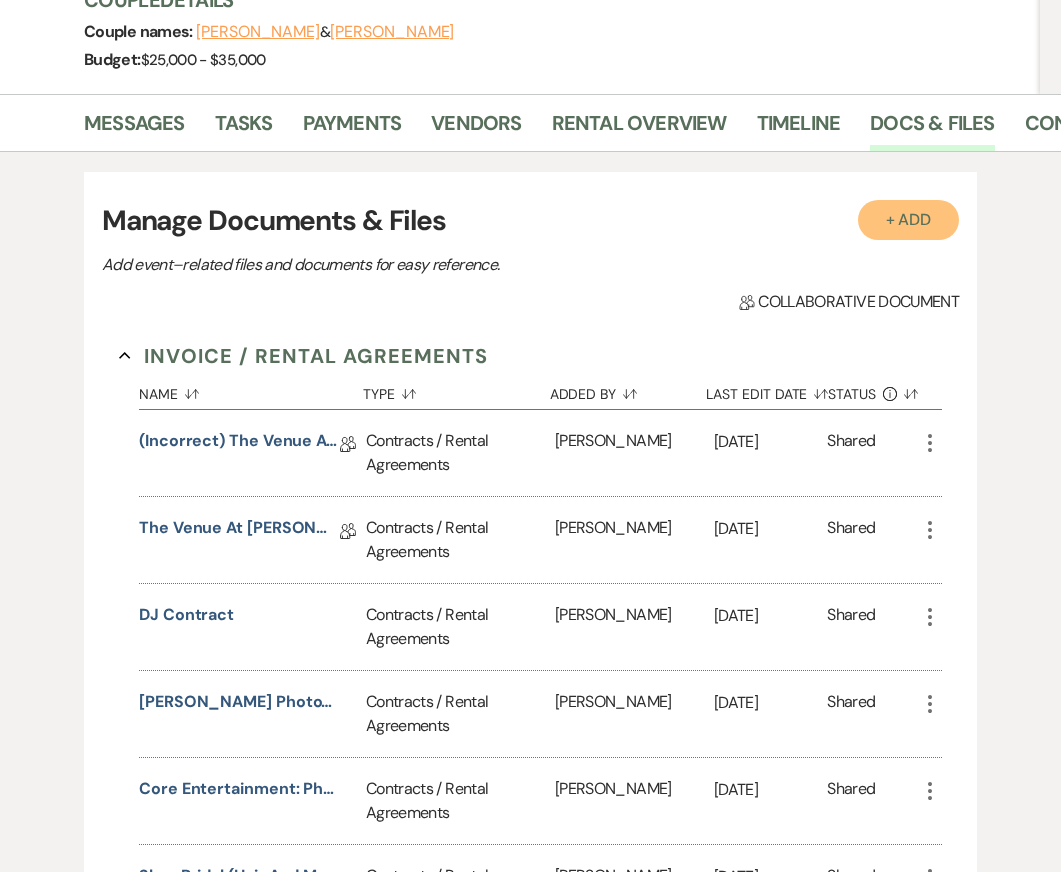click on "+ Add" at bounding box center (909, 220) 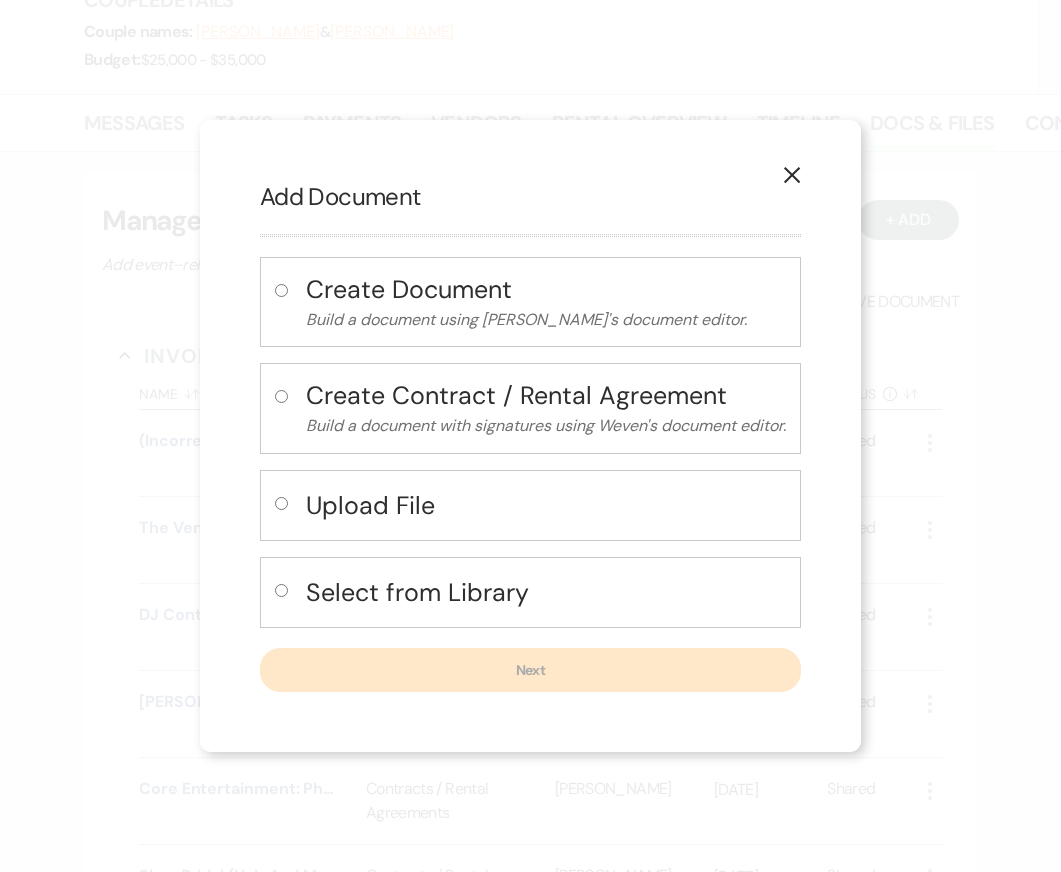 click on "Select from Library" at bounding box center (546, 592) 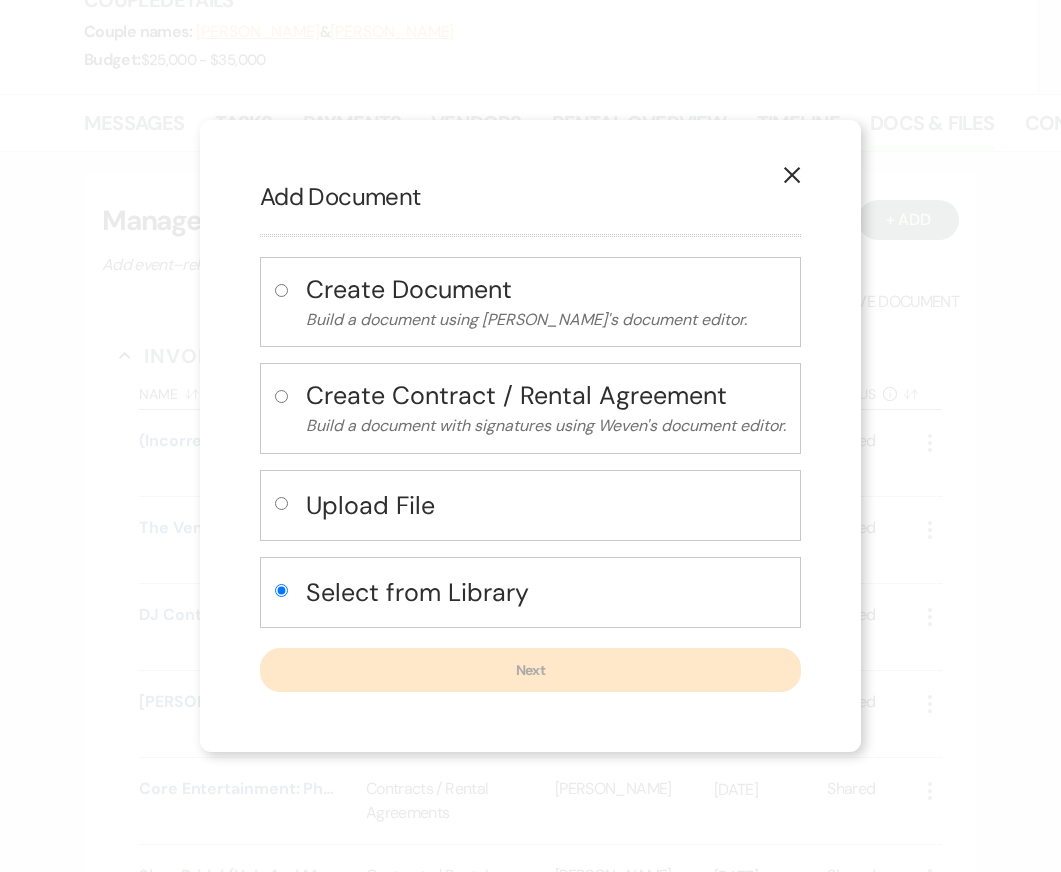 radio on "true" 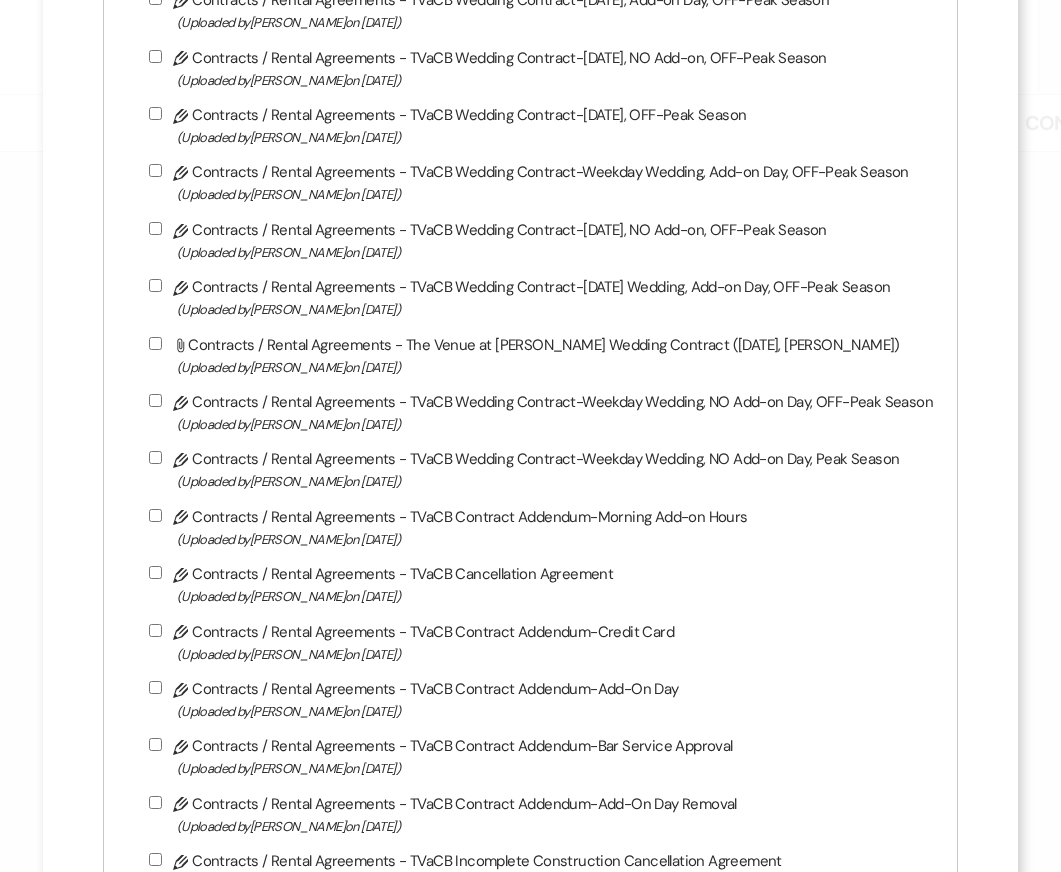 scroll, scrollTop: 1386, scrollLeft: 0, axis: vertical 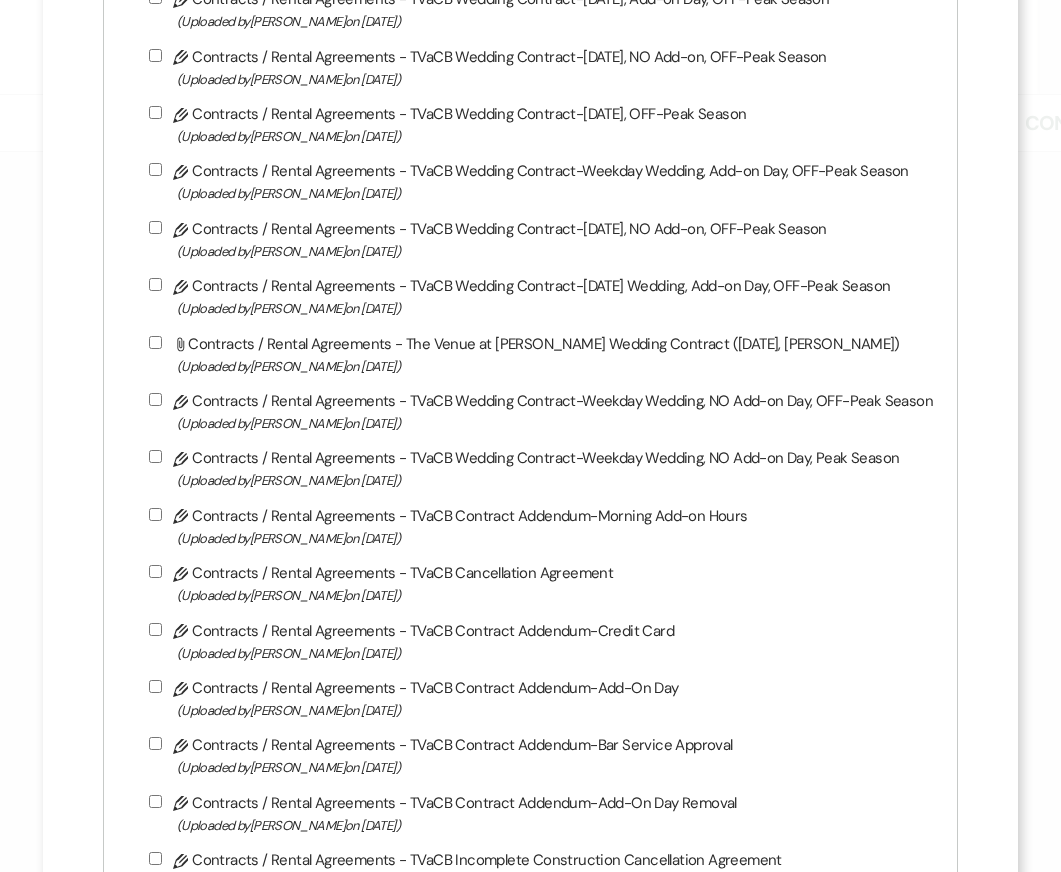 click on "Pencil Contracts / Rental Agreements - TVaCB Contract Addendum-Morning Add-on Hours (Uploaded by  [PERSON_NAME]  on   [DATE] )" at bounding box center (541, 526) 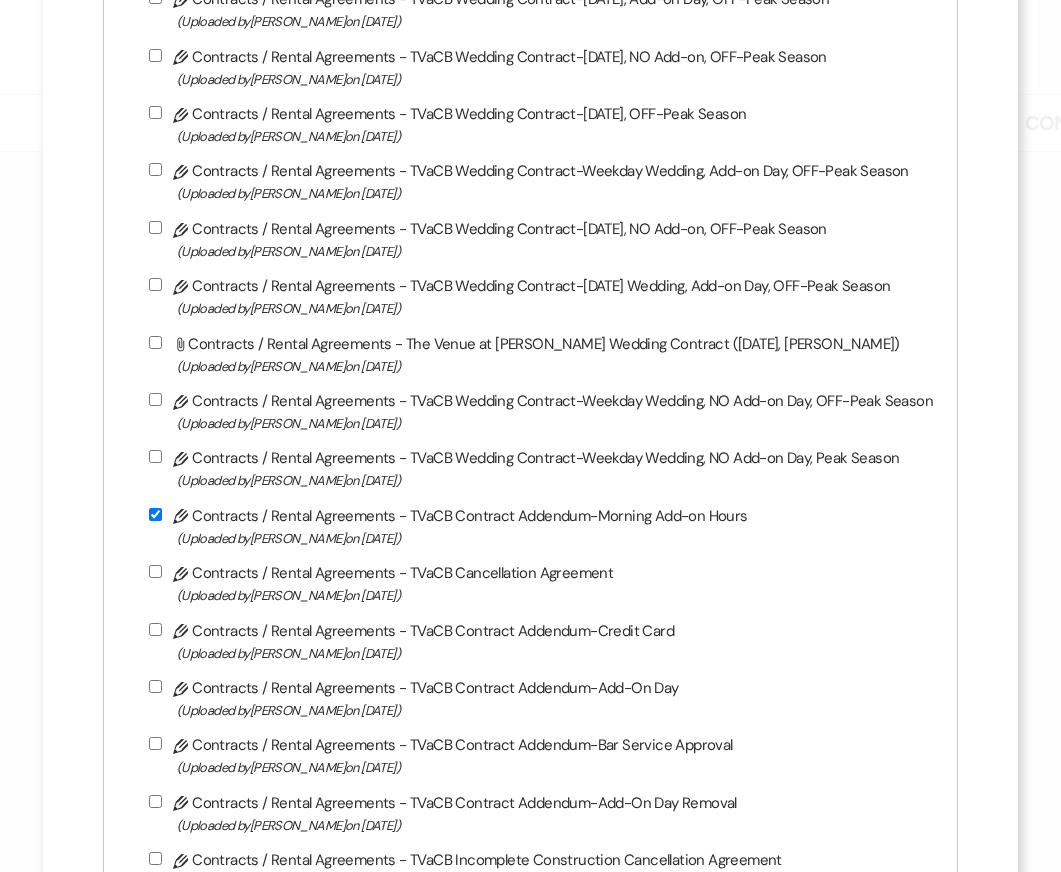 checkbox on "true" 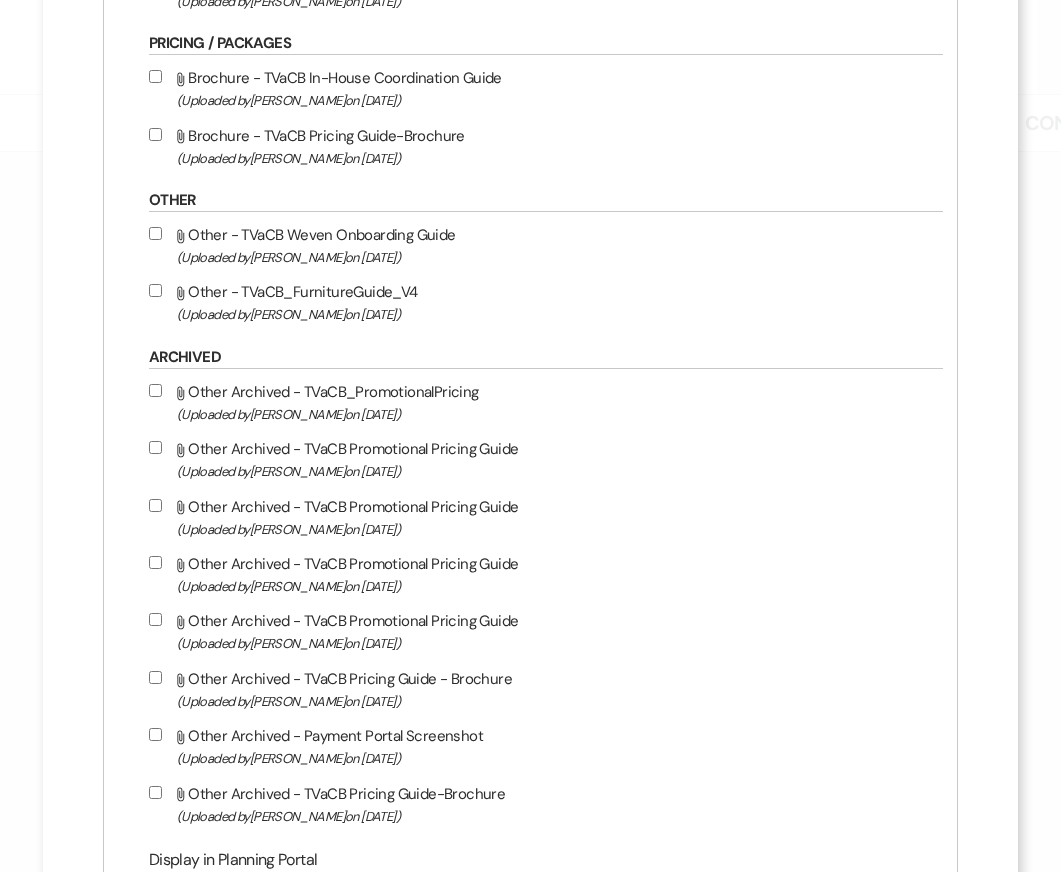 scroll, scrollTop: 2564, scrollLeft: 0, axis: vertical 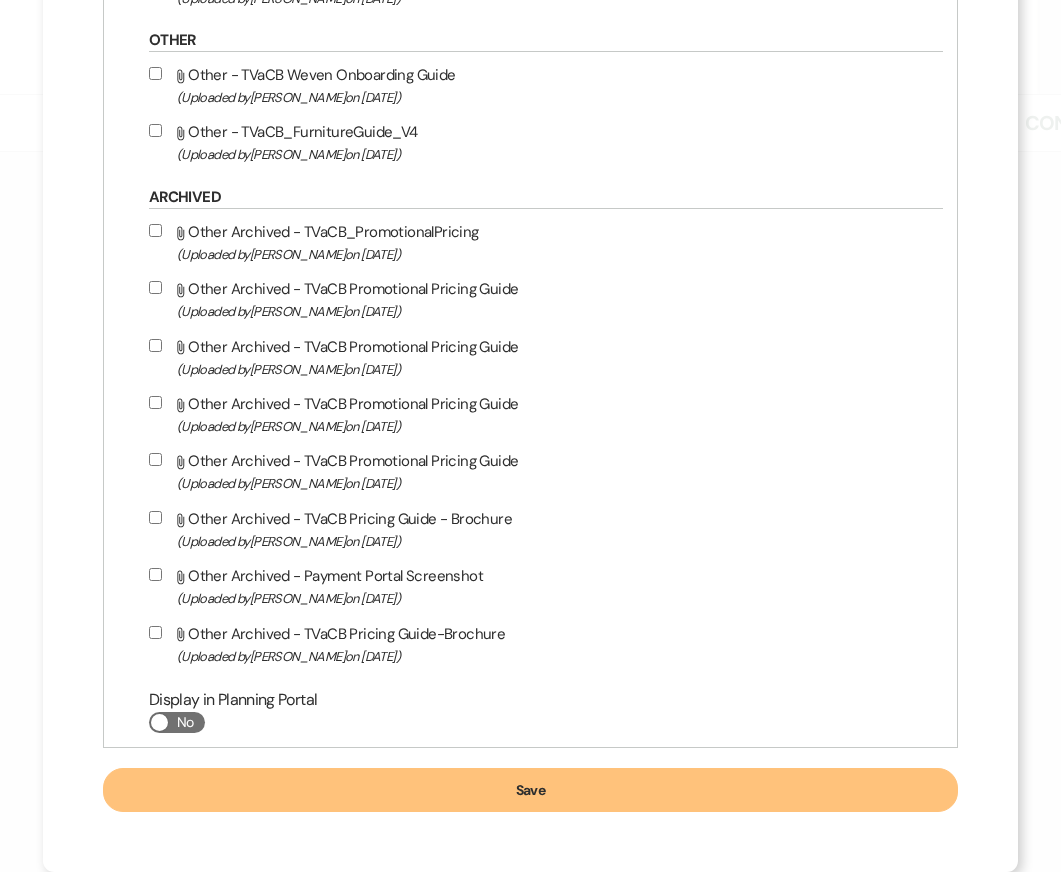 click on "Save" at bounding box center (530, 790) 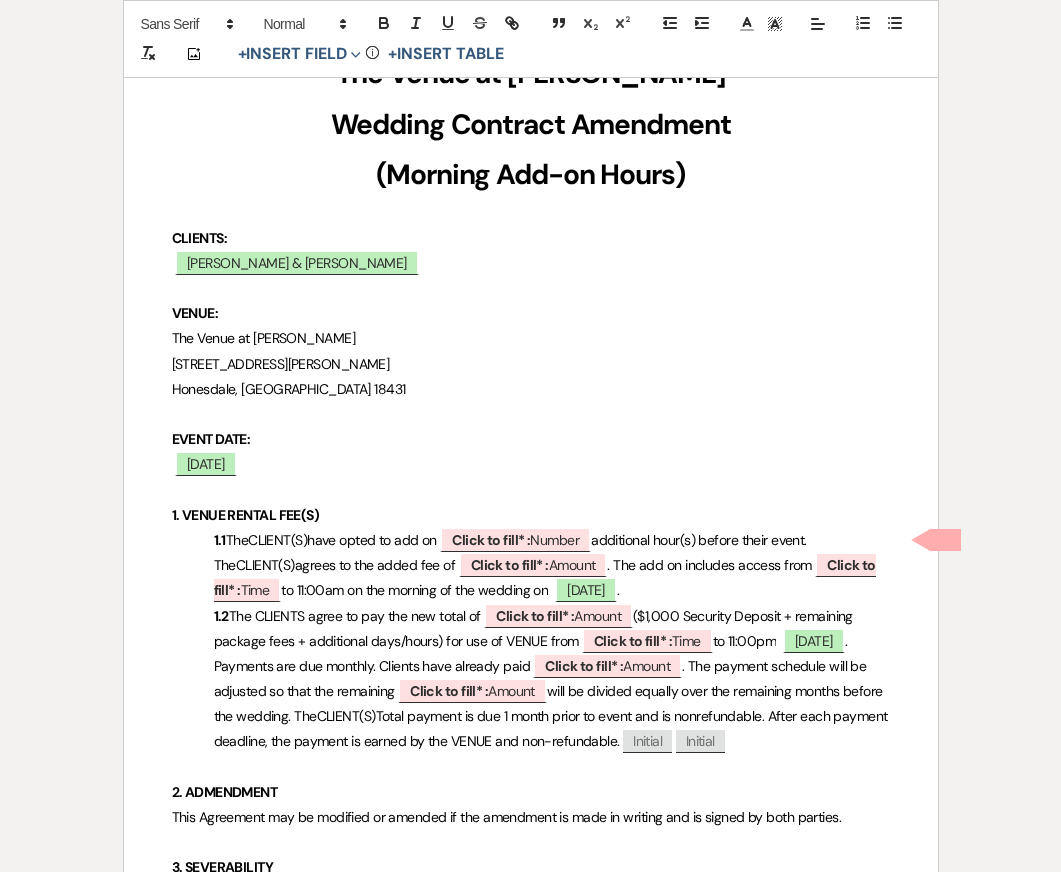 scroll, scrollTop: 369, scrollLeft: 0, axis: vertical 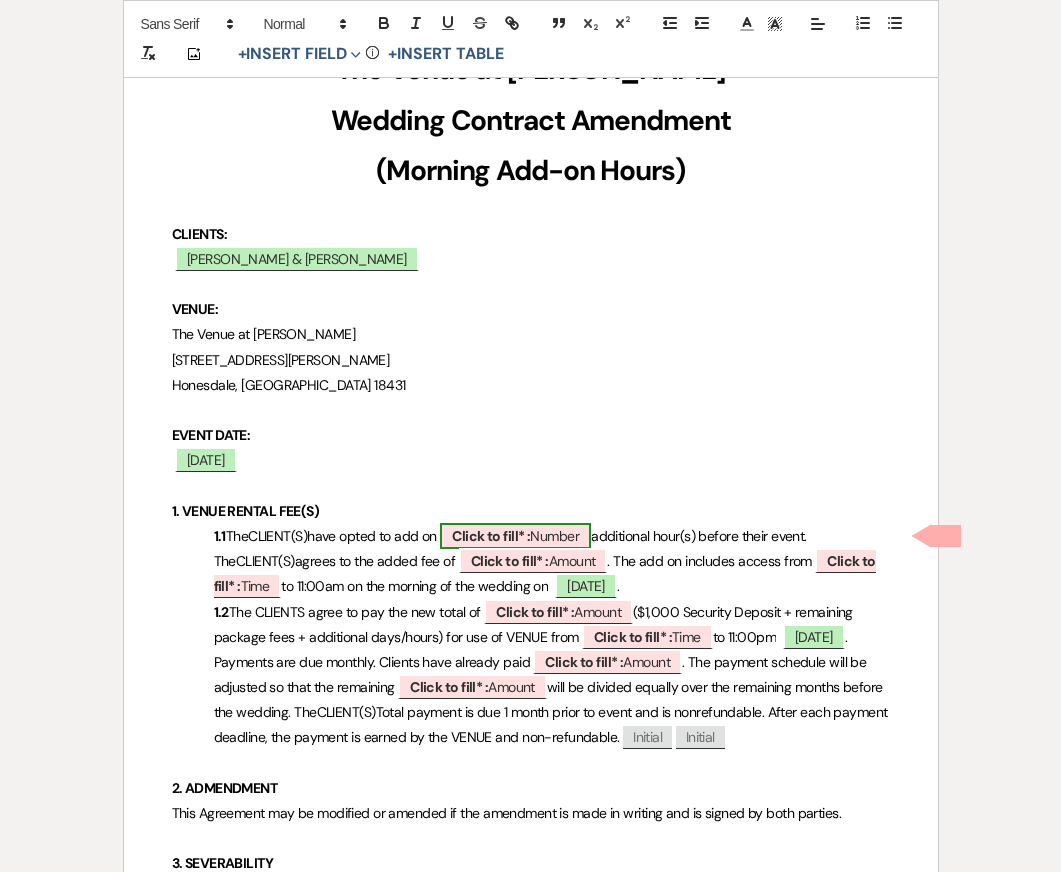 click on "Click to fill* :" at bounding box center (491, 536) 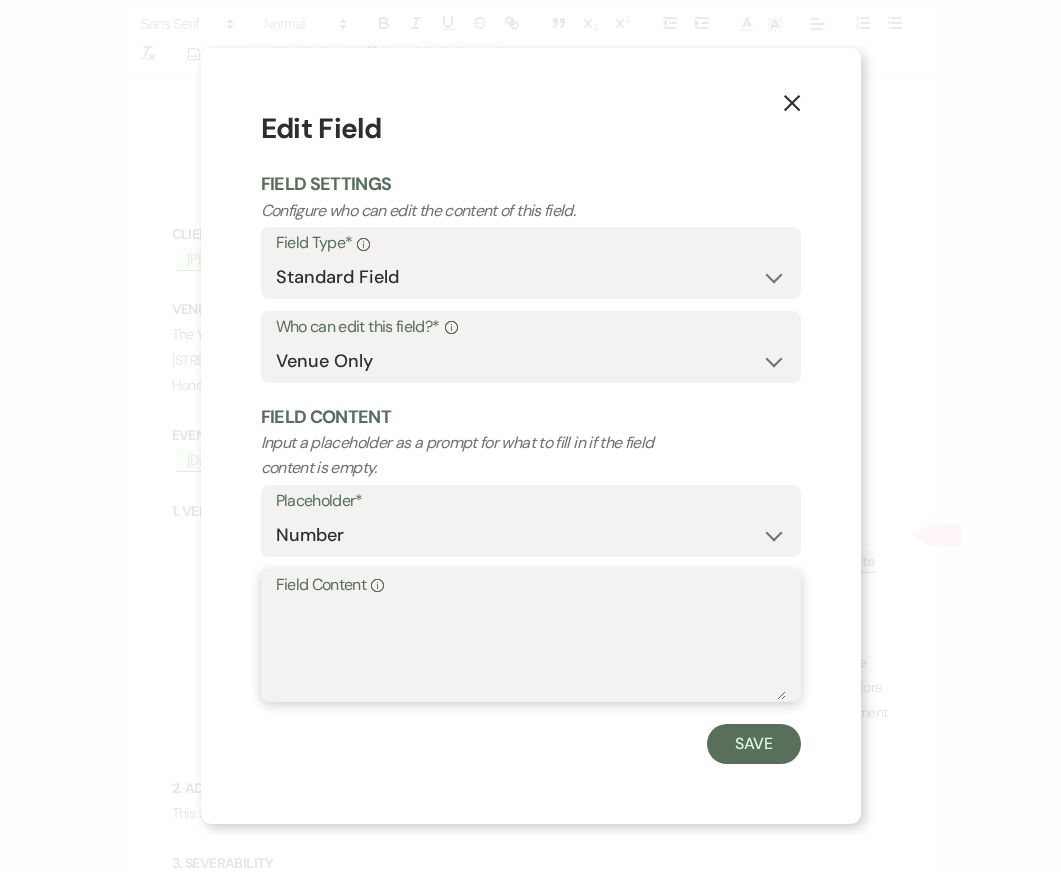 click on "Field Content Info" at bounding box center (531, 650) 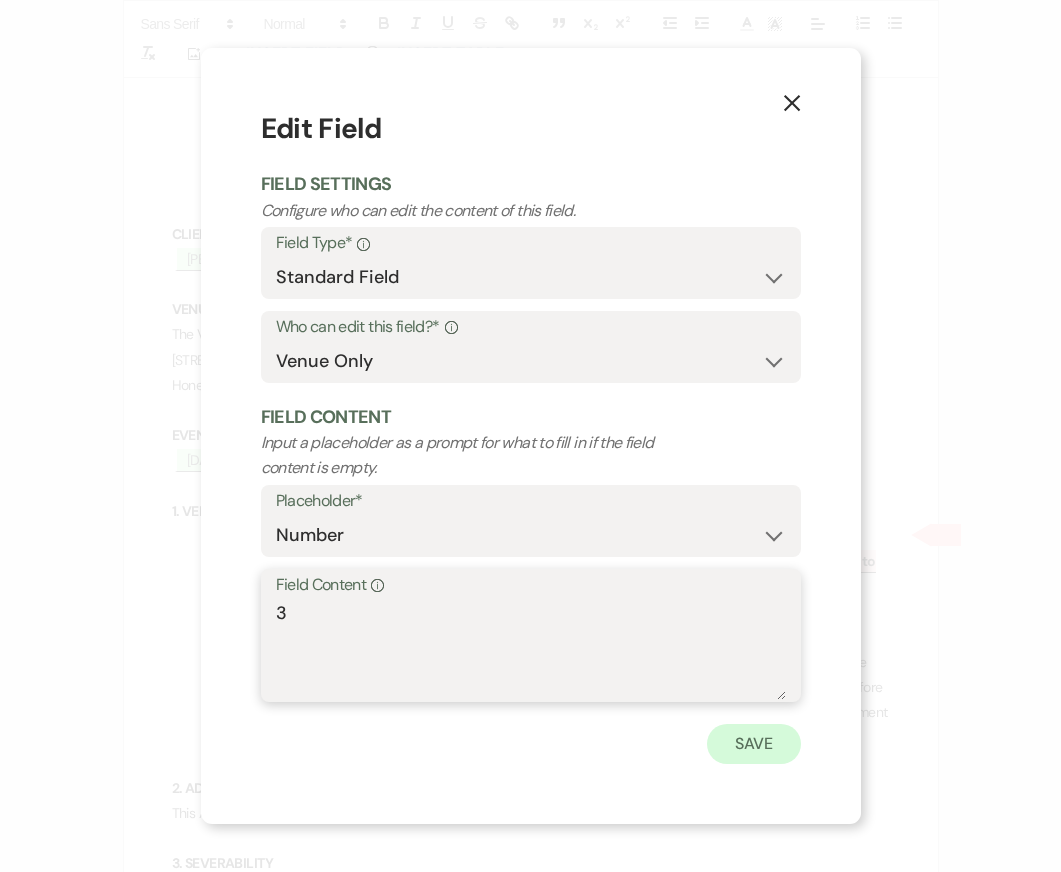 type on "3" 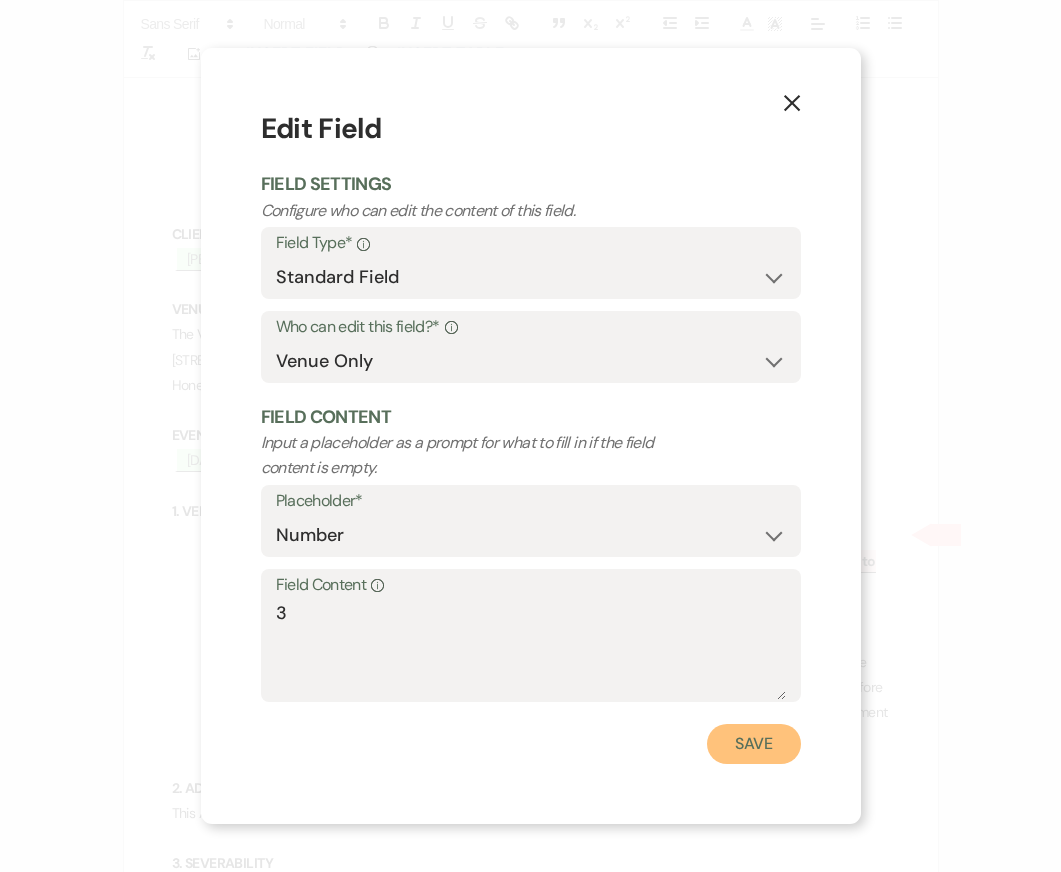 click on "Save" at bounding box center (754, 744) 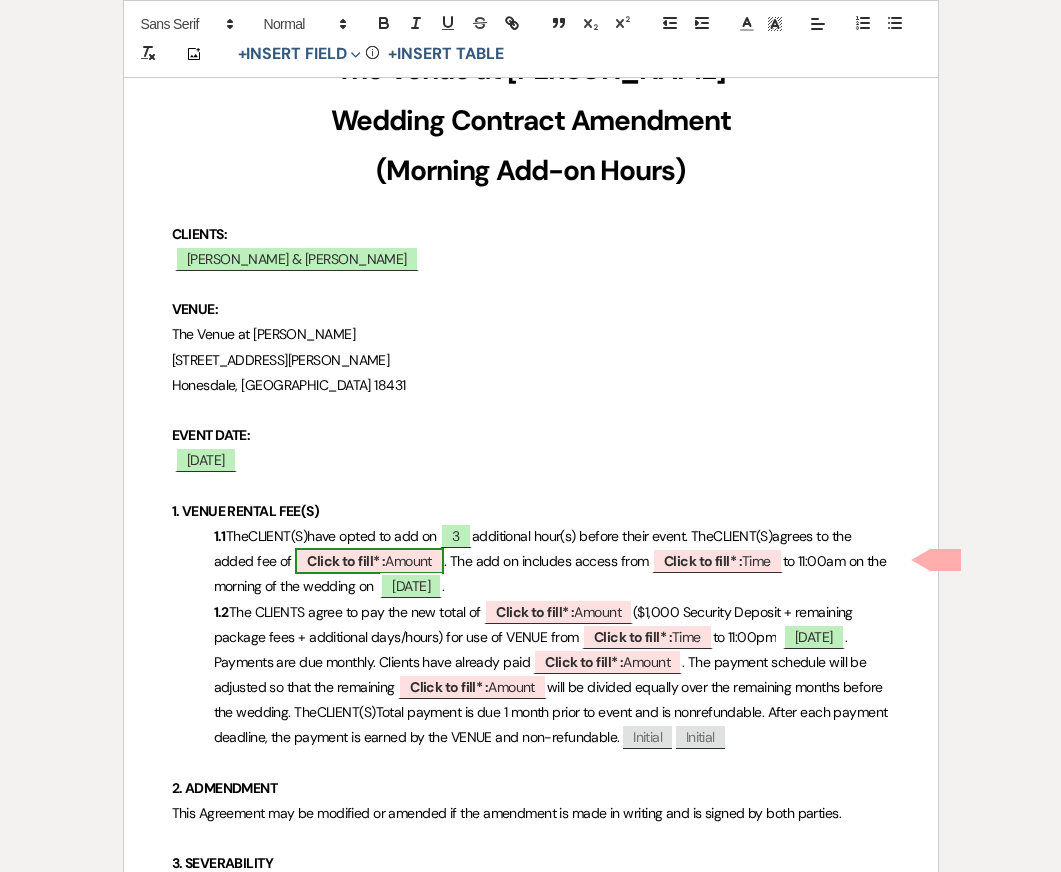 click on "Click to fill* :" at bounding box center (346, 561) 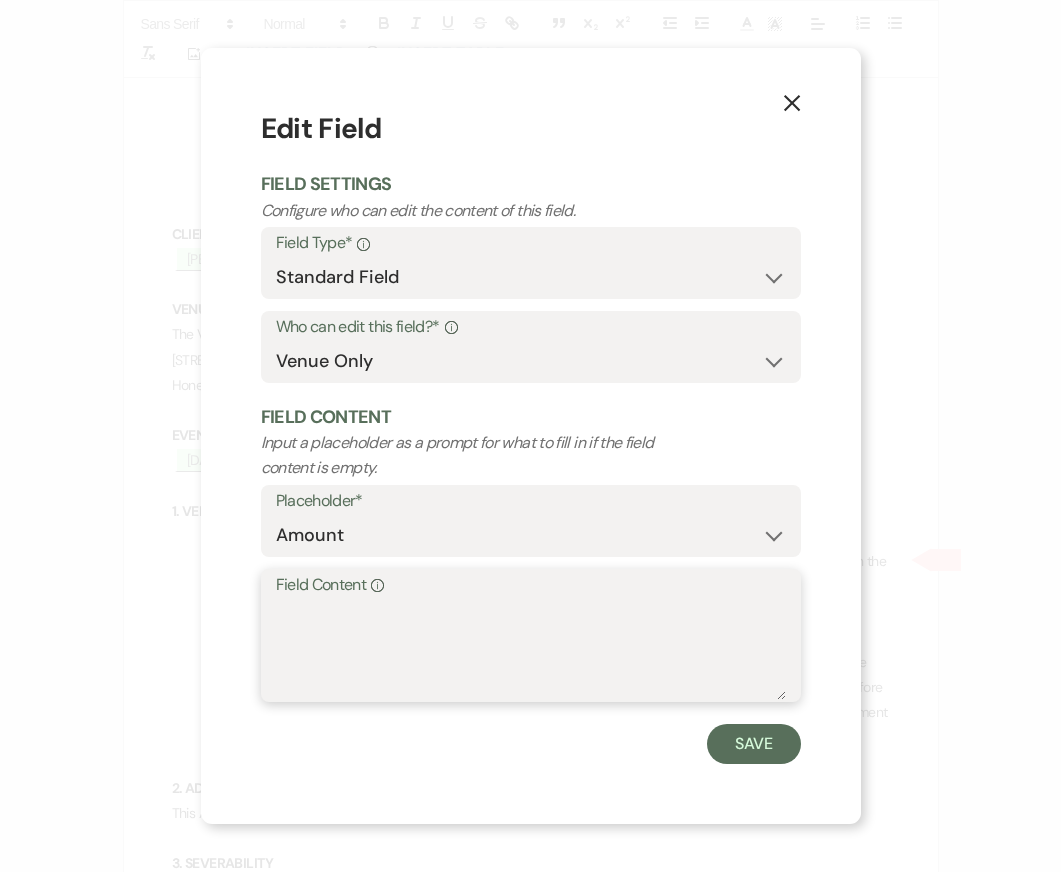 click on "Field Content Info" at bounding box center [531, 650] 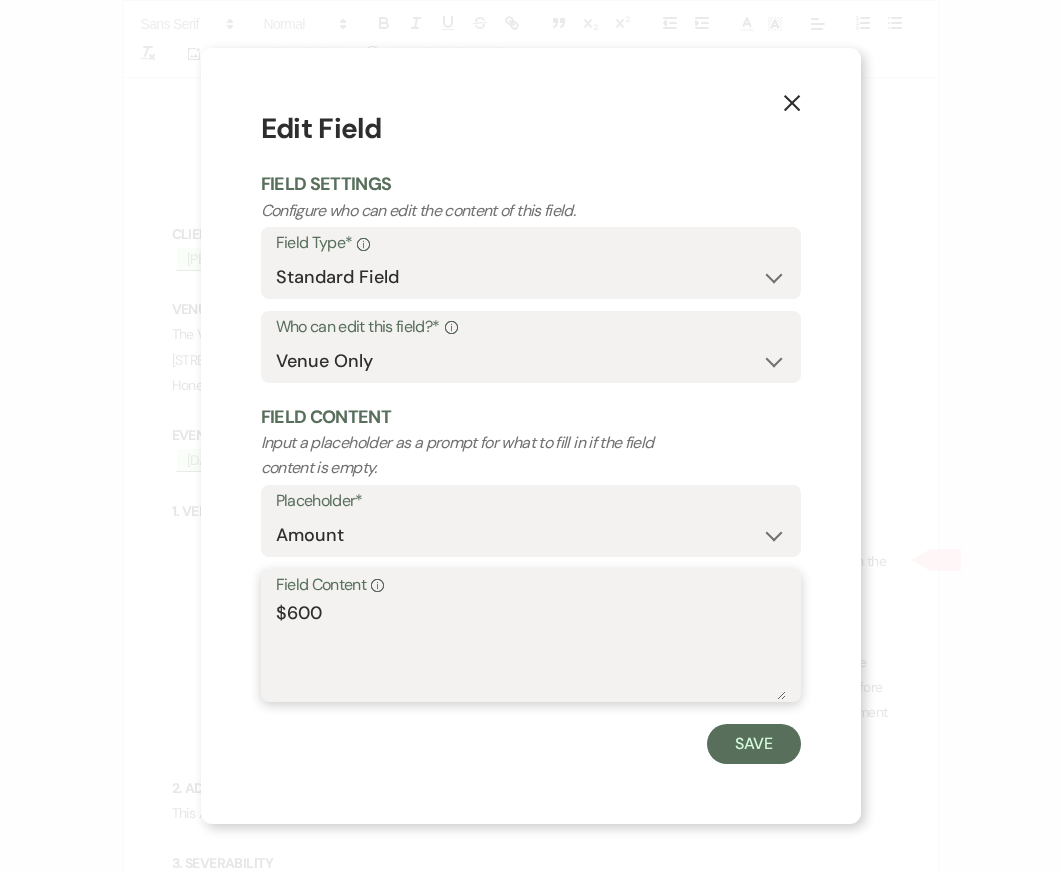 type on "$600" 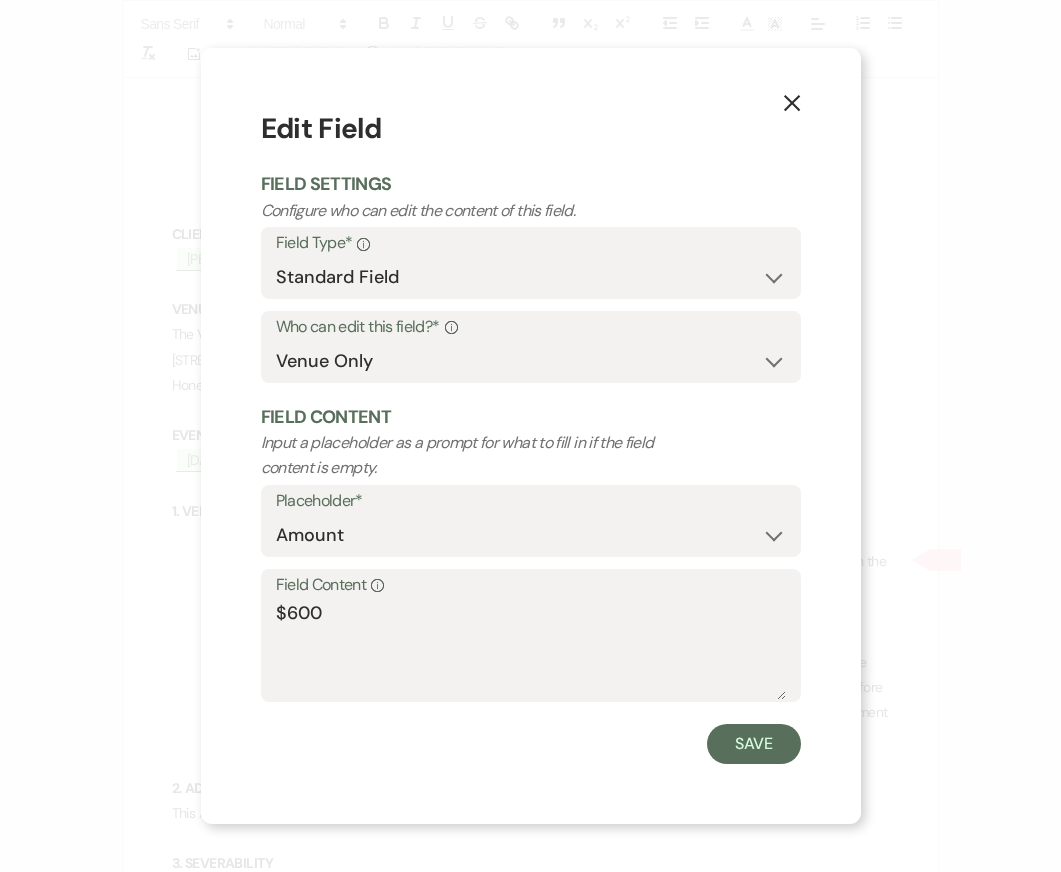 click on "Save" at bounding box center [531, 744] 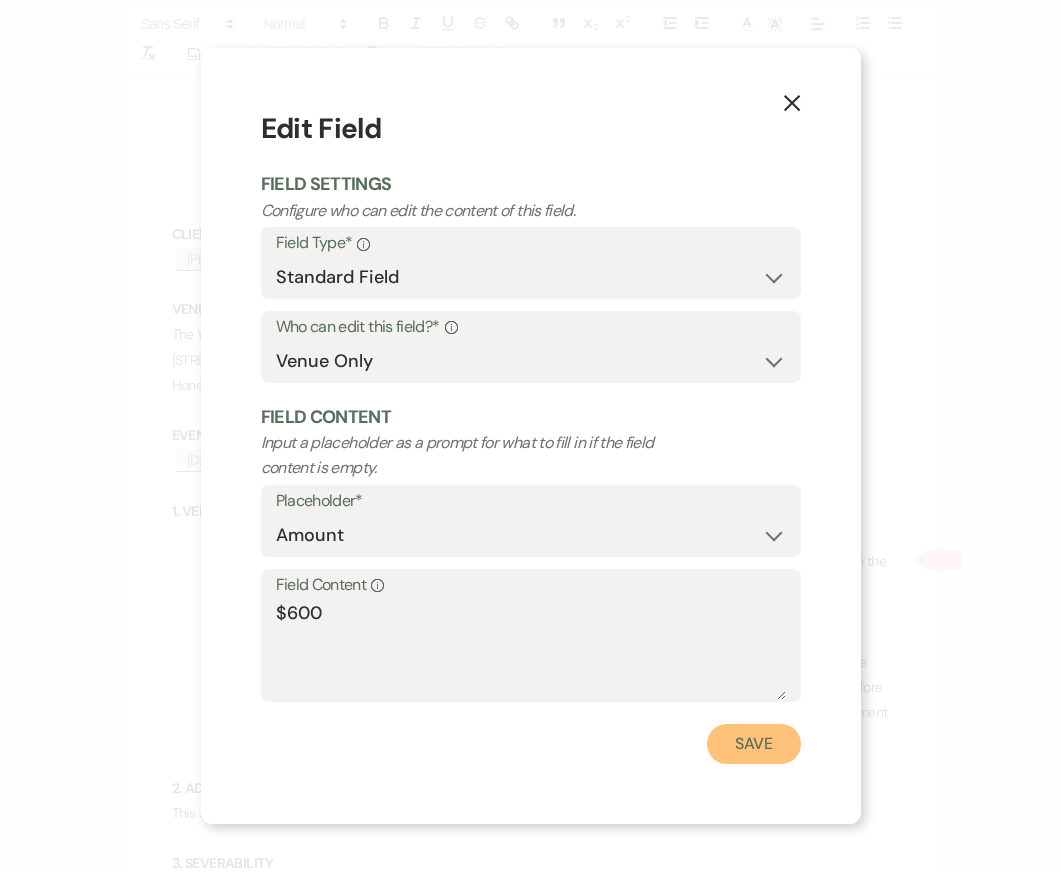 click on "Save" at bounding box center [754, 744] 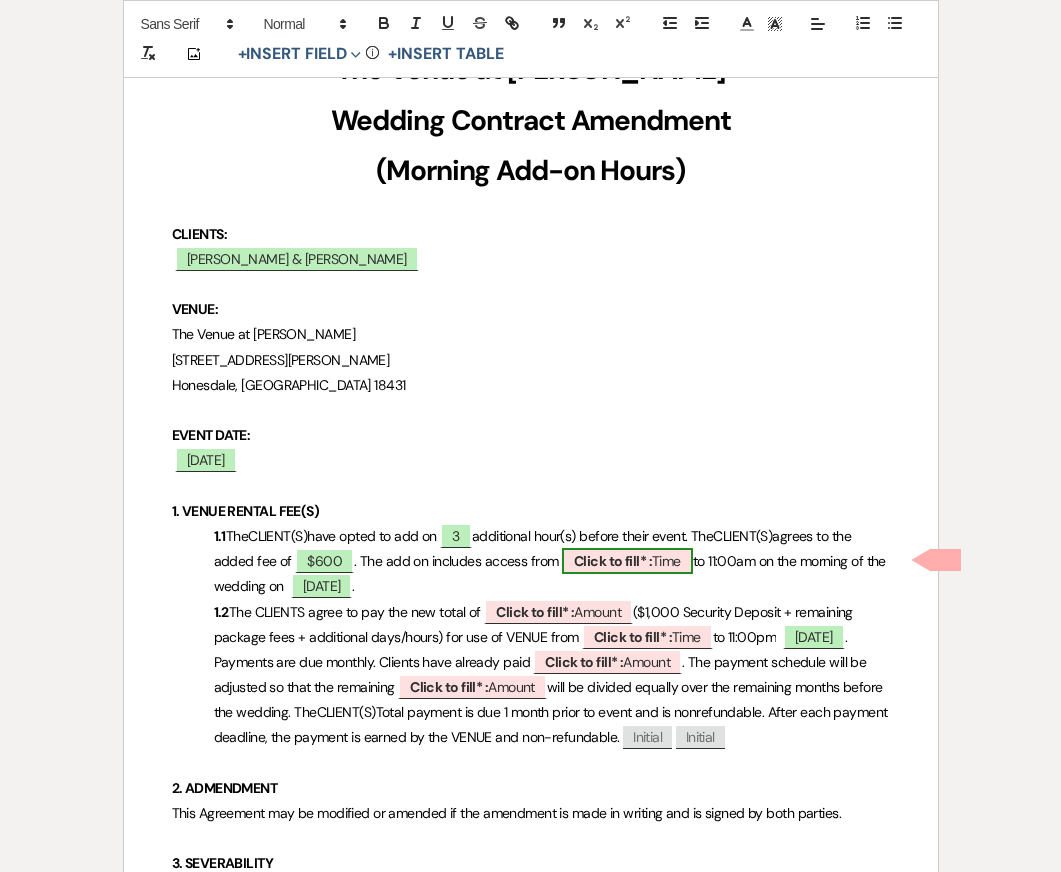 click on "Click to fill* :" at bounding box center [613, 561] 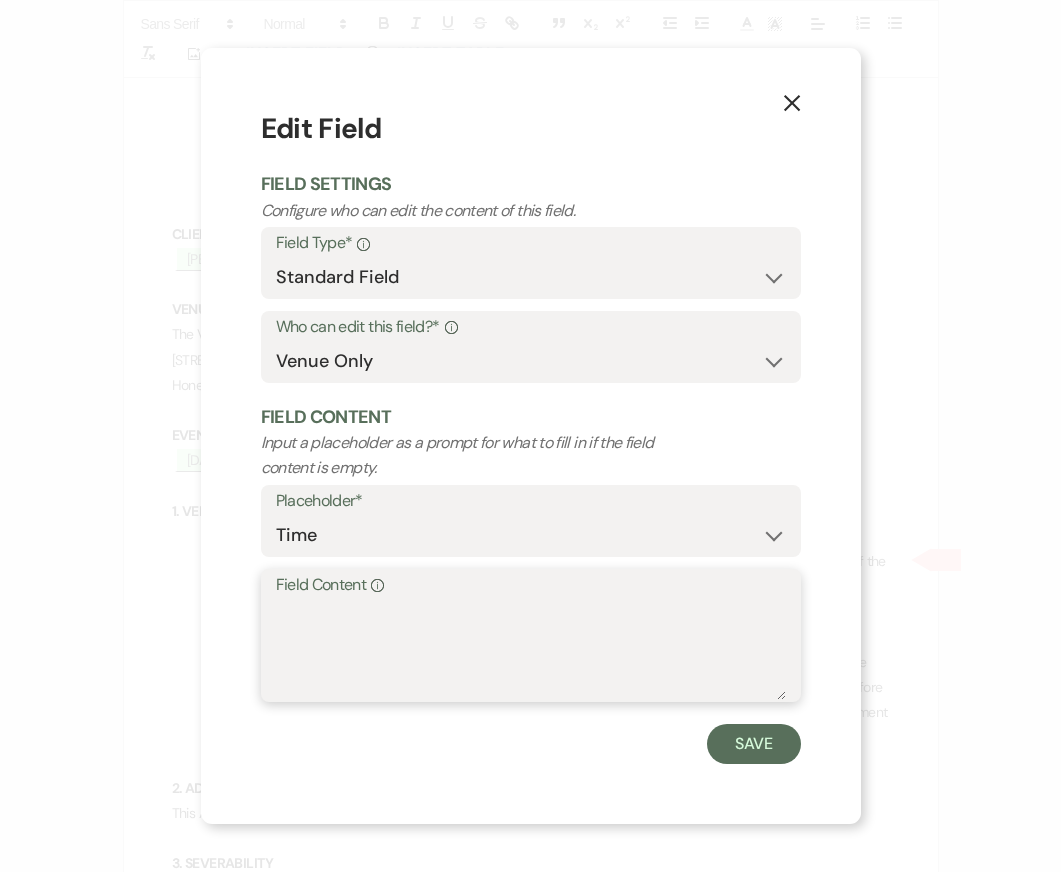 click on "Field Content Info" at bounding box center (531, 650) 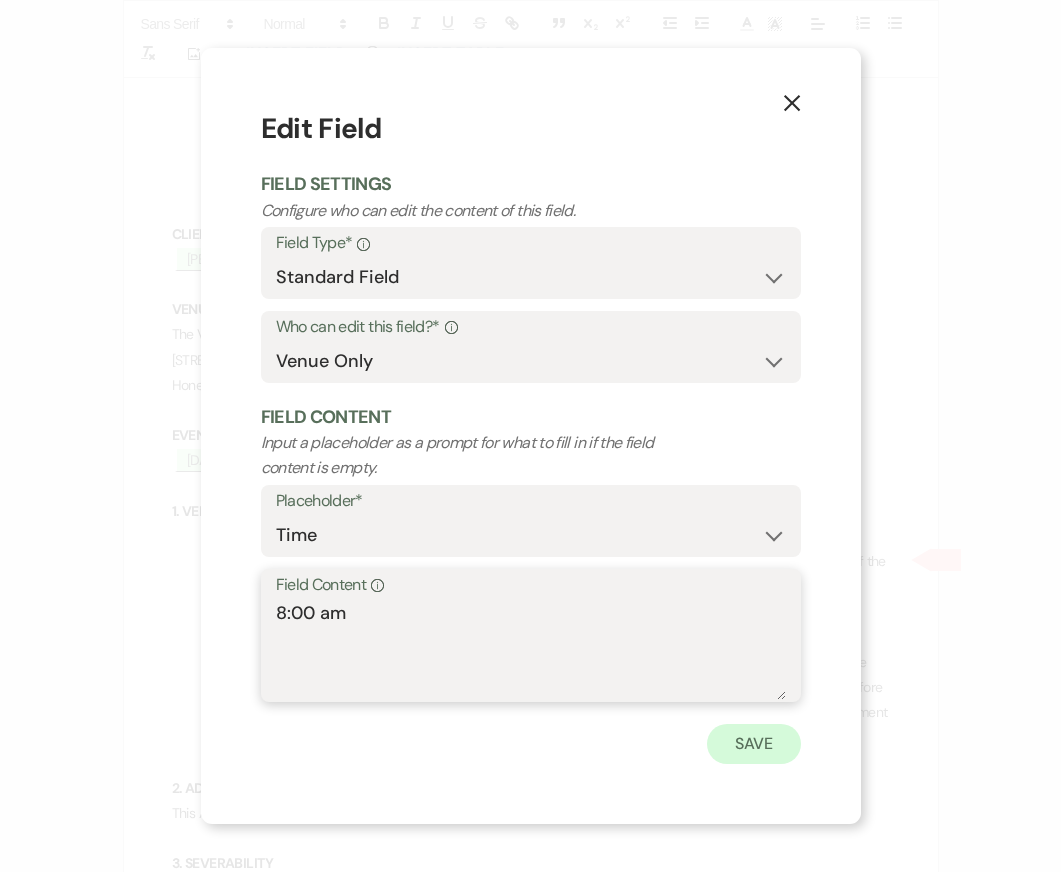 type on "8:00 am" 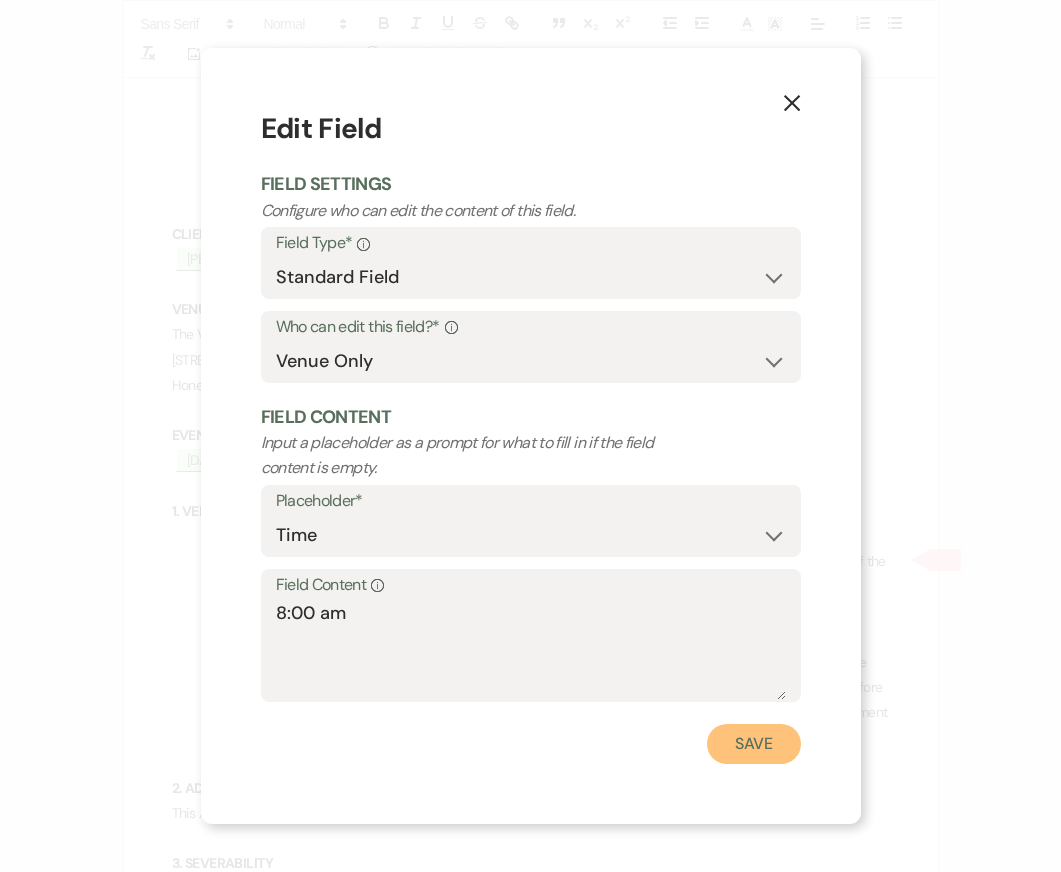 click on "Save" at bounding box center (754, 744) 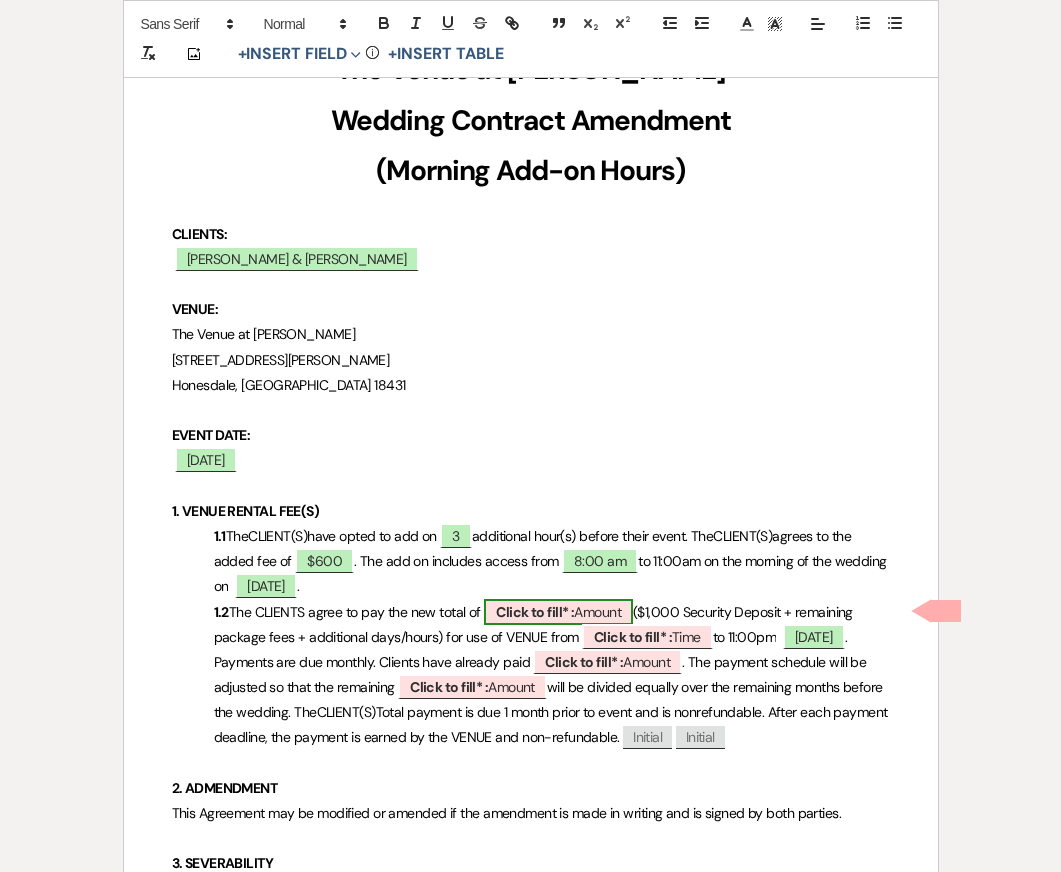click on "Click to fill* :" at bounding box center [535, 612] 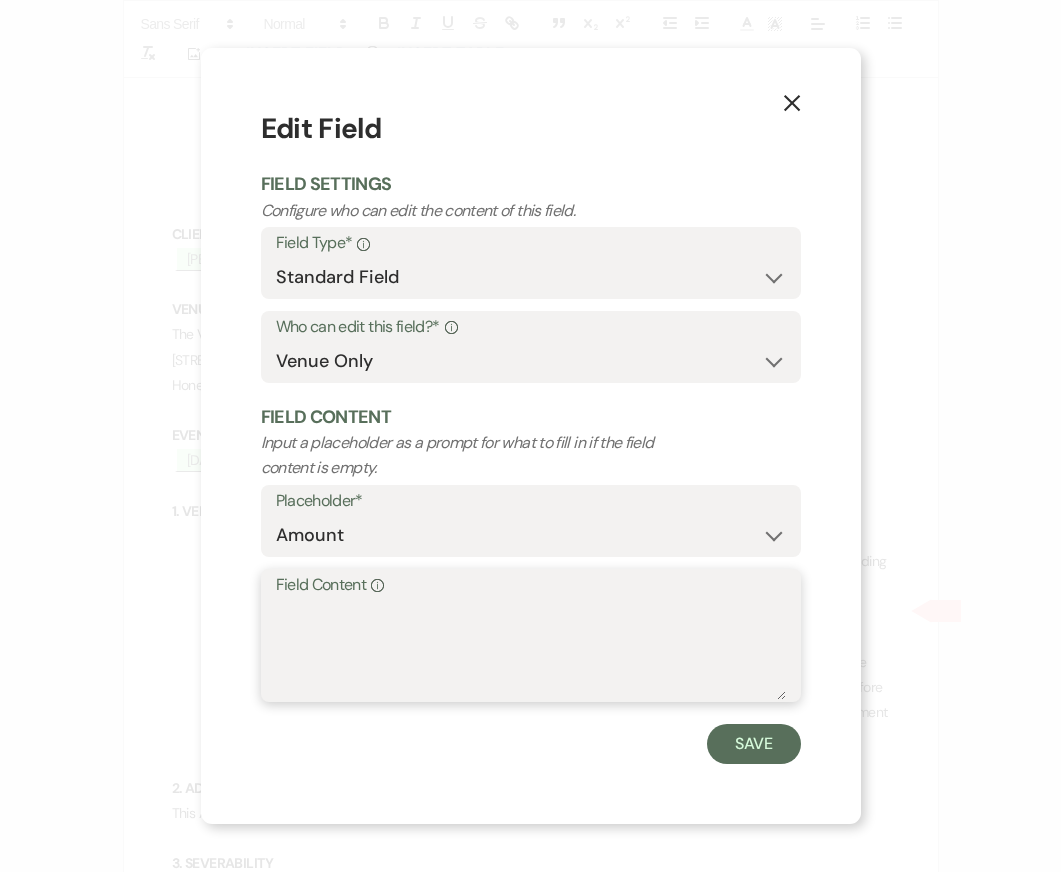 click on "Field Content Info" at bounding box center (531, 650) 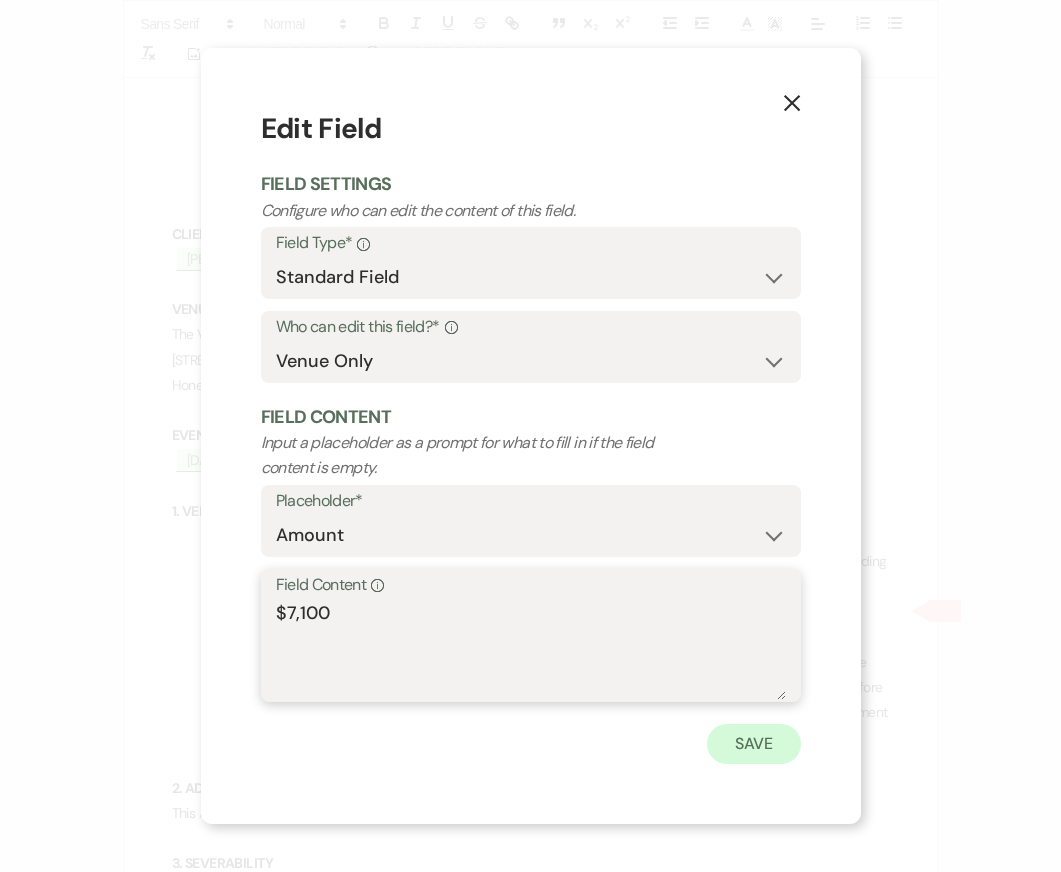type on "$7,100" 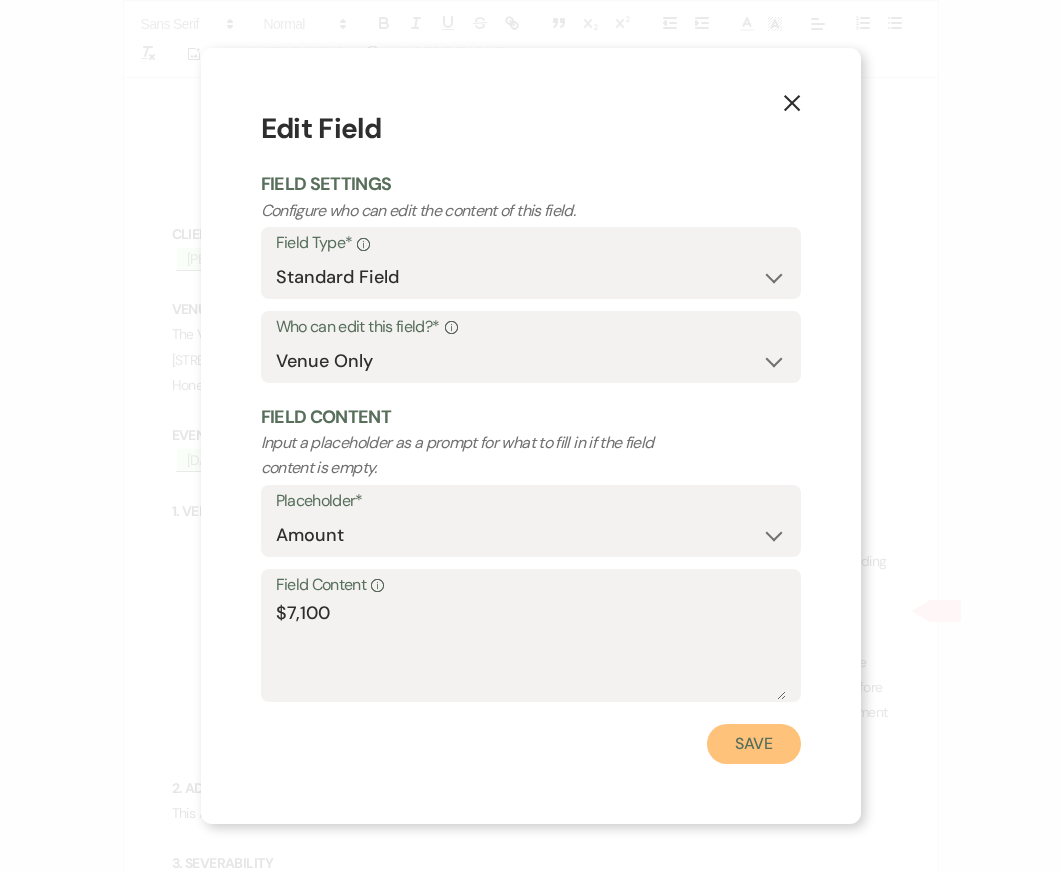 click on "Save" at bounding box center [754, 744] 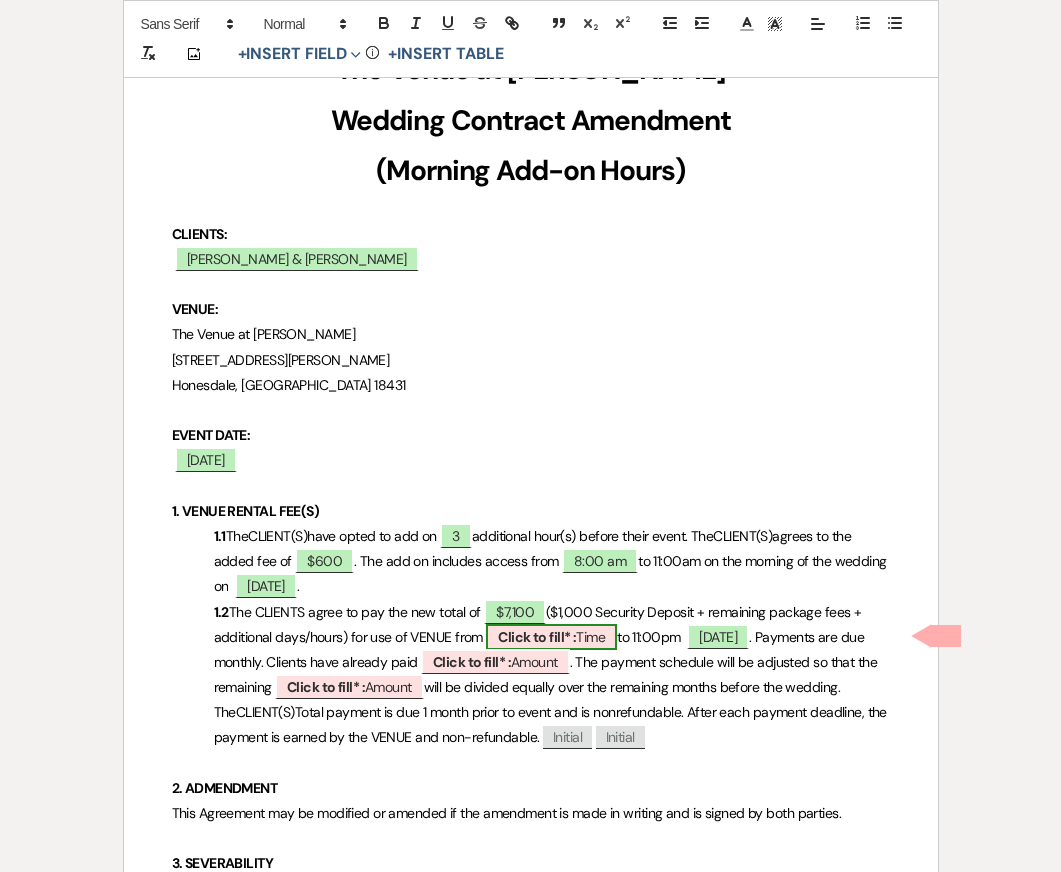 click on "Click to fill* :" at bounding box center (537, 637) 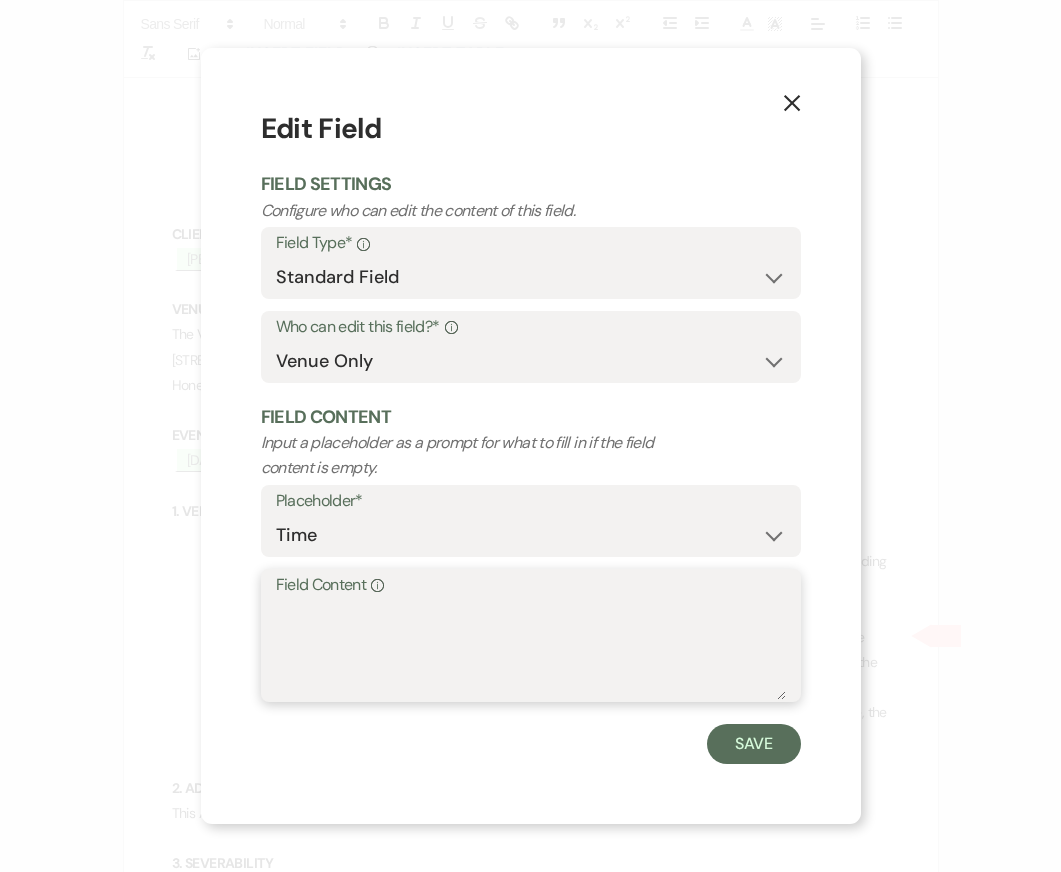 click on "Field Content Info" at bounding box center (531, 650) 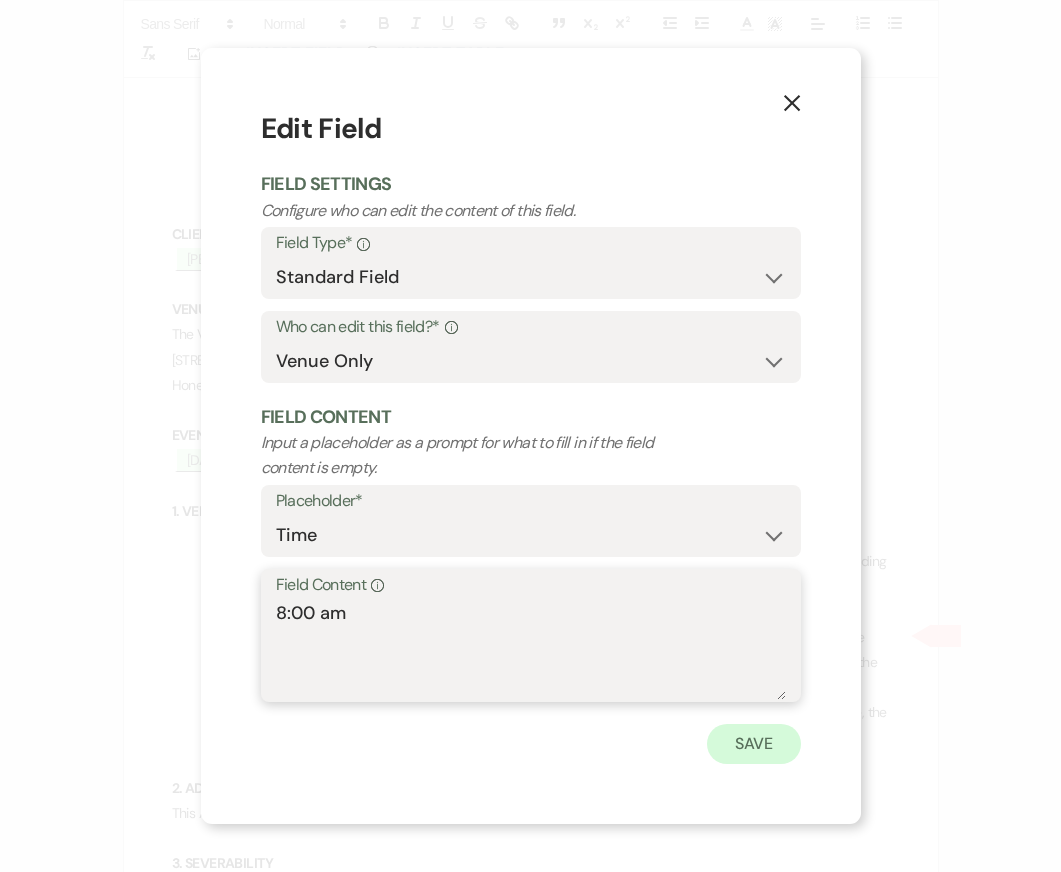 type on "8:00 am" 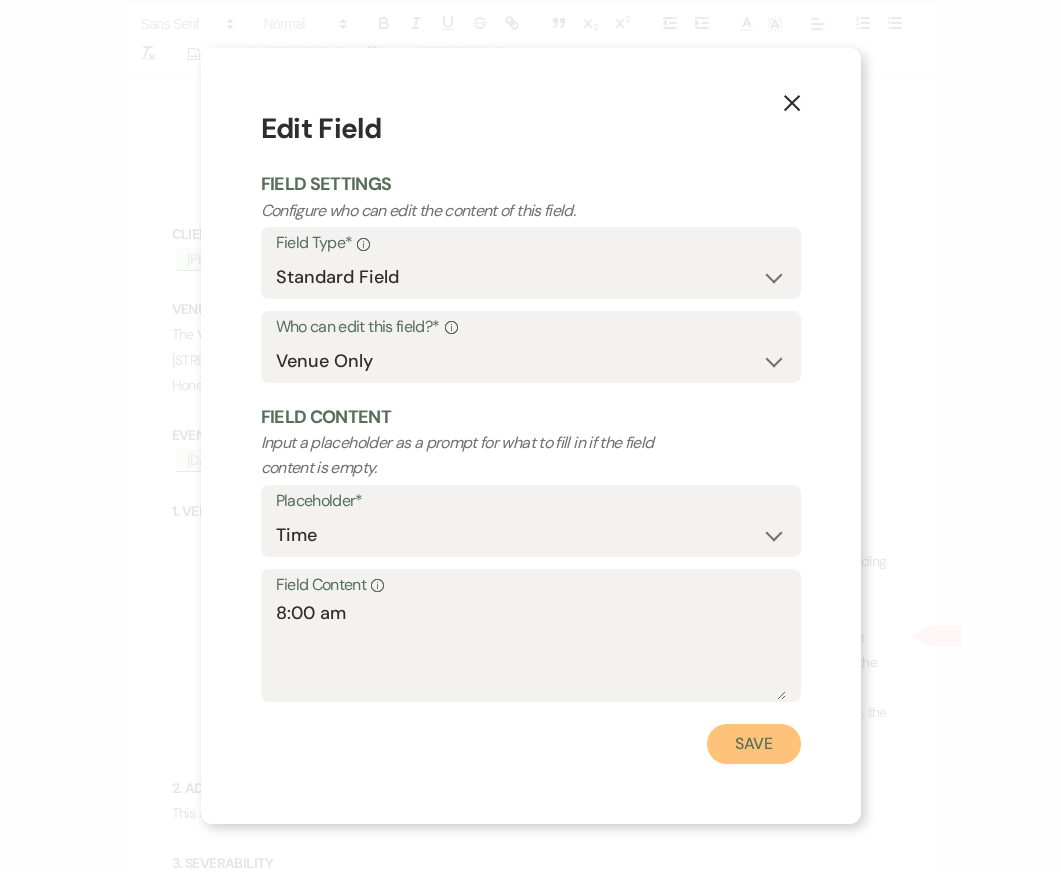 click on "Save" at bounding box center [754, 744] 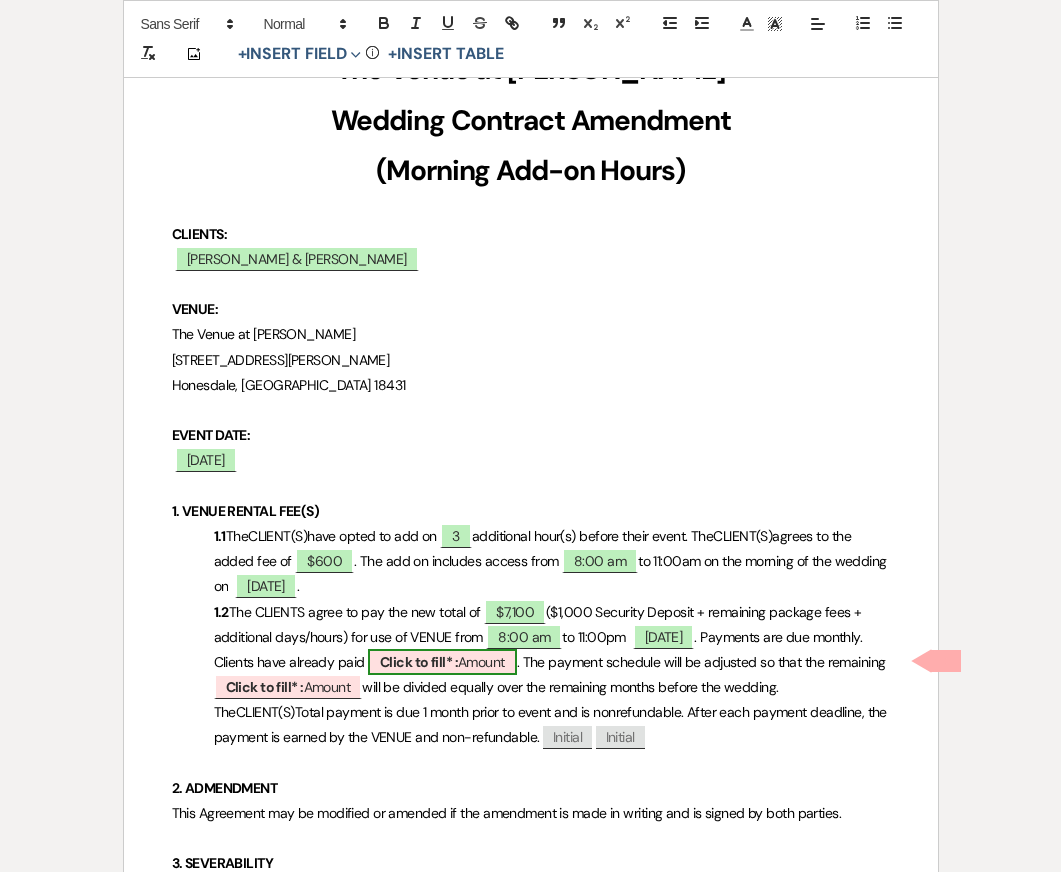 click on "Click to fill* :" at bounding box center (419, 662) 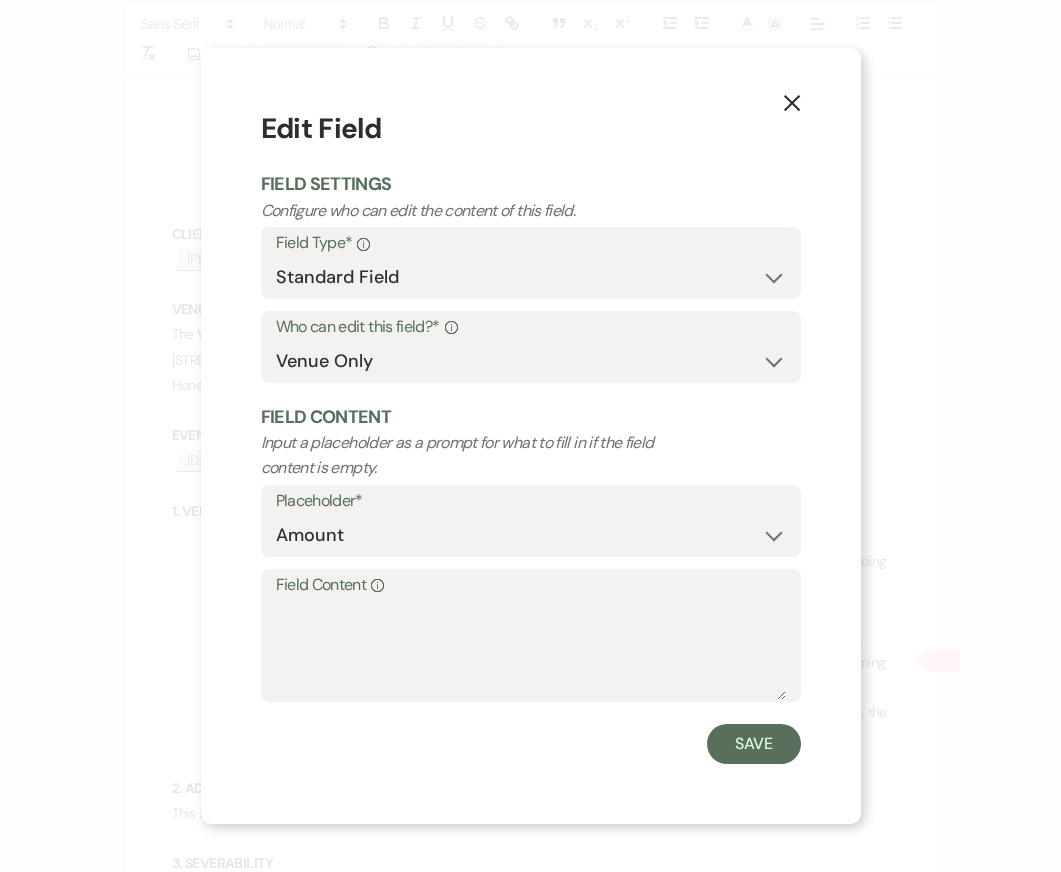 type 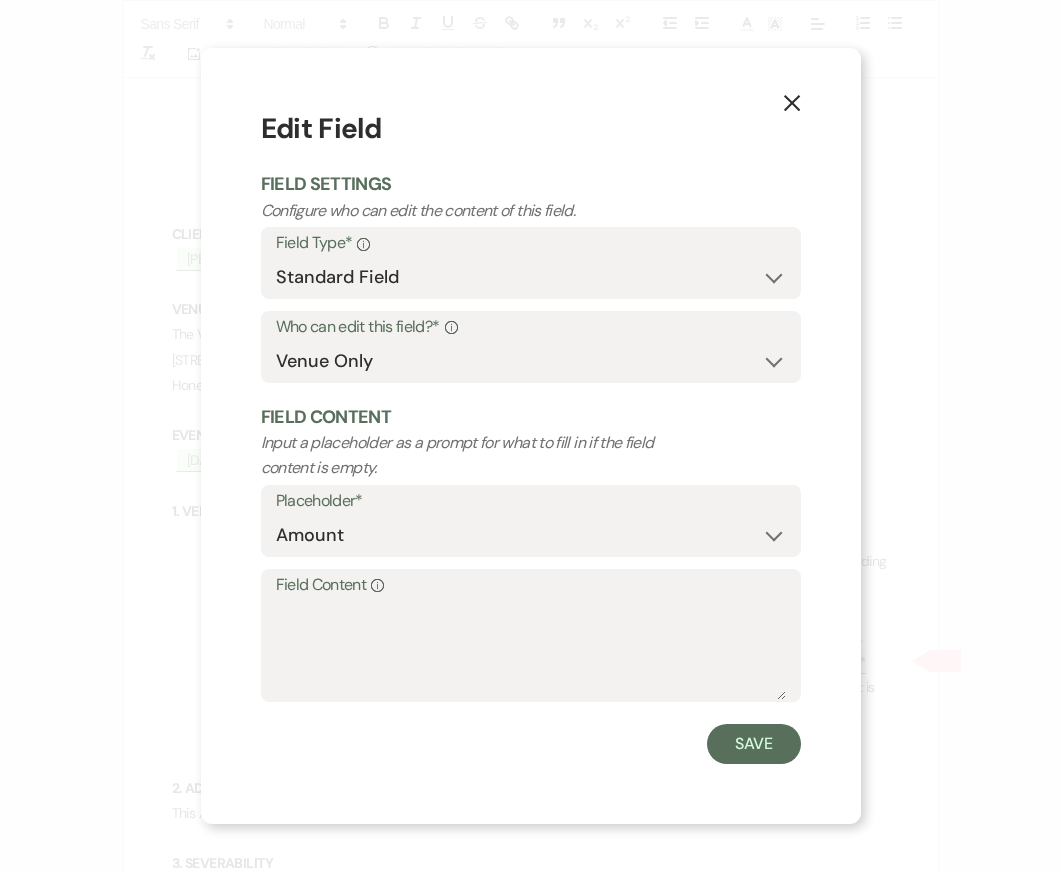 click on "Field Content Info" at bounding box center (531, 585) 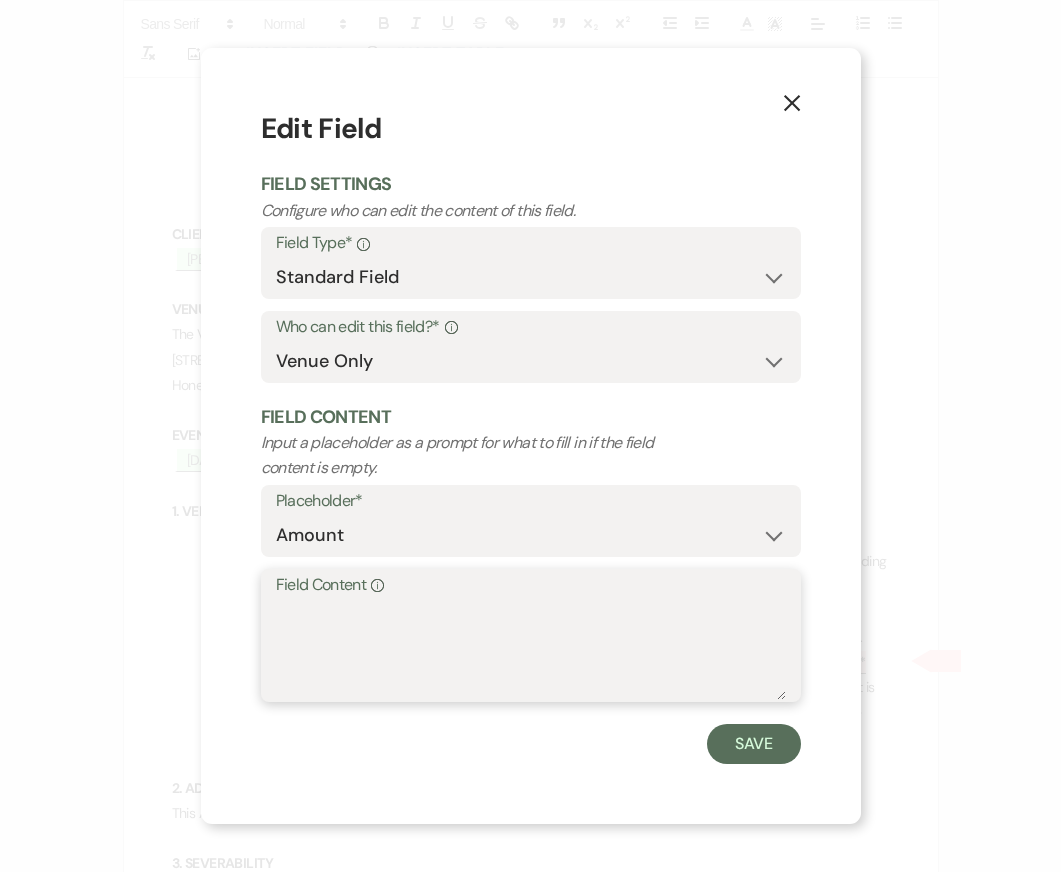 click on "Field Content Info" at bounding box center [531, 650] 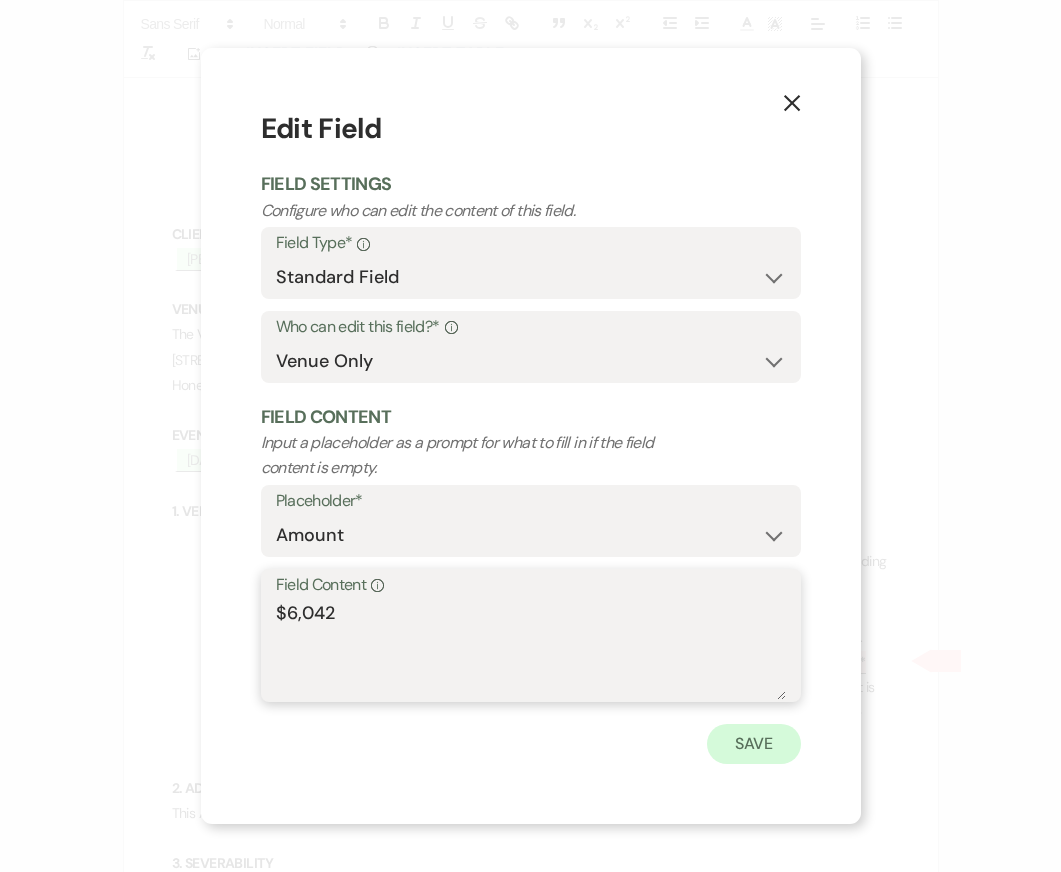 type on "$6,042" 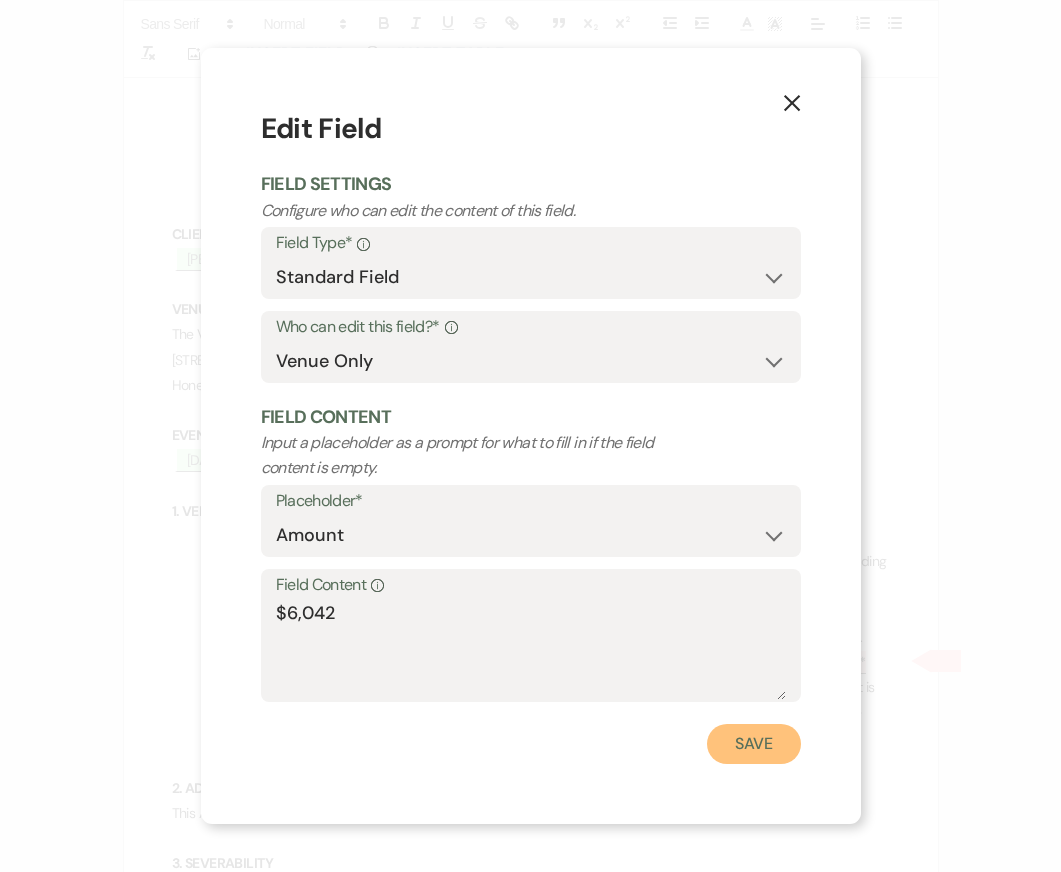 click on "Save" at bounding box center (754, 744) 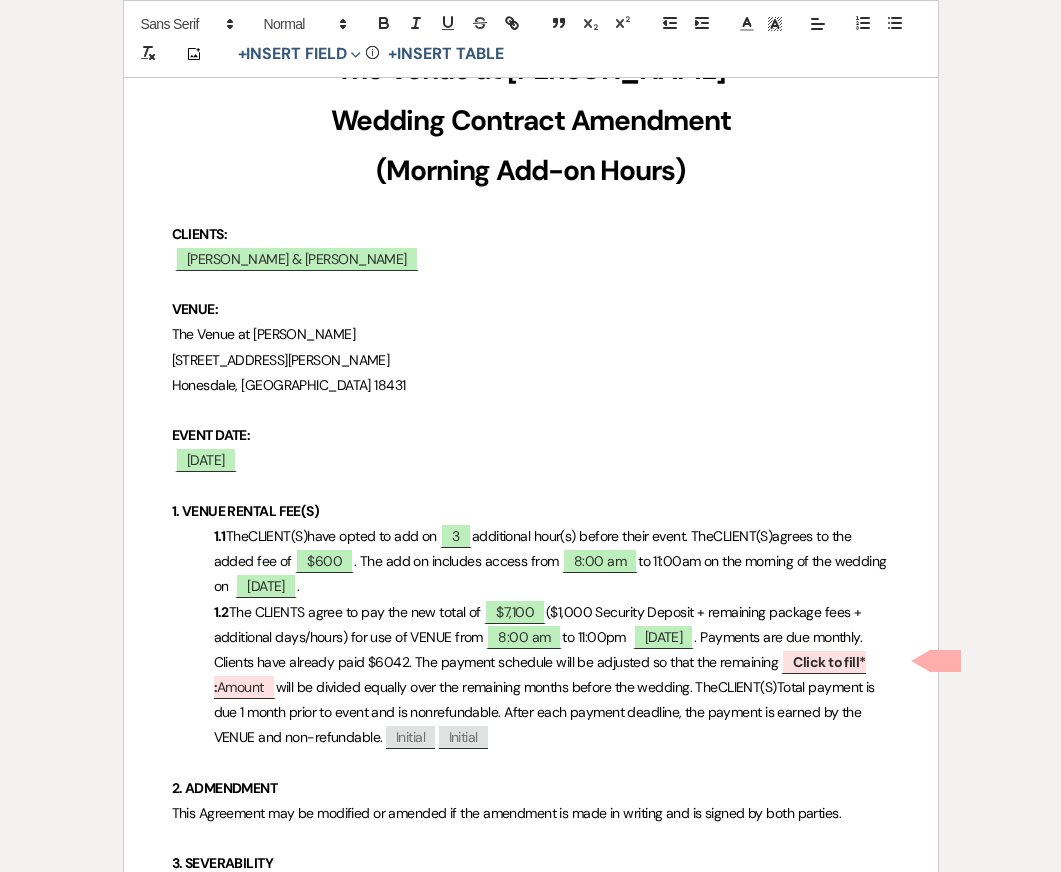 click on ". Payments are due monthly. Clients have already paid $6042. The payment schedule will be adjusted so that the remaining" at bounding box center (540, 649) 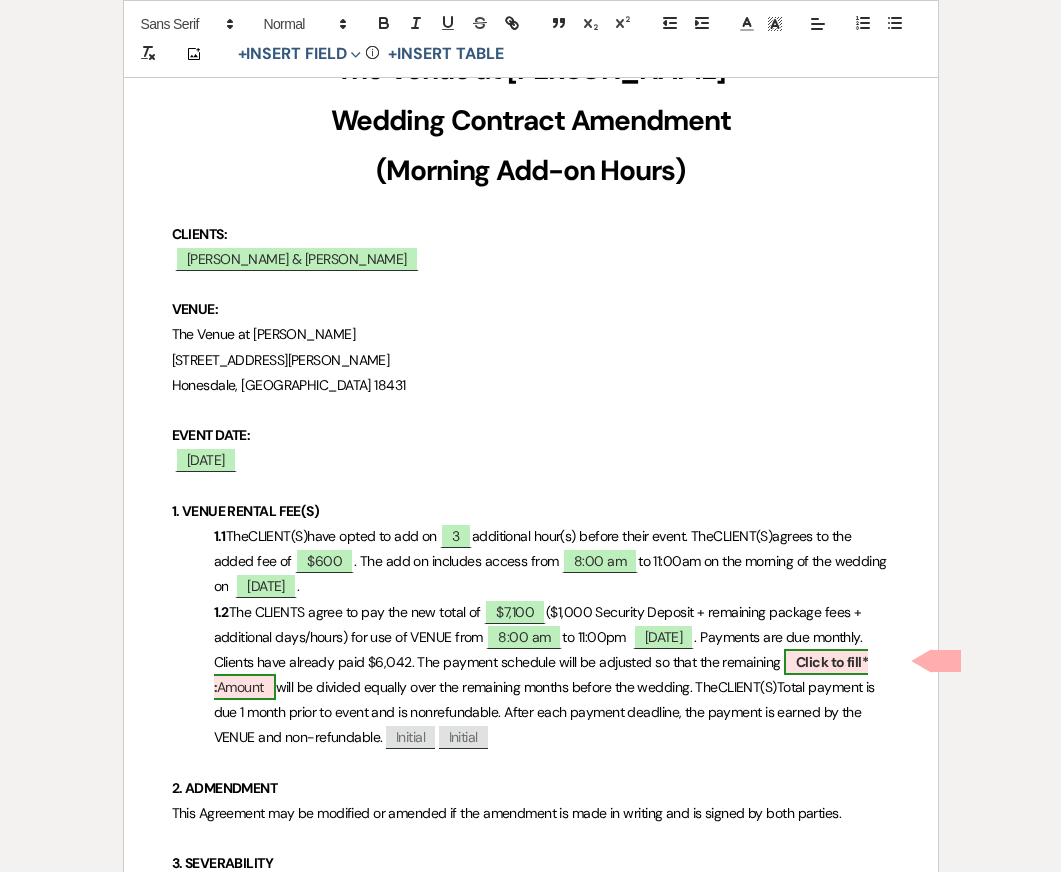 click on "Click to fill* :" at bounding box center (541, 674) 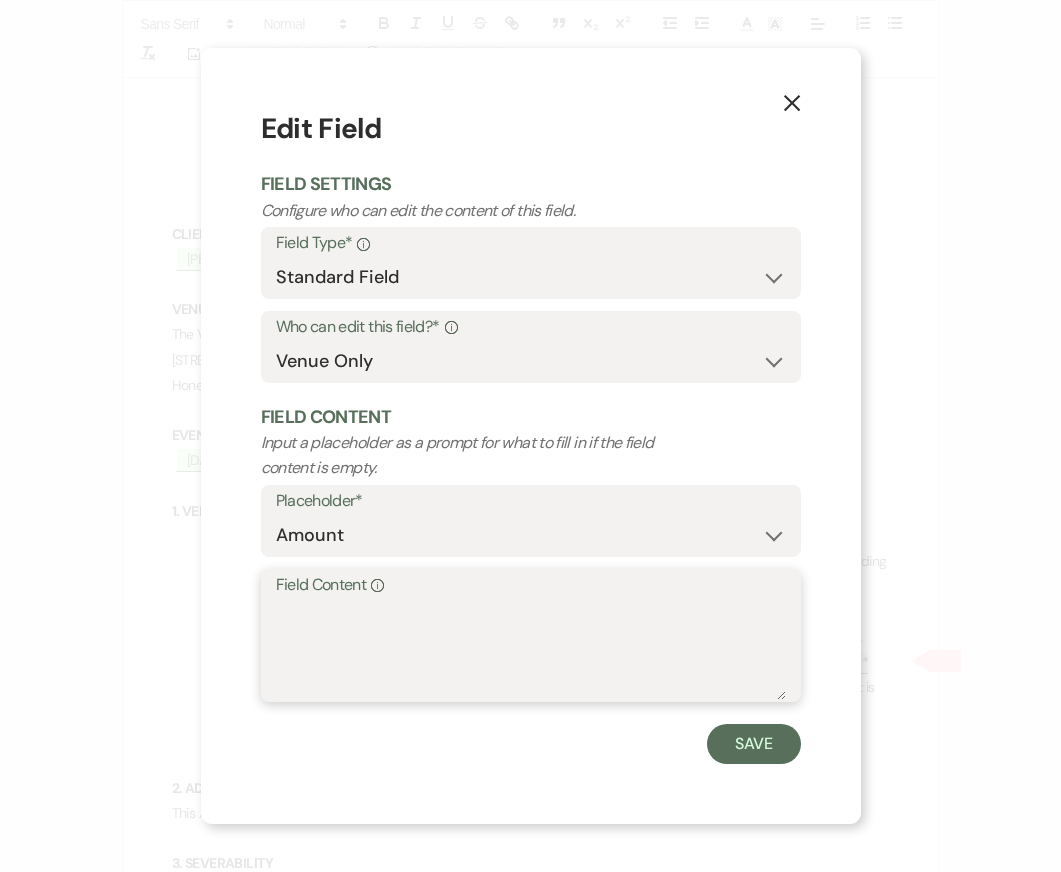 click on "Field Content Info" at bounding box center [531, 650] 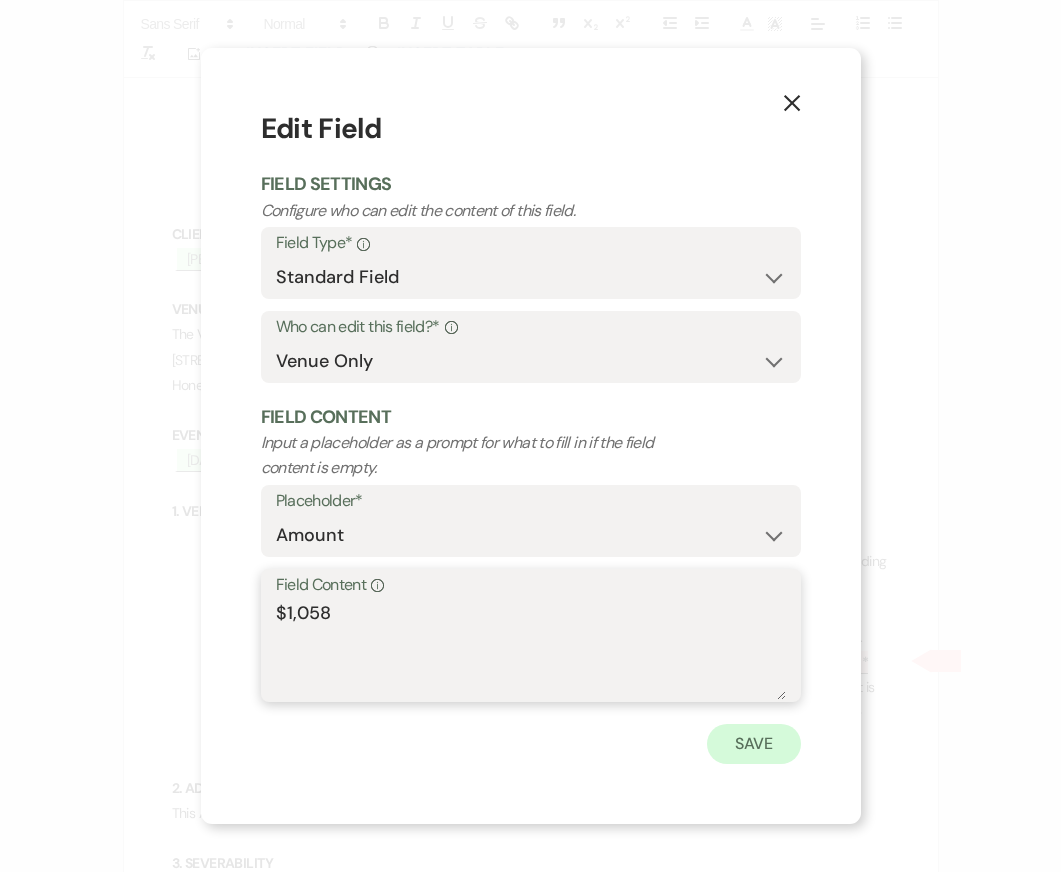 type on "$1,058" 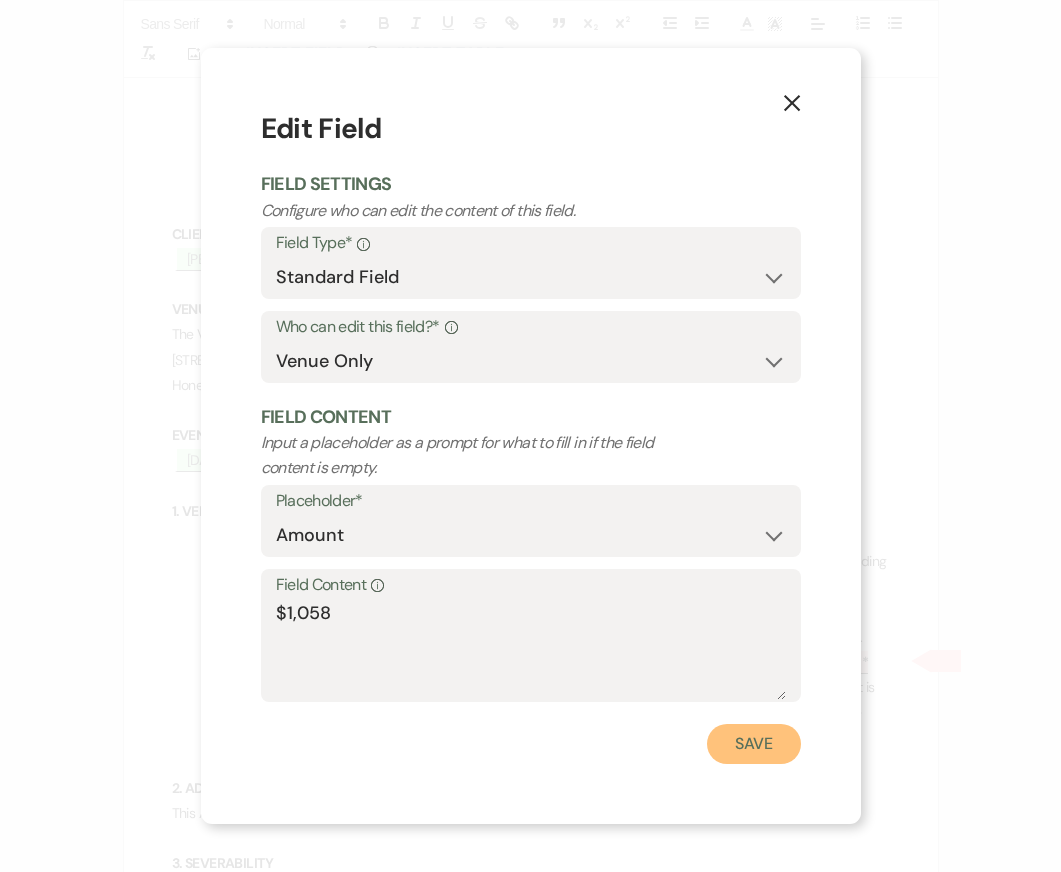 click on "Save" at bounding box center (754, 744) 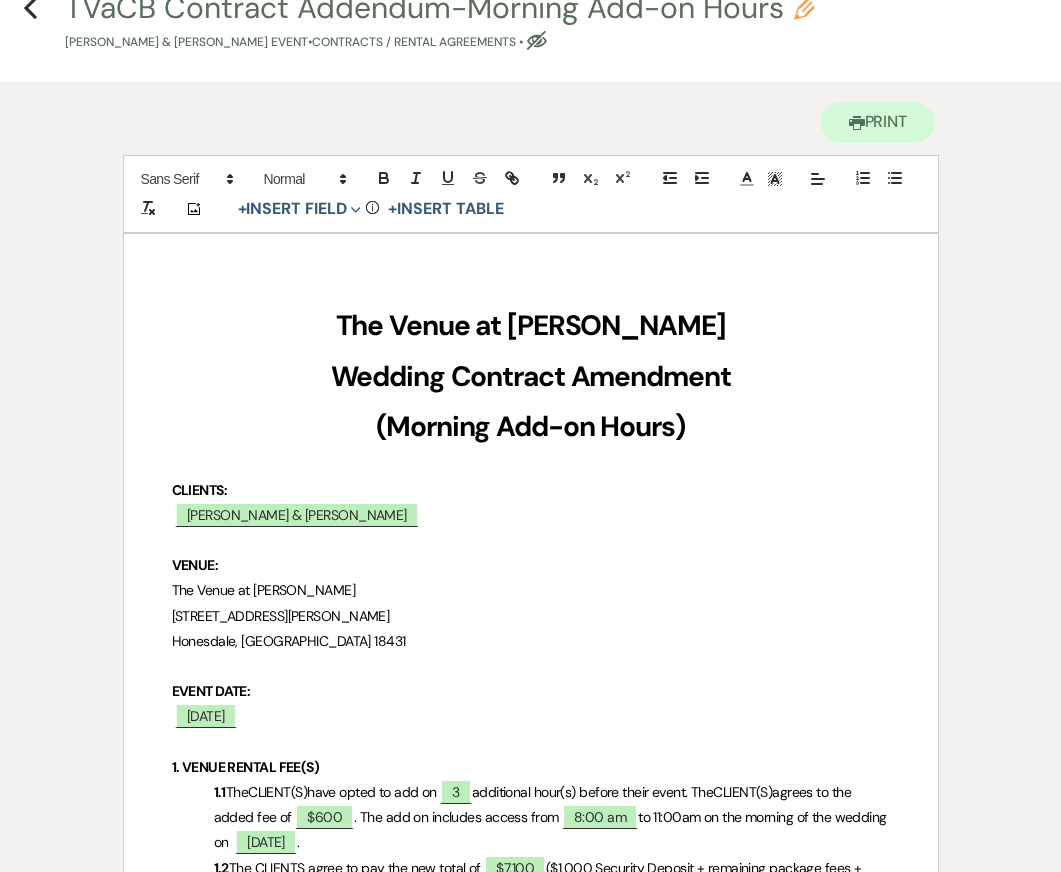 scroll, scrollTop: 0, scrollLeft: 0, axis: both 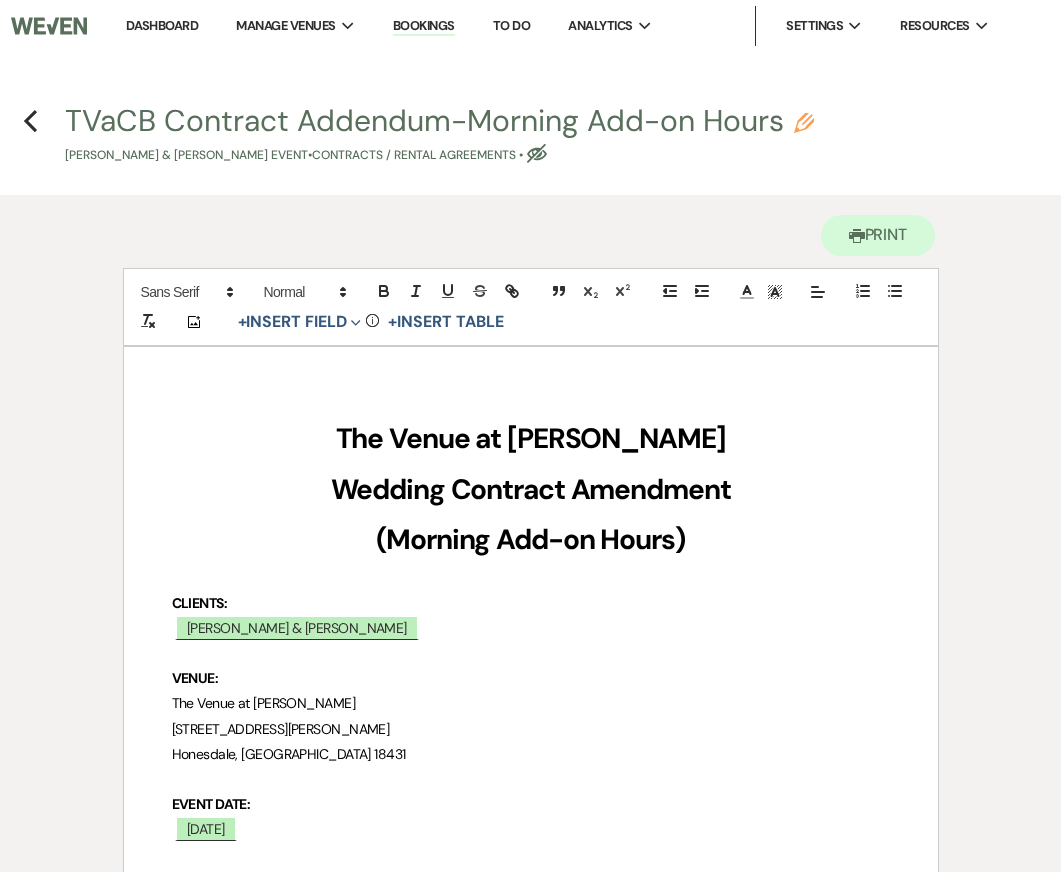 click on "Pencil" 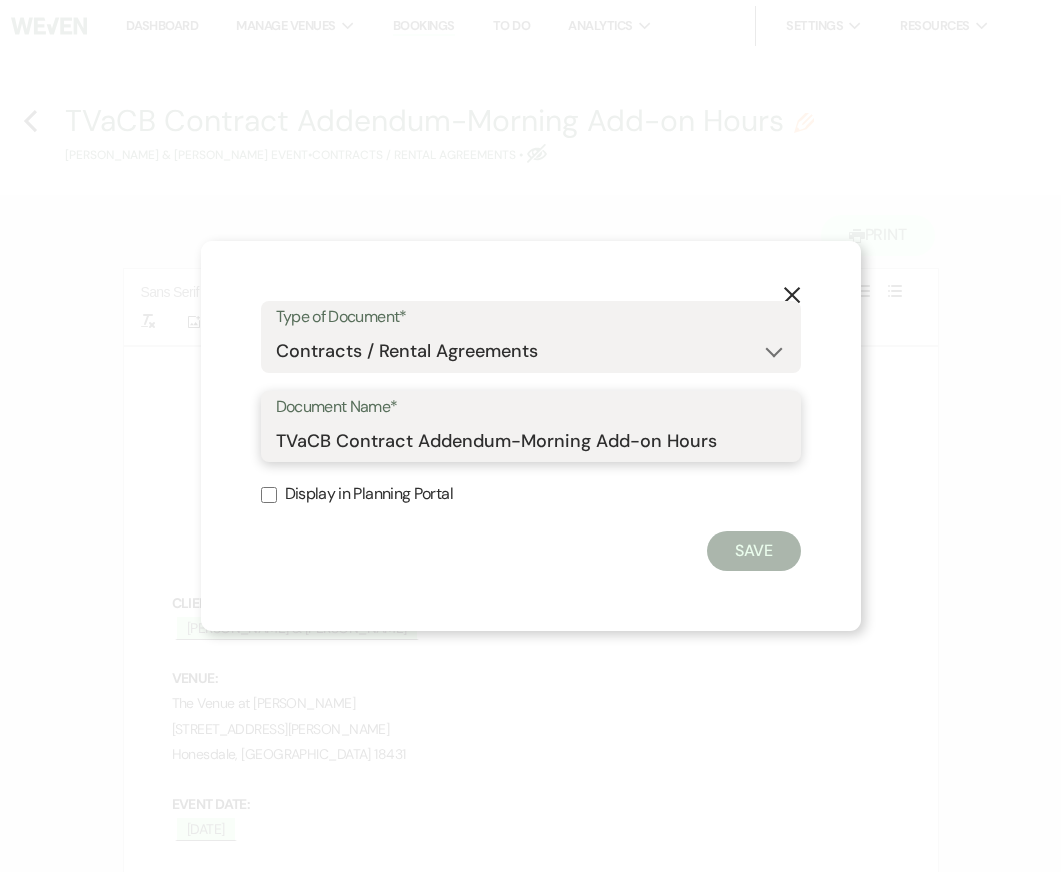 click on "TVaCB Contract Addendum-Morning Add-on Hours" at bounding box center (531, 440) 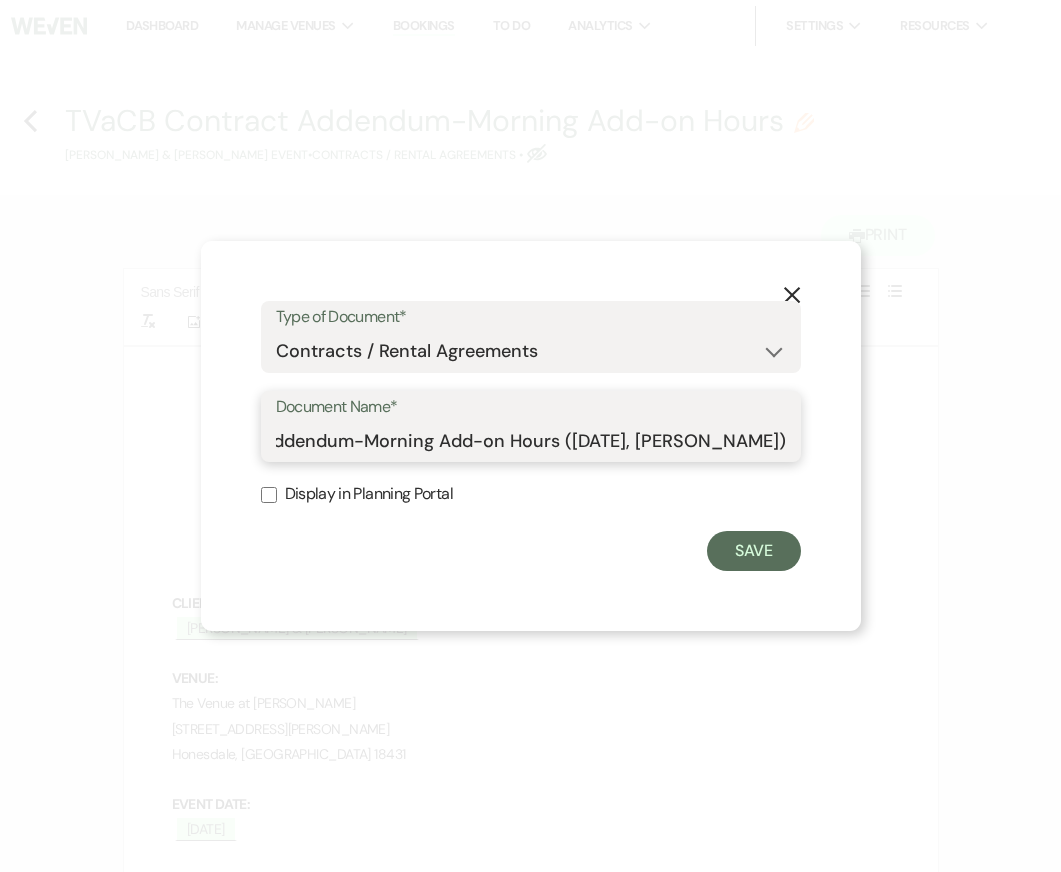 scroll, scrollTop: 0, scrollLeft: 170, axis: horizontal 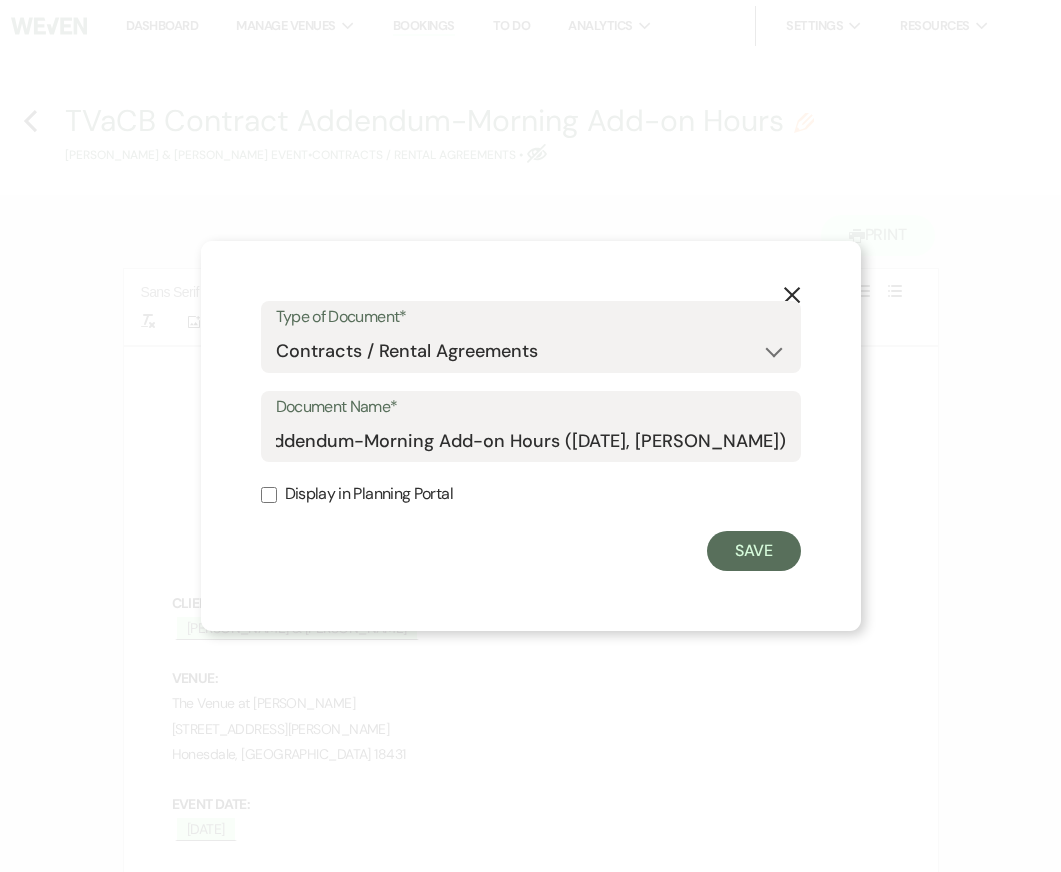 click on "Display in Planning Portal" at bounding box center (531, 494) 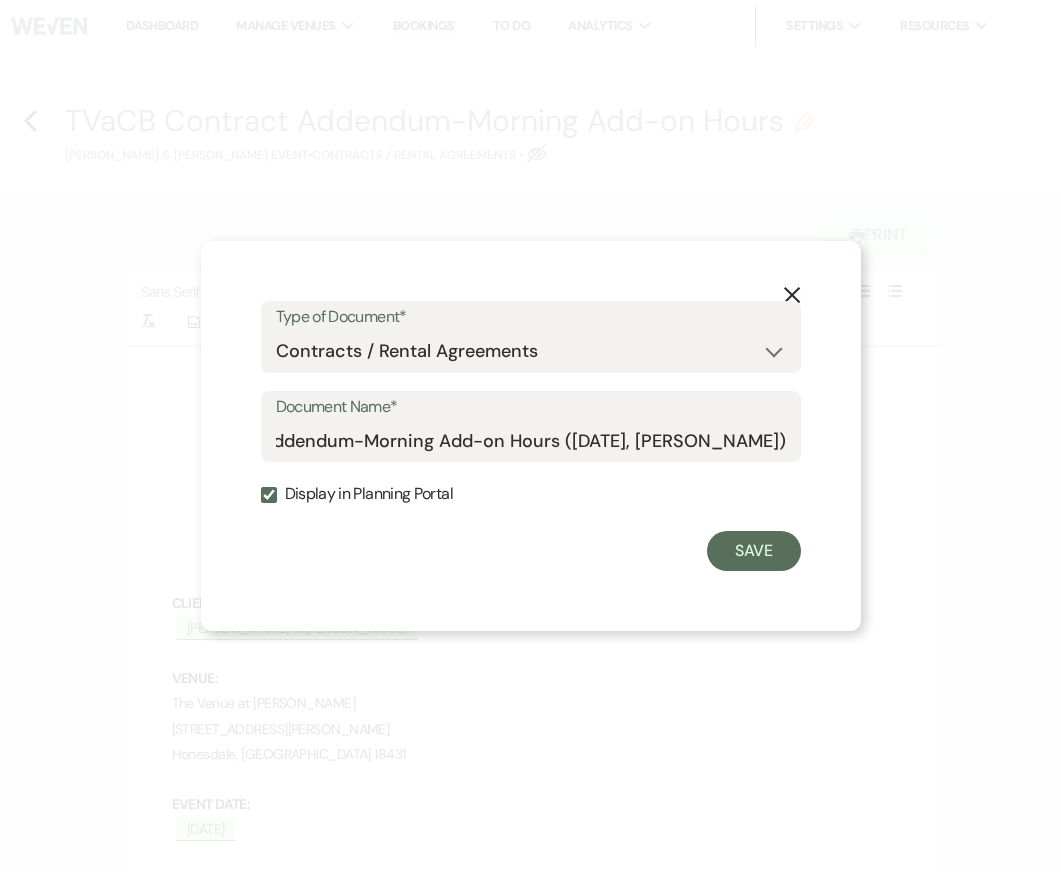 scroll, scrollTop: 0, scrollLeft: 0, axis: both 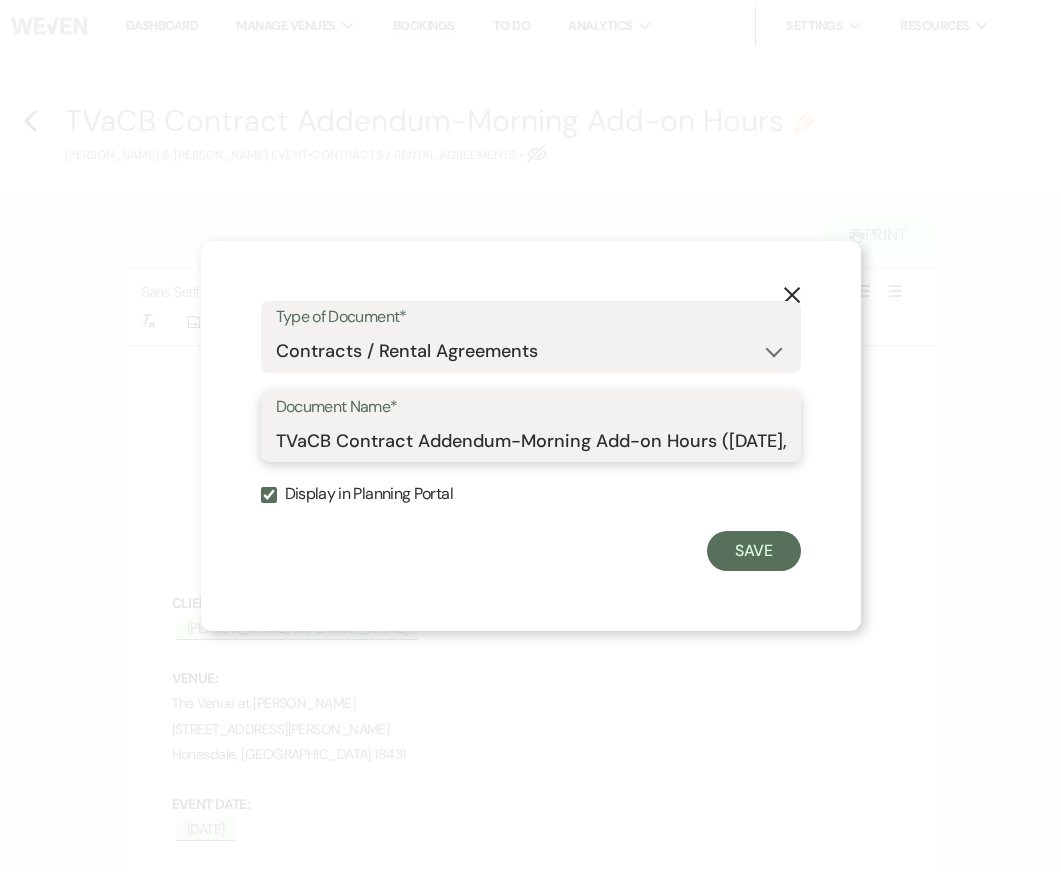 drag, startPoint x: 333, startPoint y: 444, endPoint x: 209, endPoint y: 444, distance: 124 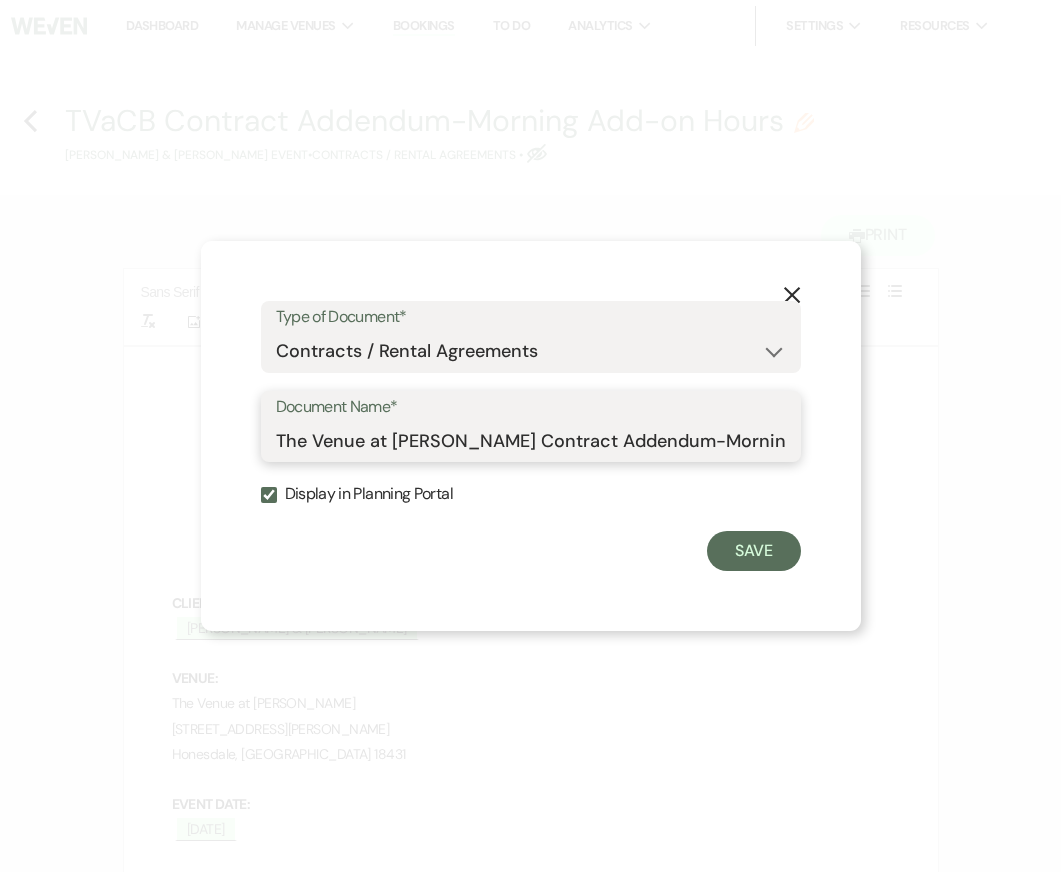 drag, startPoint x: 663, startPoint y: 457, endPoint x: 898, endPoint y: 454, distance: 235.01915 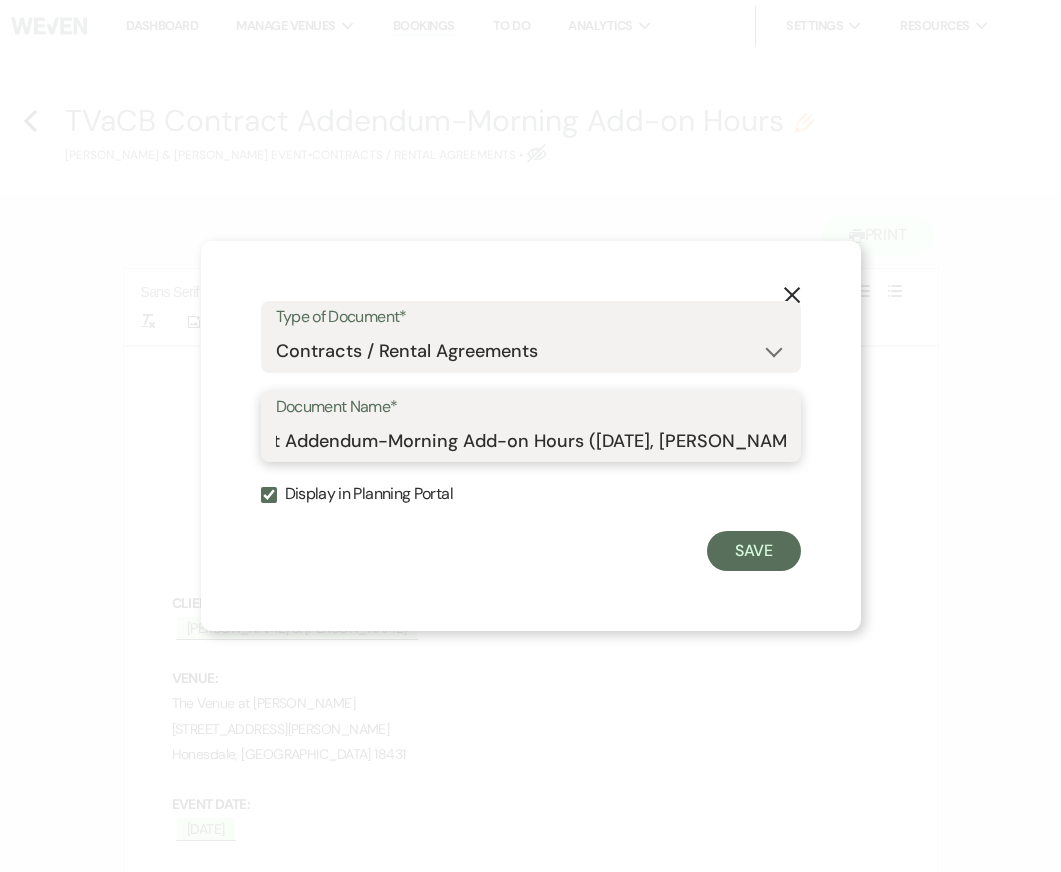 drag, startPoint x: 795, startPoint y: 444, endPoint x: 998, endPoint y: 444, distance: 203 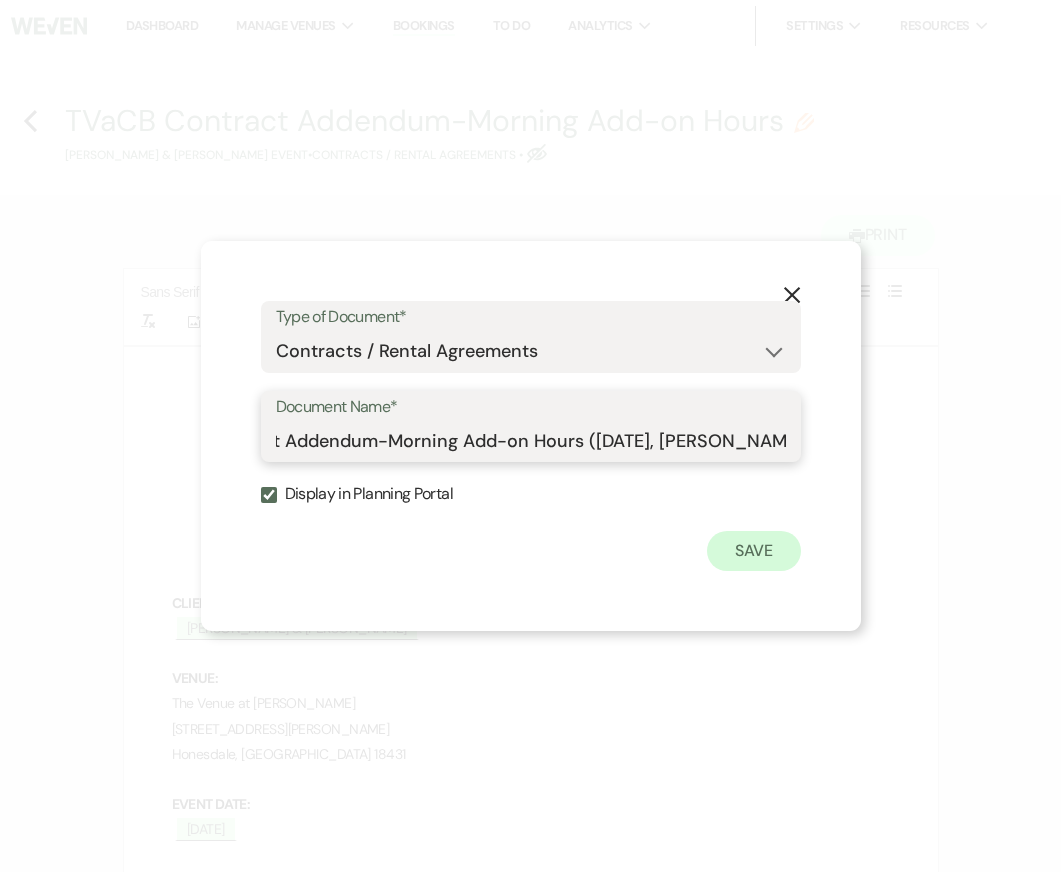 type on "The Venue at [PERSON_NAME] Contract Addendum-Morning Add-on Hours ([DATE], [PERSON_NAME])" 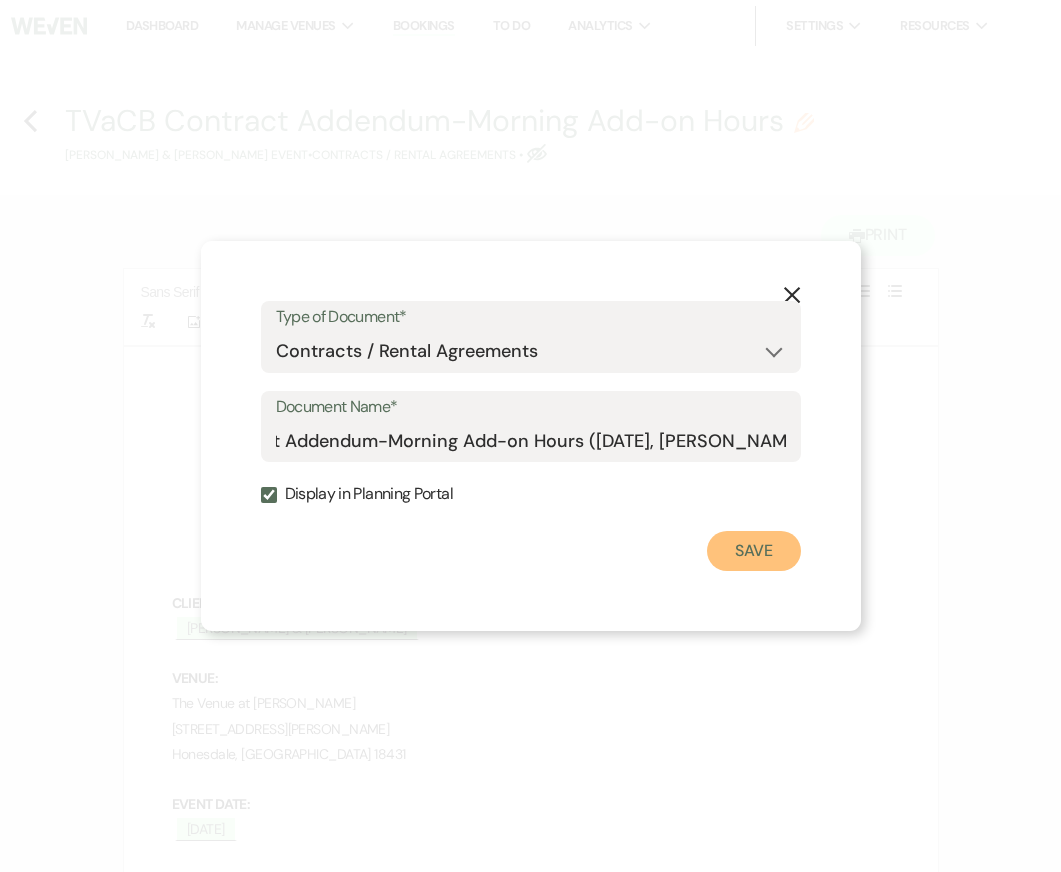 scroll, scrollTop: 0, scrollLeft: 0, axis: both 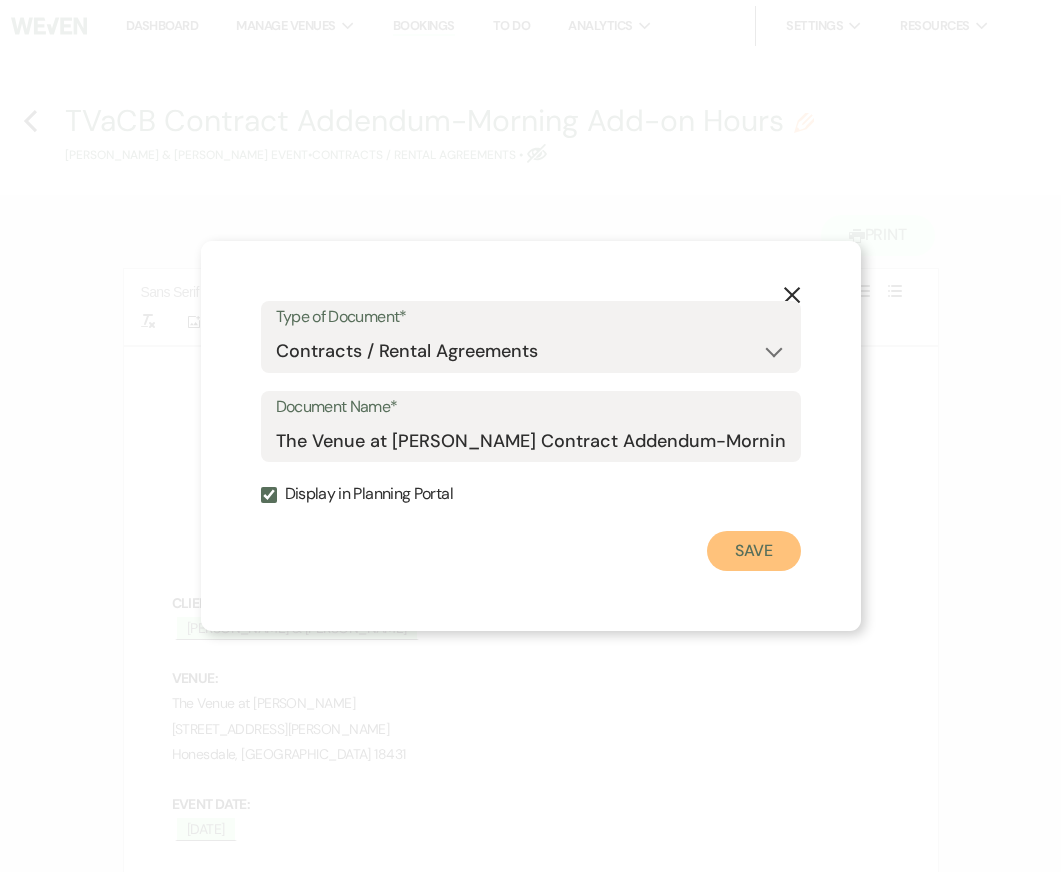 click on "Save" at bounding box center [754, 551] 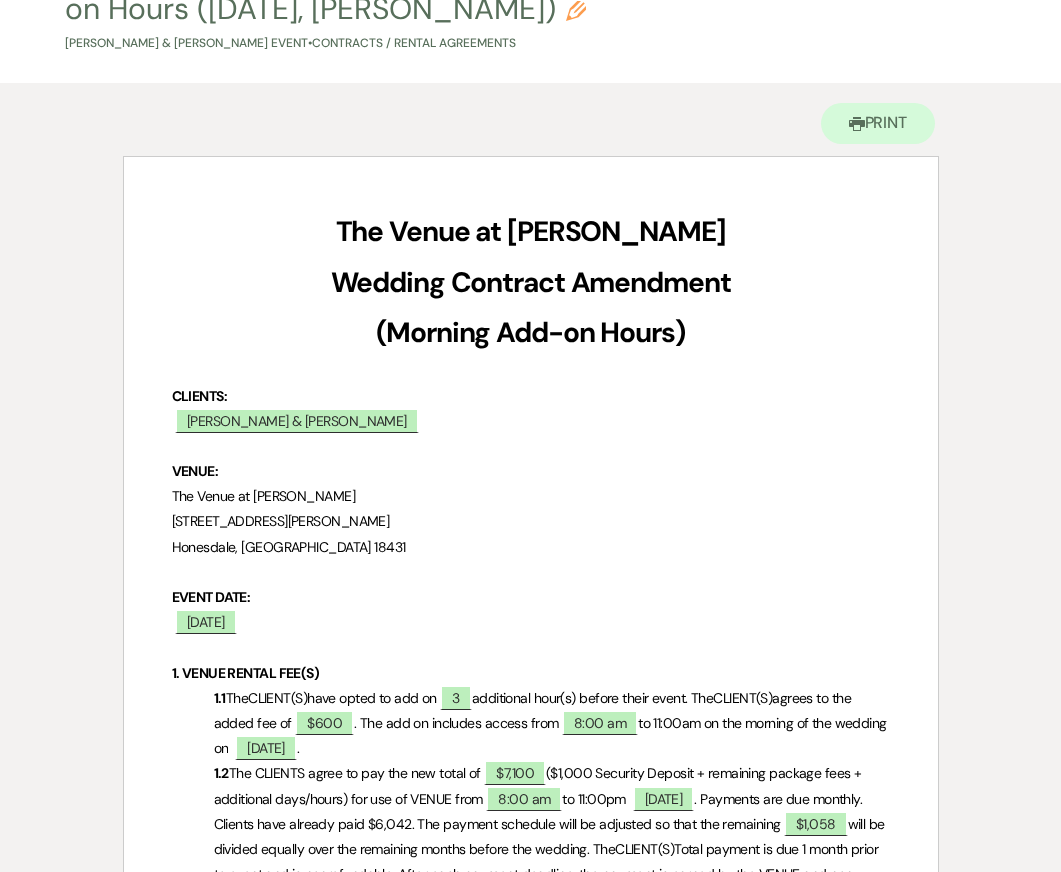 scroll, scrollTop: 0, scrollLeft: 0, axis: both 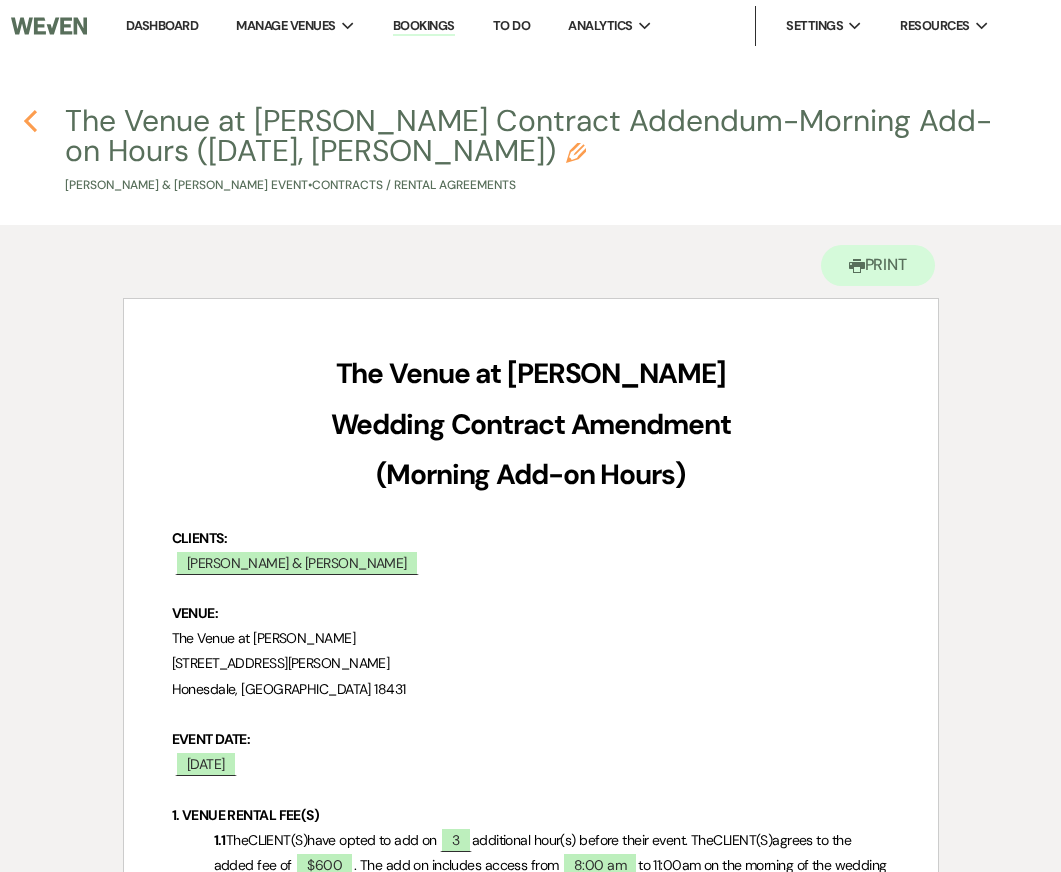 click 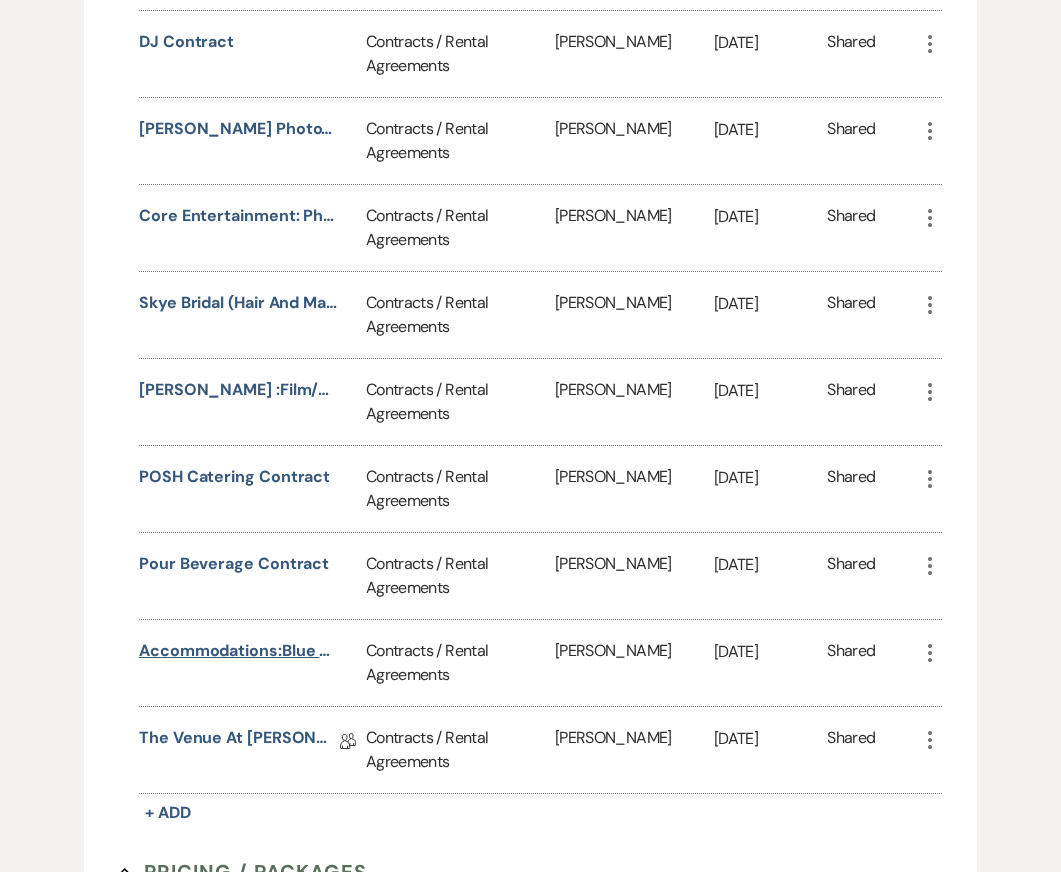 scroll, scrollTop: 0, scrollLeft: 0, axis: both 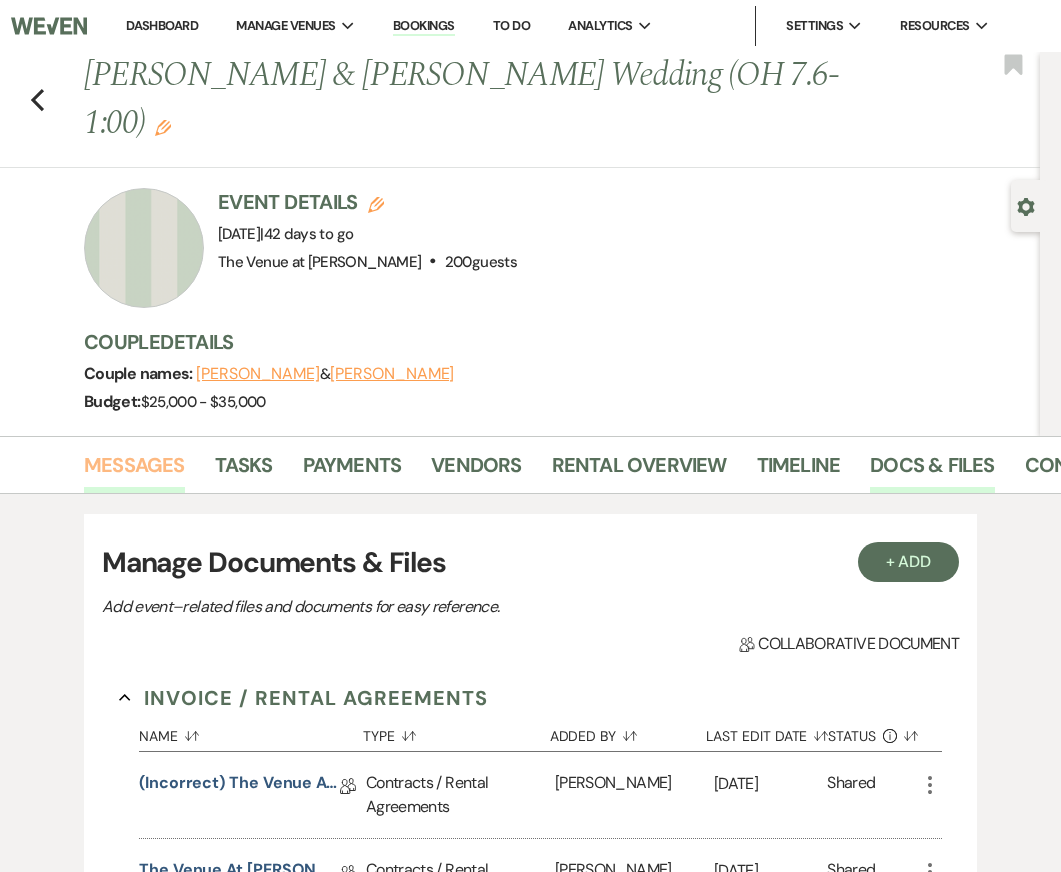 click on "Messages" at bounding box center (134, 471) 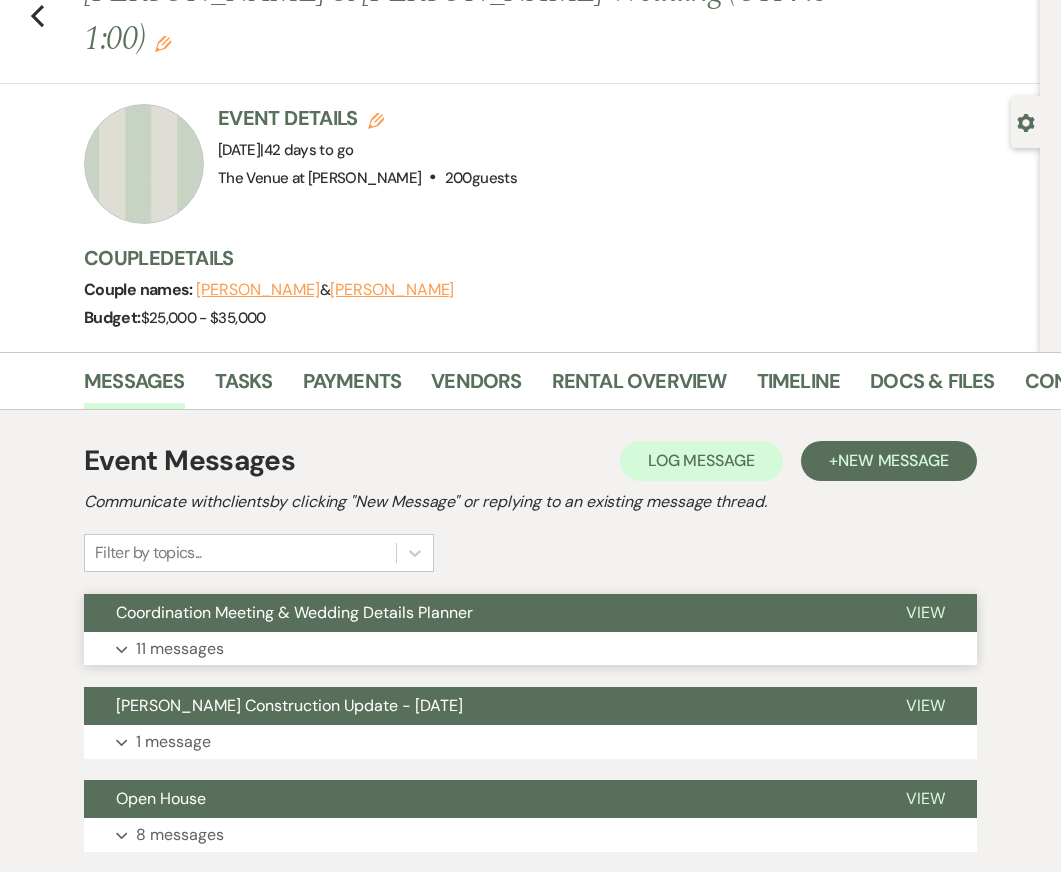 click on "Expand 11 messages" at bounding box center (530, 649) 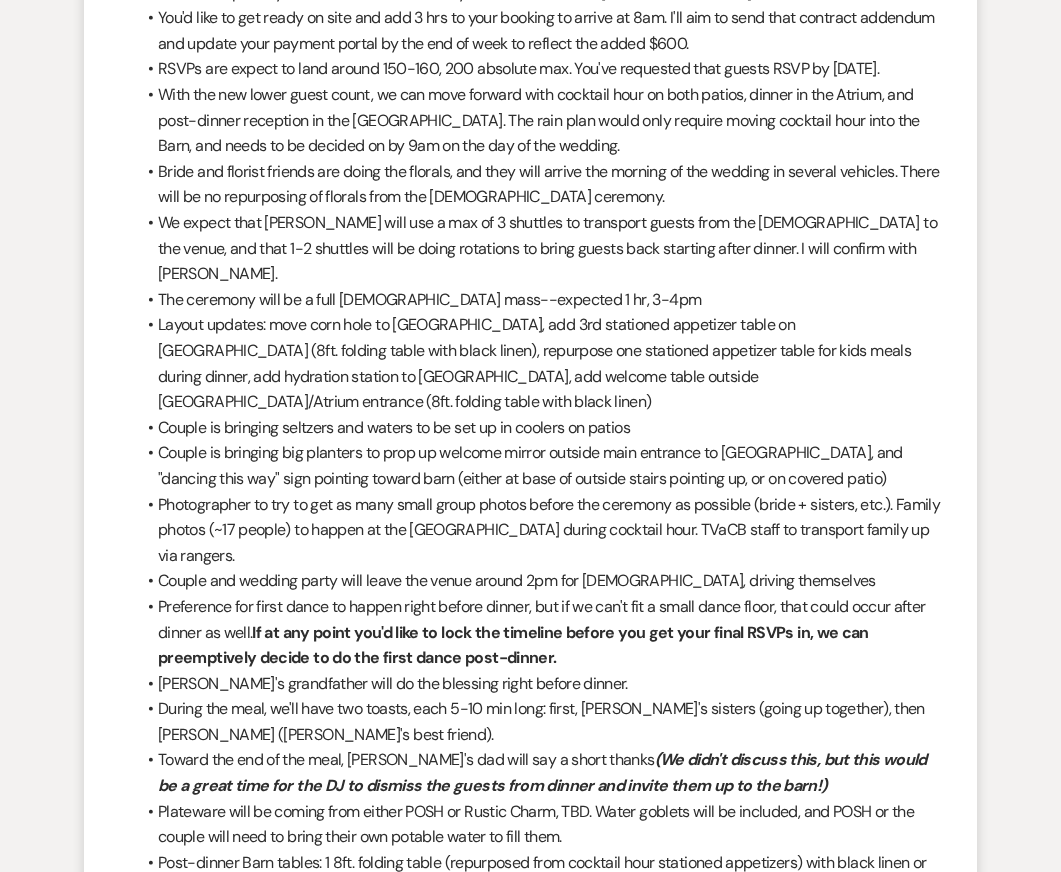 scroll, scrollTop: 5442, scrollLeft: 0, axis: vertical 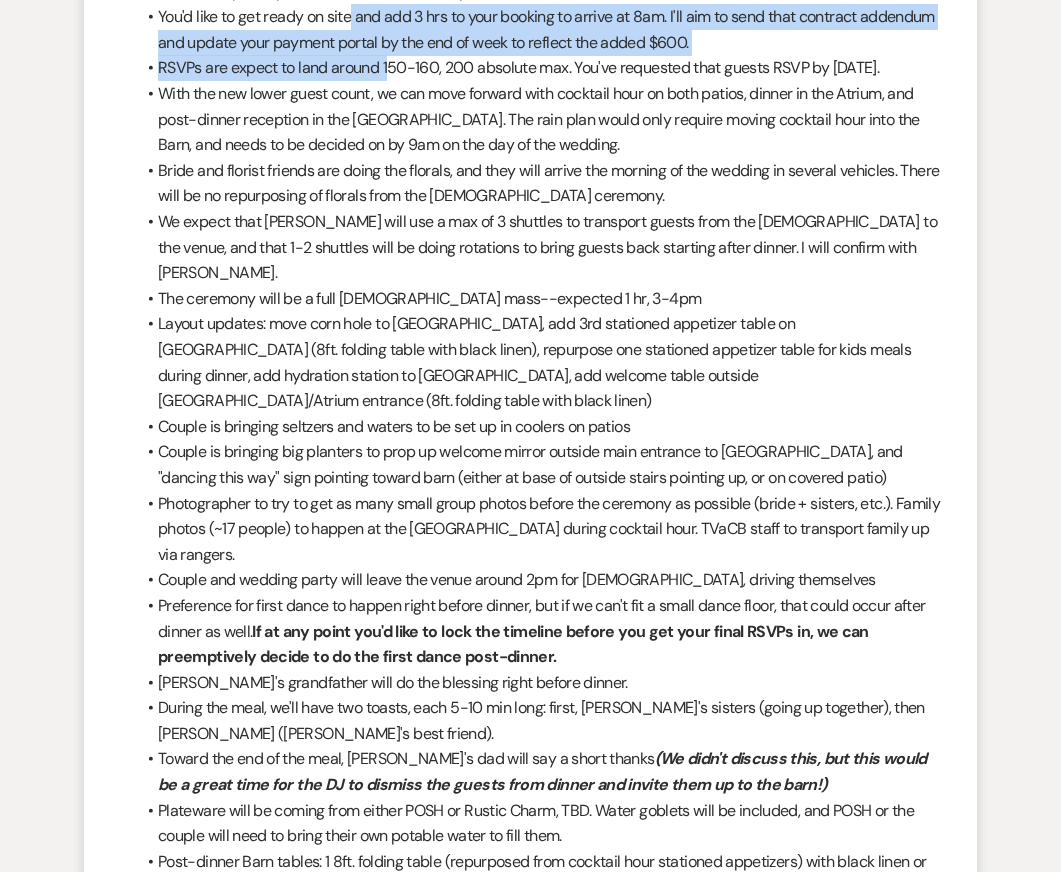 drag, startPoint x: 350, startPoint y: 44, endPoint x: 386, endPoint y: 96, distance: 63.245552 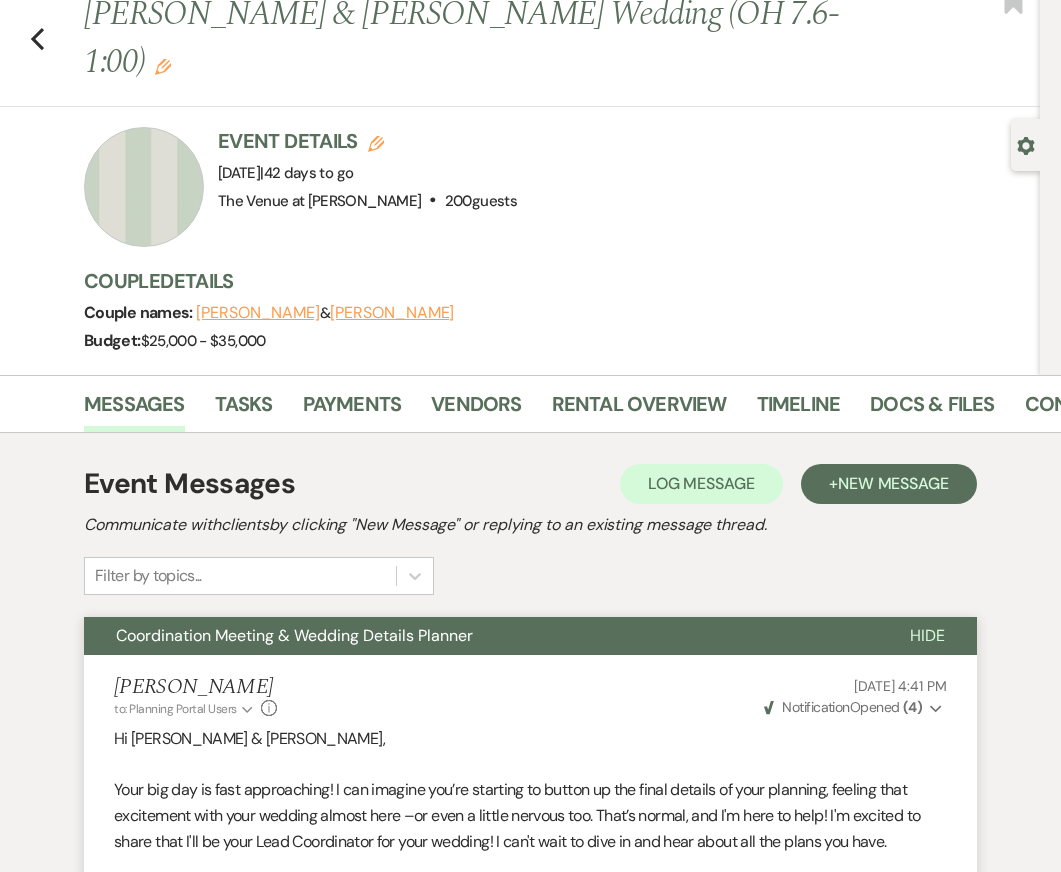 scroll, scrollTop: 0, scrollLeft: 0, axis: both 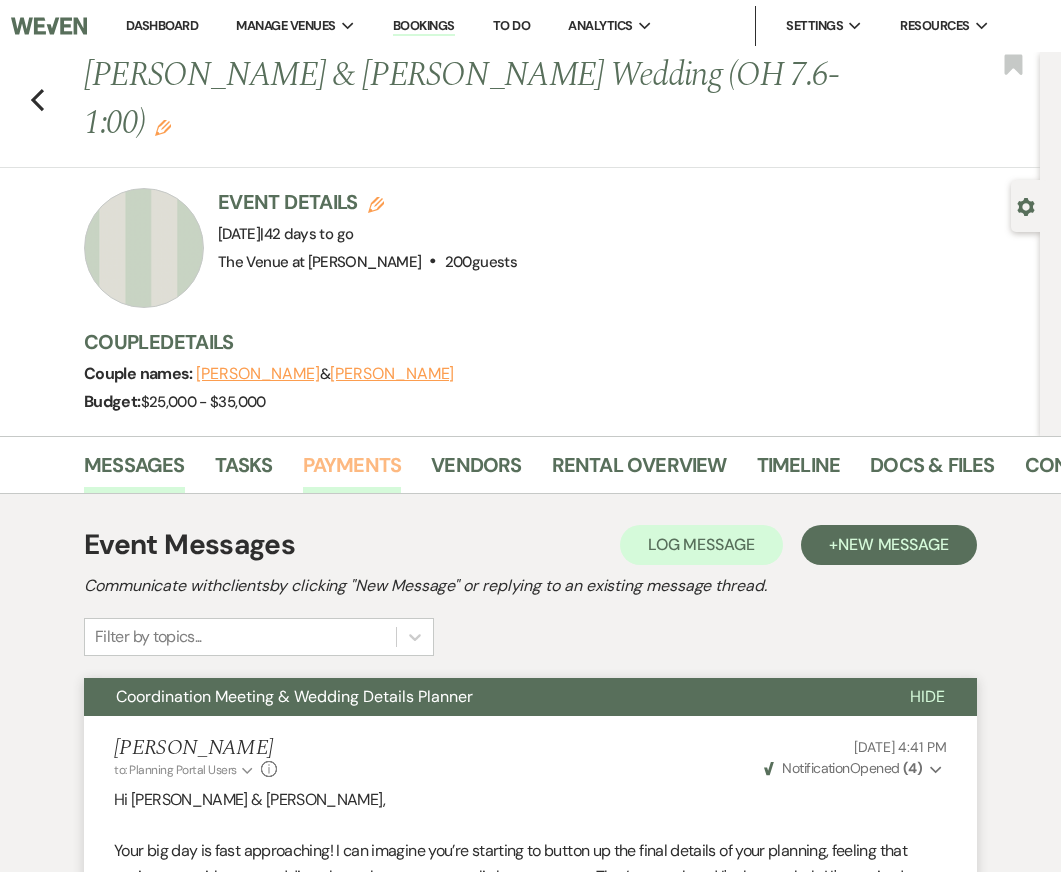 click on "Payments" at bounding box center (352, 471) 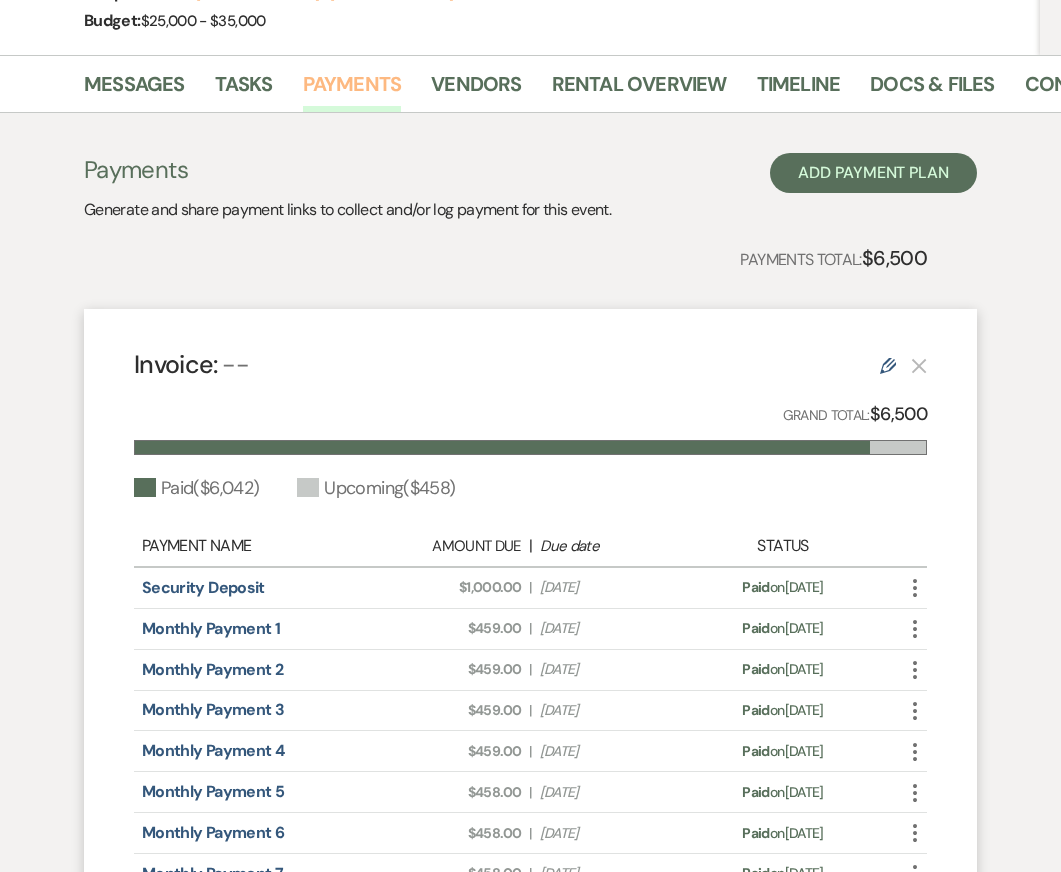 scroll, scrollTop: 290, scrollLeft: 0, axis: vertical 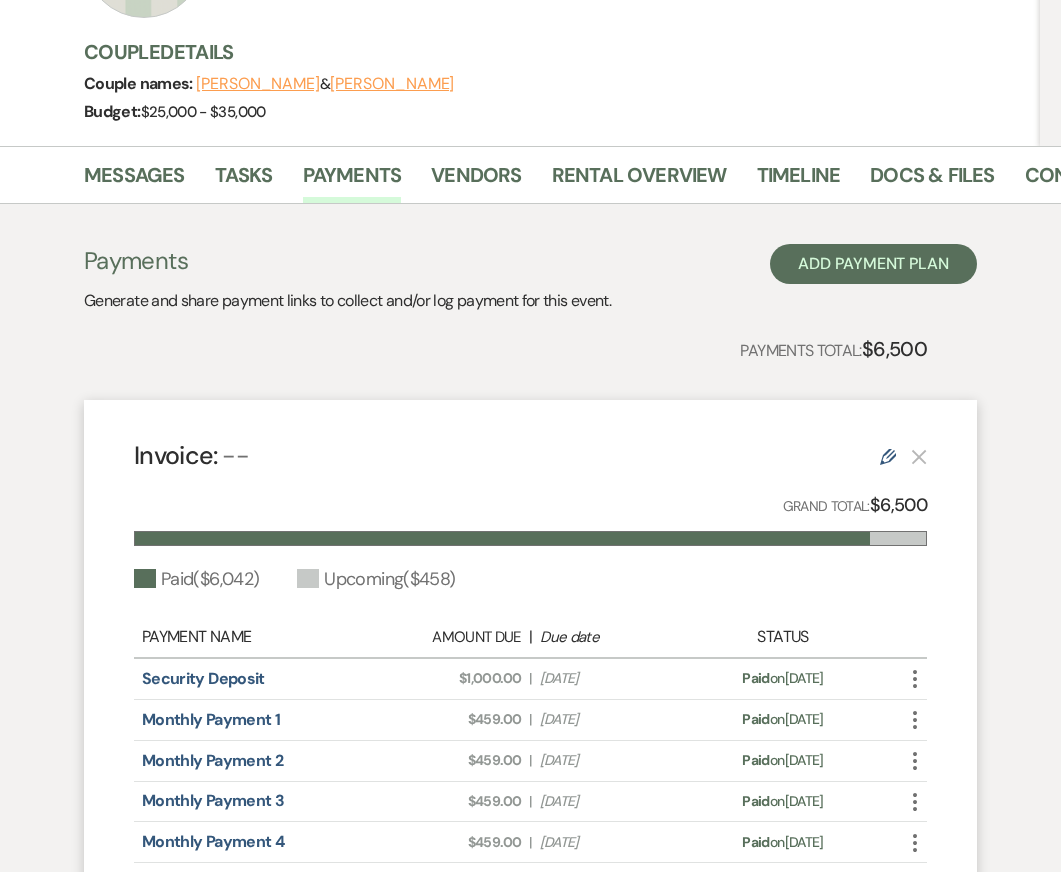 click on "Payments Generate and share payment links to collect and/or log payment for this event. Add Payment Plan Payments Total:  $6,500 Invoice:   -- Edit Grand Total:  $6,500 Paid  ( $6,042 ) Upcoming  ( $458 ) Payment Name Amount Due | Due date Status Security Deposit Amount Due:   $1,000.00 | Due Date   [DATE] Payment status:   Paid  on  [DATE] More Monthly Payment 1 Amount Due:   $459.00 | Due Date   [DATE] Payment status:   Paid  on  [DATE] More Monthly Payment 2 Amount Due:   $459.00 | Due Date   [DATE] Payment status:   Paid  on  [DATE] More Monthly Payment 3 Amount Due:   $459.00 | Due Date   [DATE] Payment status:   Paid  on  [DATE] More Monthly Payment 4 Amount Due:   $459.00 | Due Date   [DATE] Payment status:   Paid  on  [DATE] More Monthly Payment 5 Amount Due:   $458.00 | Due Date   [DATE] Payment status:   Paid  on  [DATE] More Monthly Payment 6 Amount Due:   $458.00 | Due Date   [DATE] Payment status:   Paid  on  [DATE]   |" at bounding box center (530, 765) 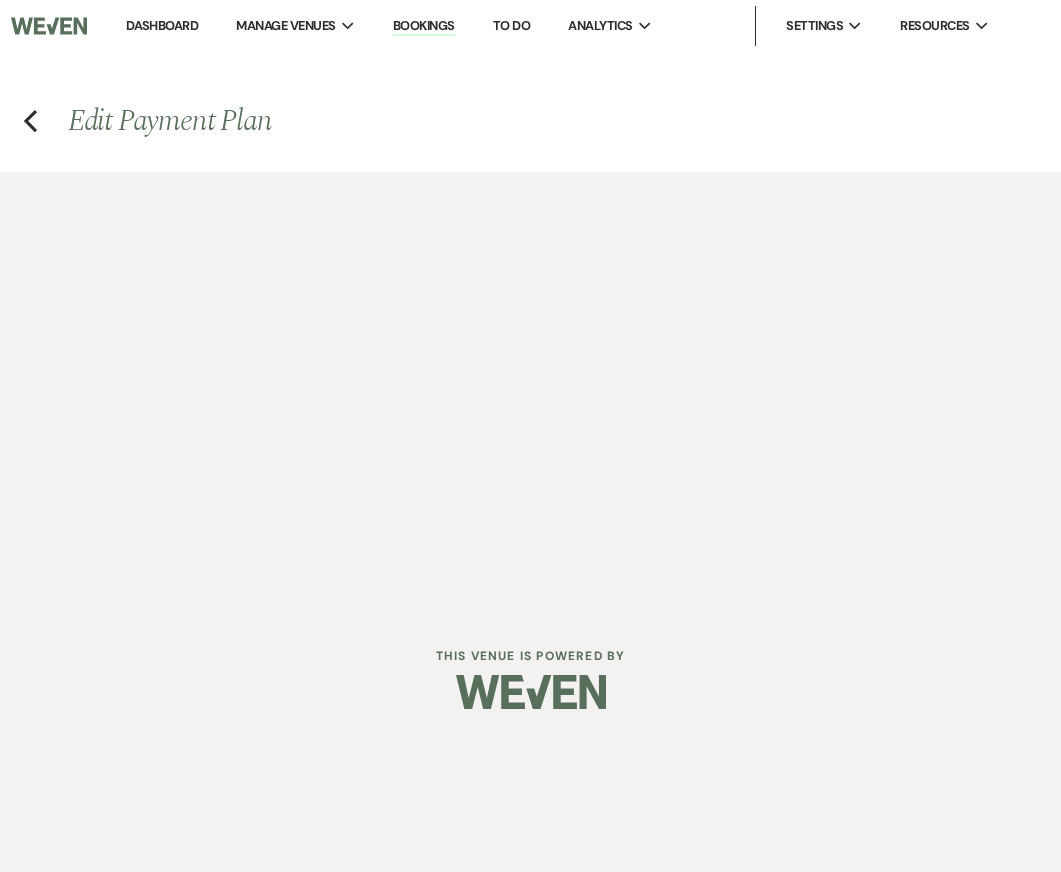 scroll, scrollTop: 0, scrollLeft: 0, axis: both 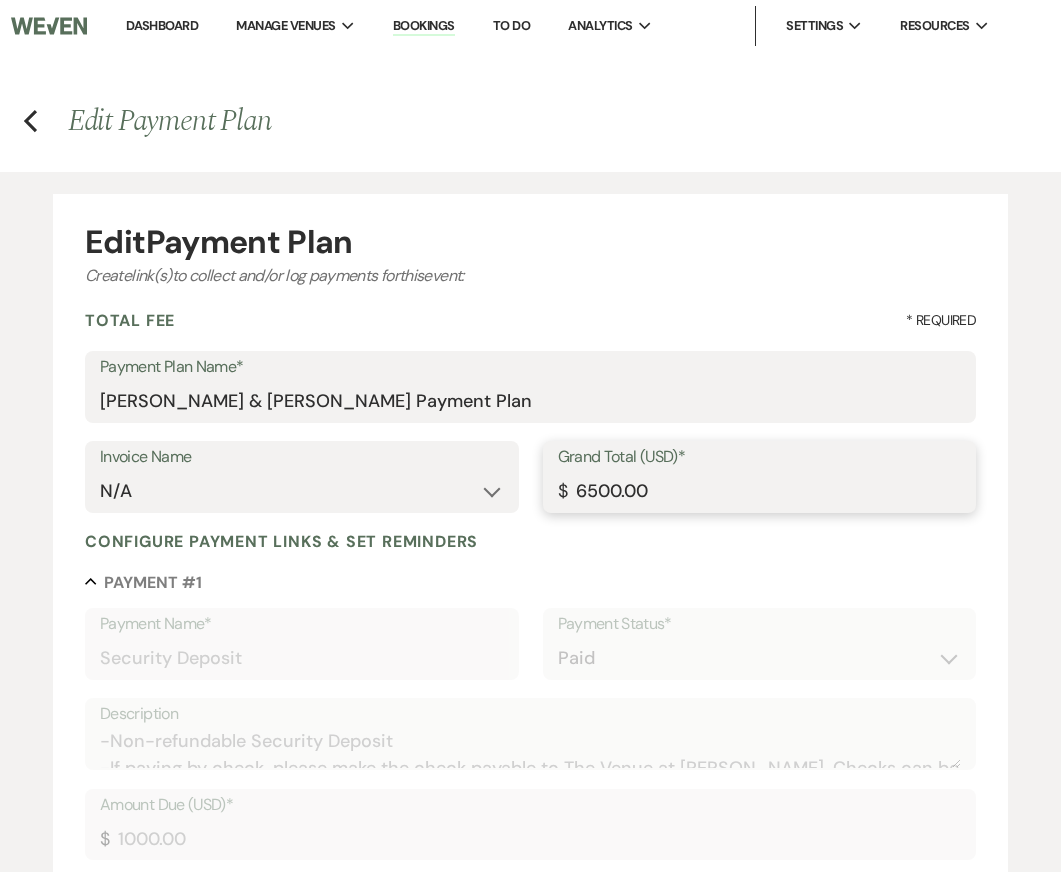 drag, startPoint x: 621, startPoint y: 491, endPoint x: 519, endPoint y: 491, distance: 102 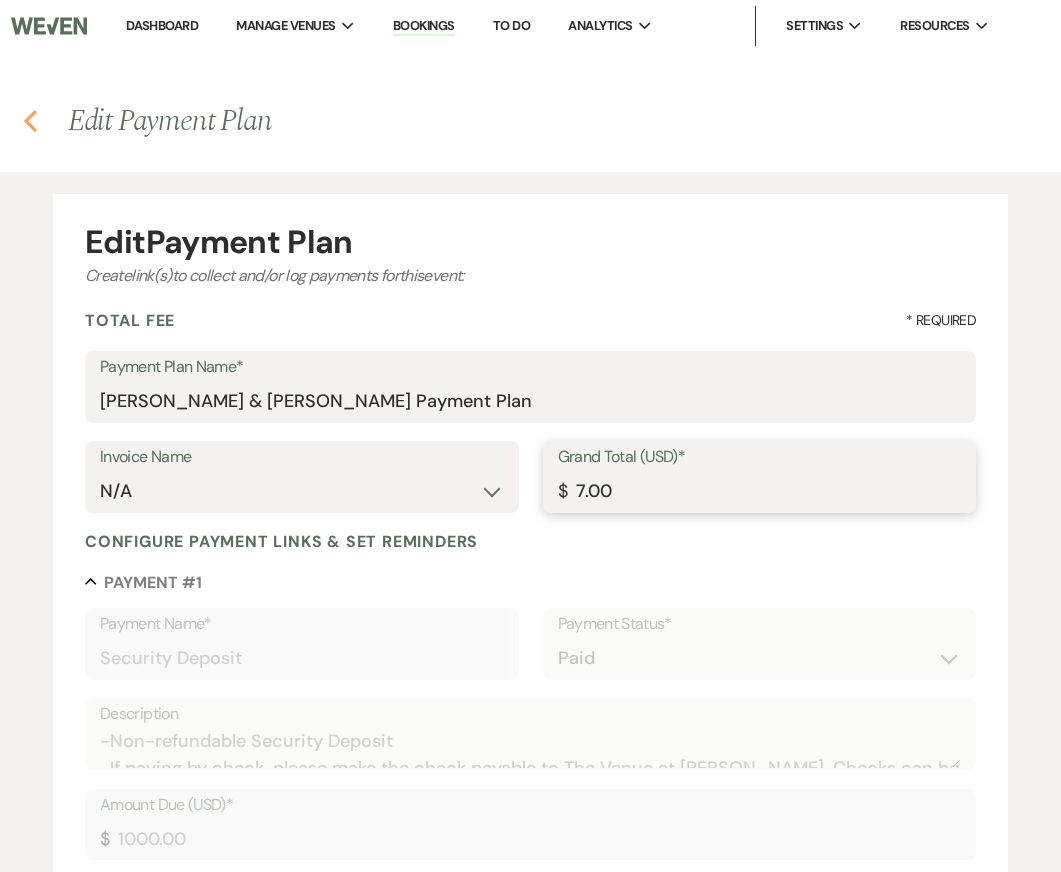 type on "7.00" 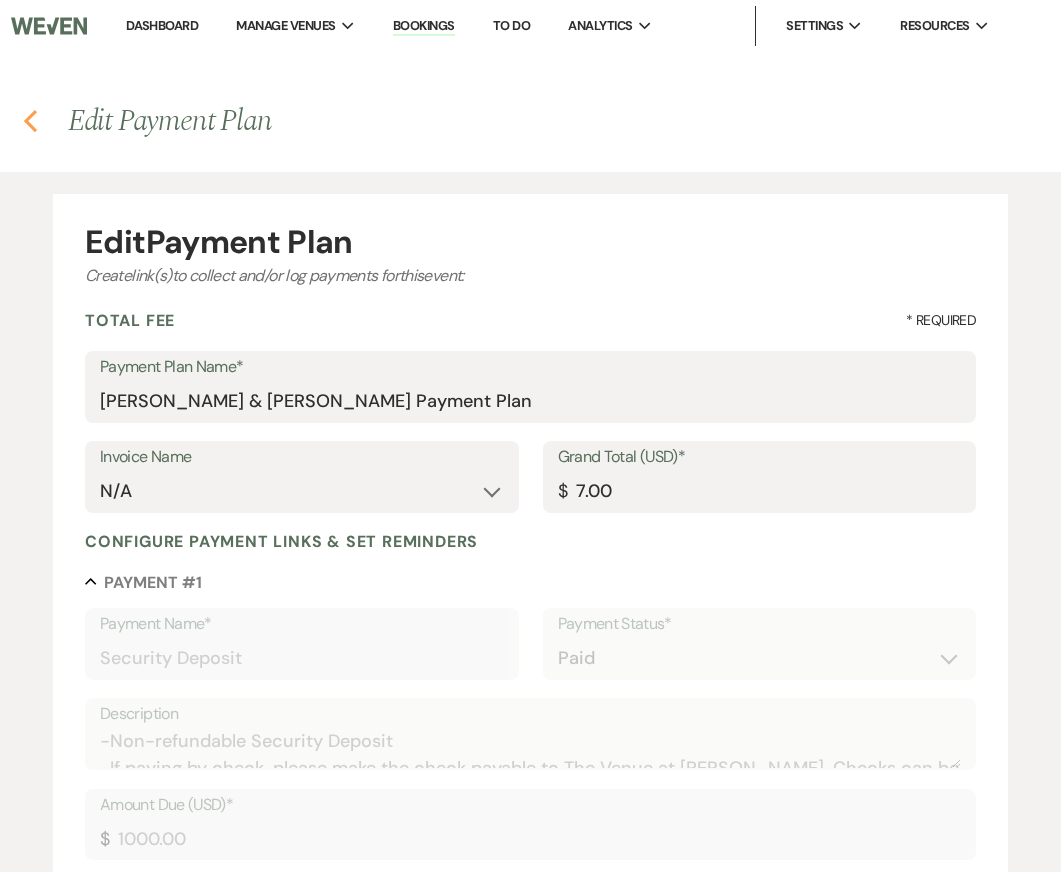 click 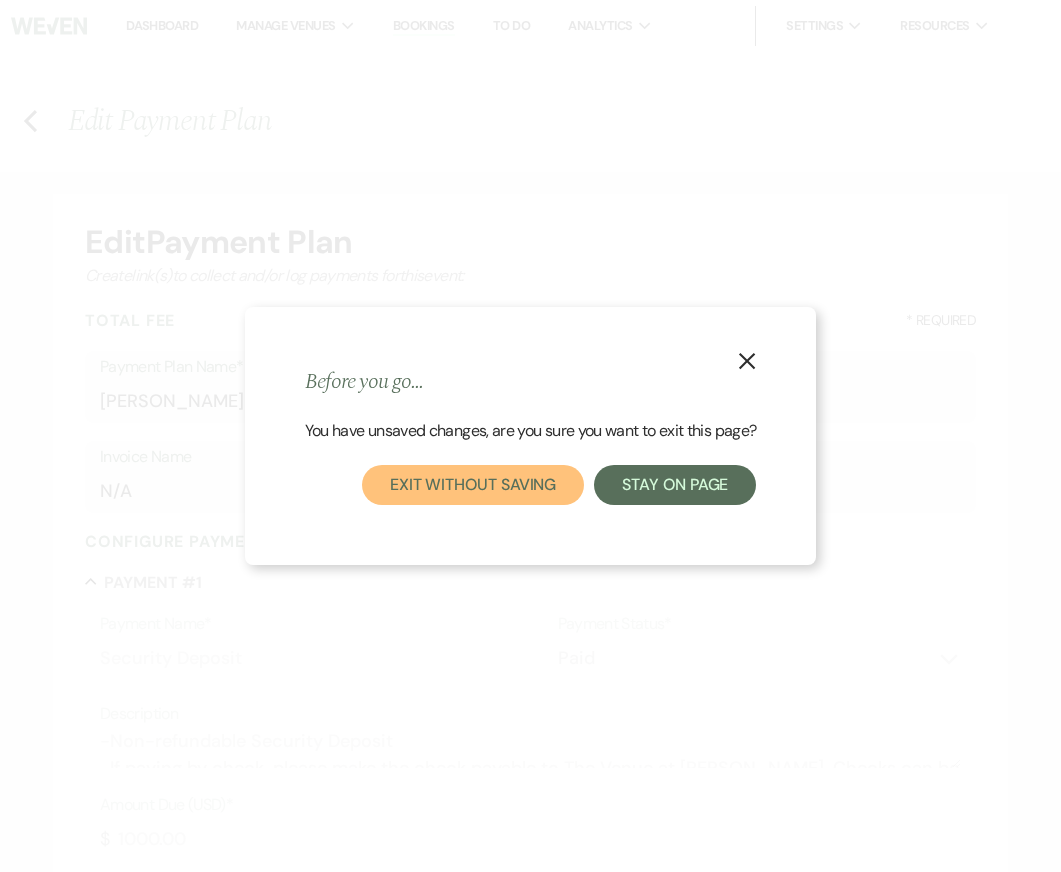 click on "Exit without saving" at bounding box center [473, 485] 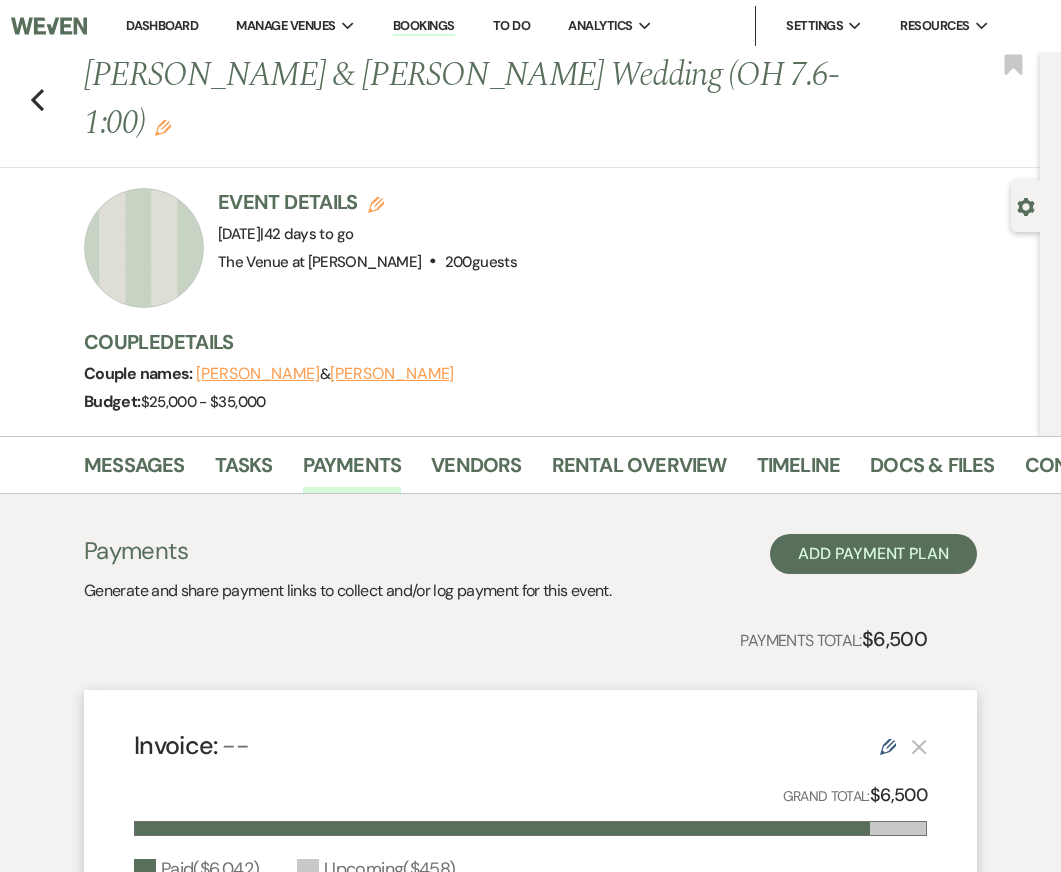 click on "Edit" 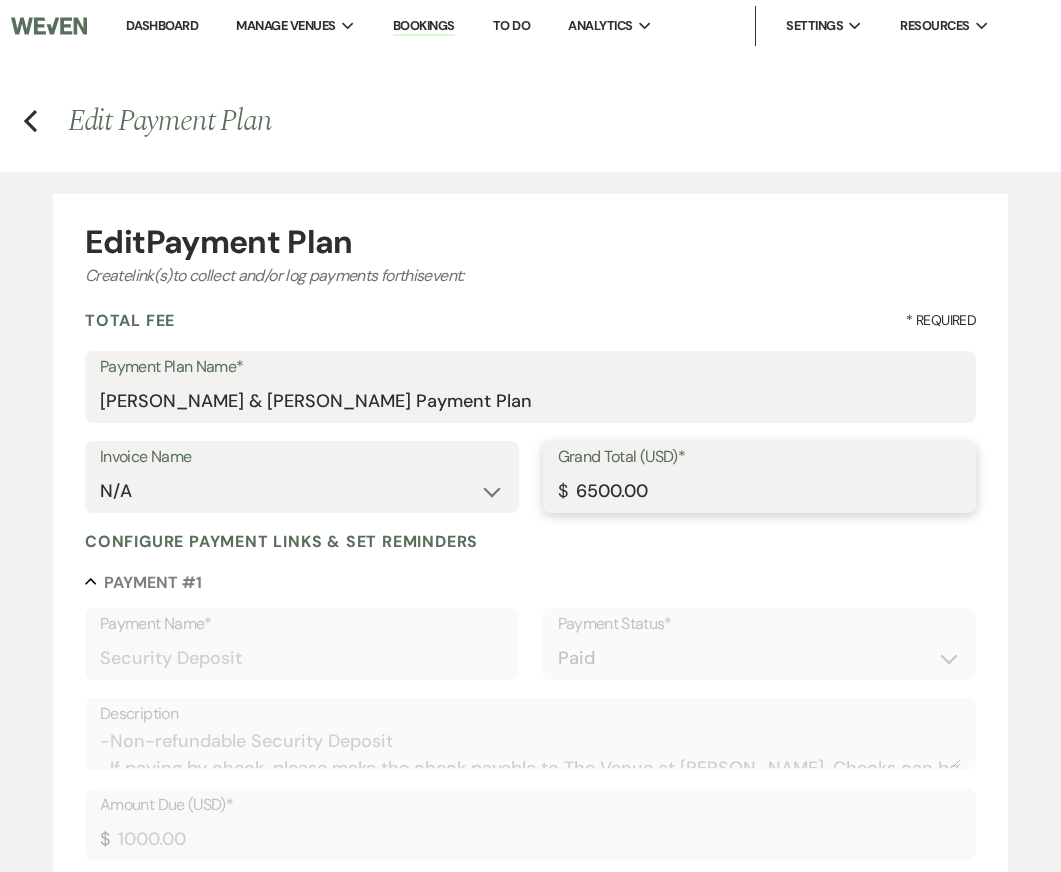 drag, startPoint x: 597, startPoint y: 487, endPoint x: 542, endPoint y: 487, distance: 55 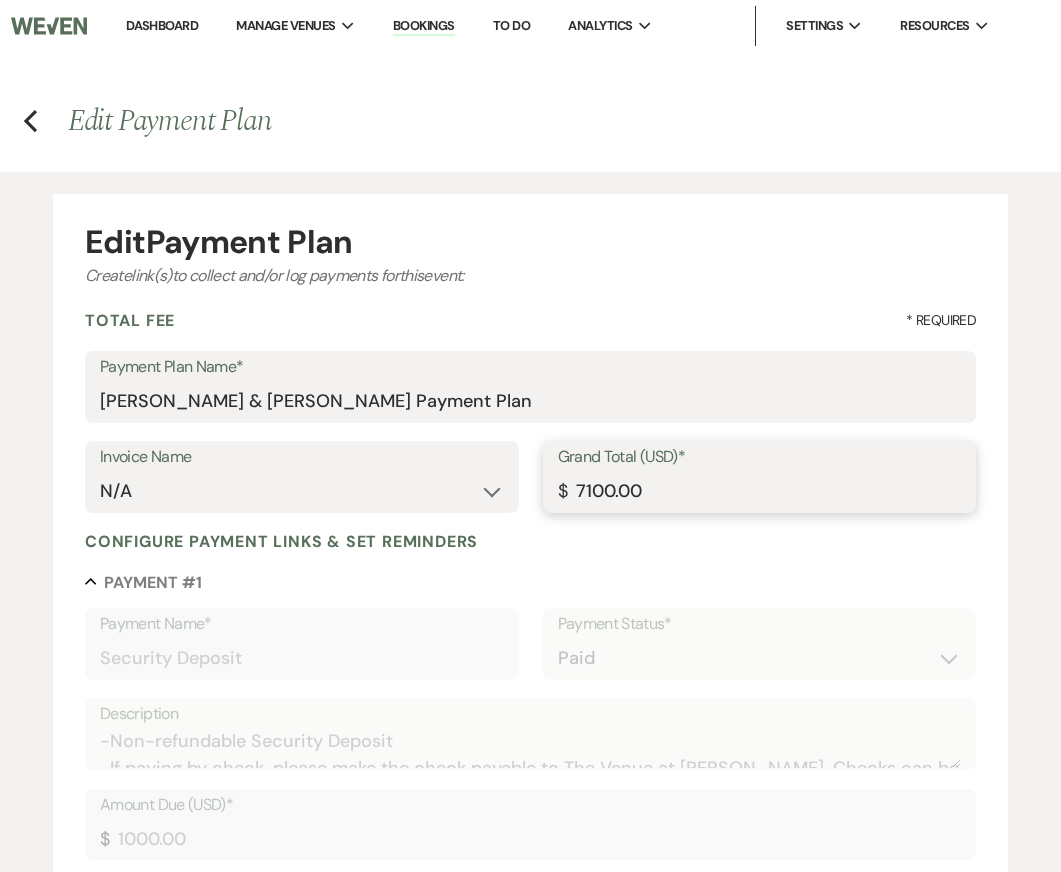 type on "7100.00" 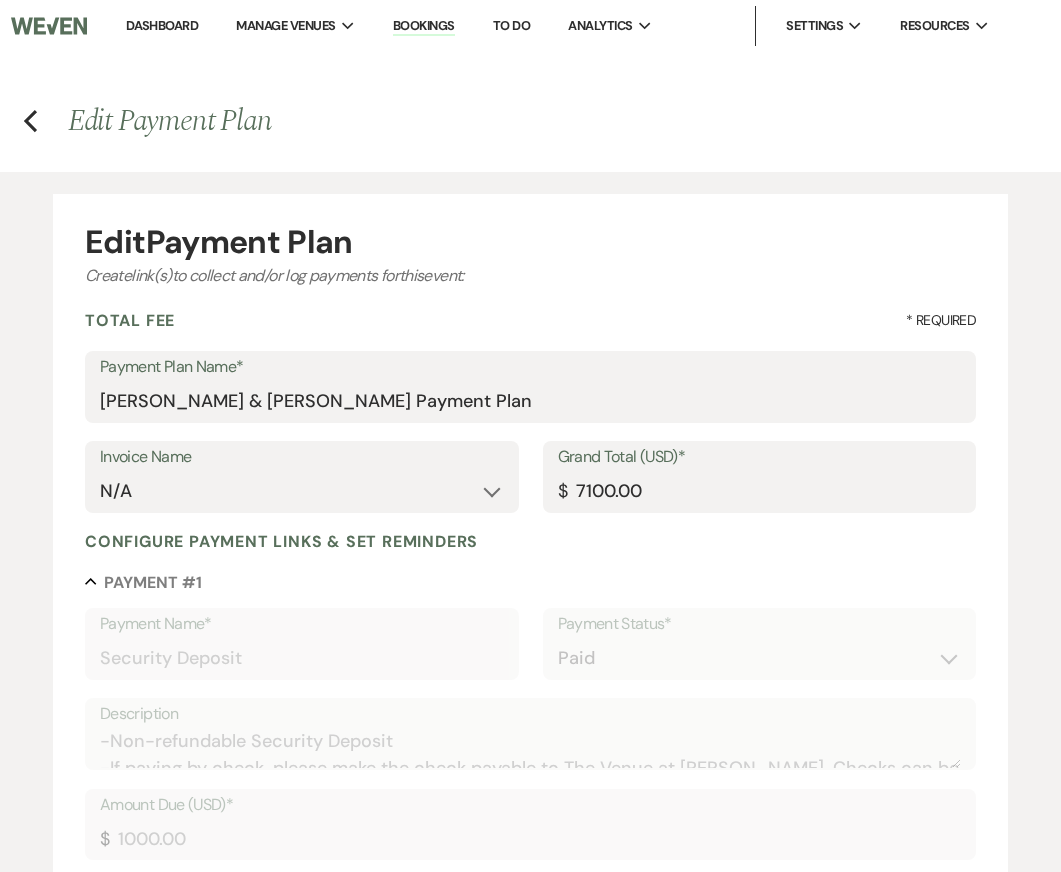 click on "Configure payment links & set reminders Collapse Payment # 1 Payment Name* Security Deposit Payment Status* Paid Unpaid Description -Non-refundable Security Deposit
-If paying by check, please make the check payable to The Venue at [PERSON_NAME]. Checks can be mailed to The Venue at [PERSON_NAME] [STREET_ADDRESS][PERSON_NAME] [GEOGRAPHIC_DATA], [GEOGRAPHIC_DATA] 18431
-If paying by Online Bank Transfer (ACH) please use the following information:
Recipient: The Venue at [PERSON_NAME][GEOGRAPHIC_DATA] number: [US_BANK_ROUTING_MICR]
Account number: 372258613
-If paying by cash, please message via Weven to set up a time to stop by in order to make a payment.
-We kindly ask that the security deposit be submitted [DATE] to secure your reserved date. If we do not receive the deposit within this timeframe, the date may become available for other clients. Thank you for your understanding. Amount Due (USD)* $ 1000.00 Paid Date* Calendar [DATE] Expand Display in Planning Portal?* Info Yes Notes Info Payment Method*   Card   Online bank transfer (ACH) 2 Paid" at bounding box center [530, 5066] 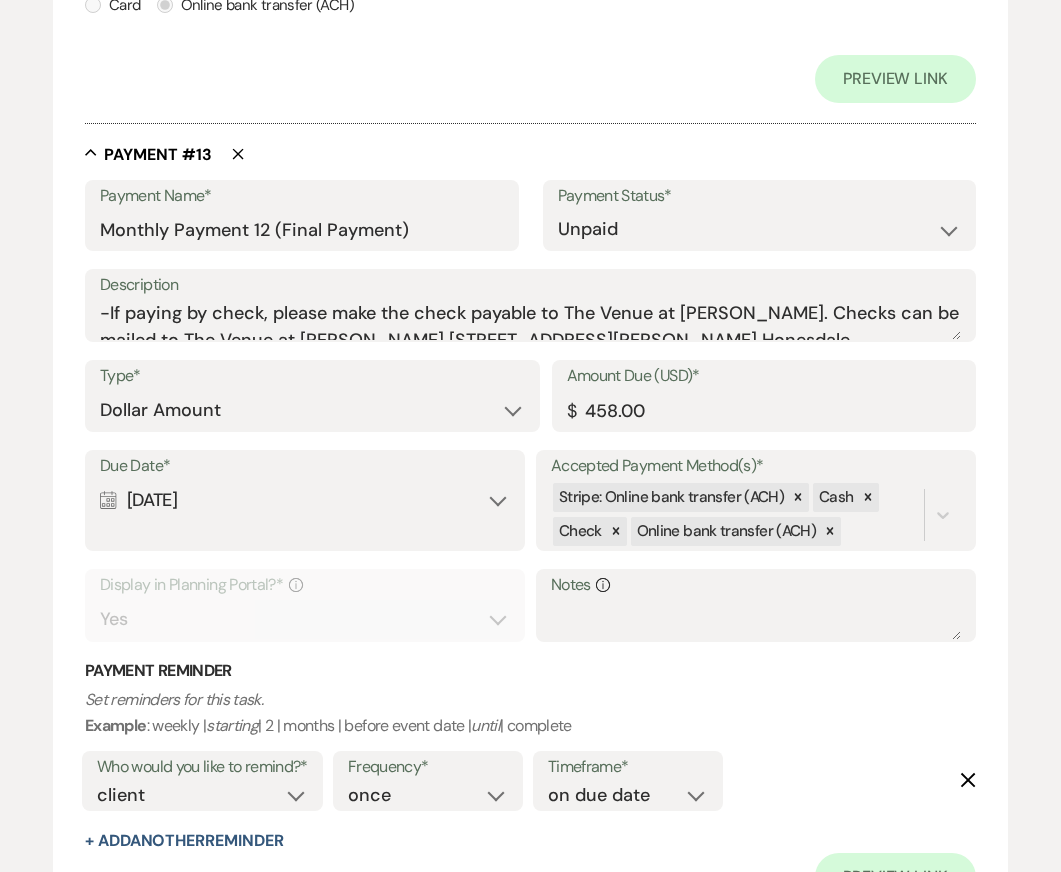 scroll, scrollTop: 8613, scrollLeft: 0, axis: vertical 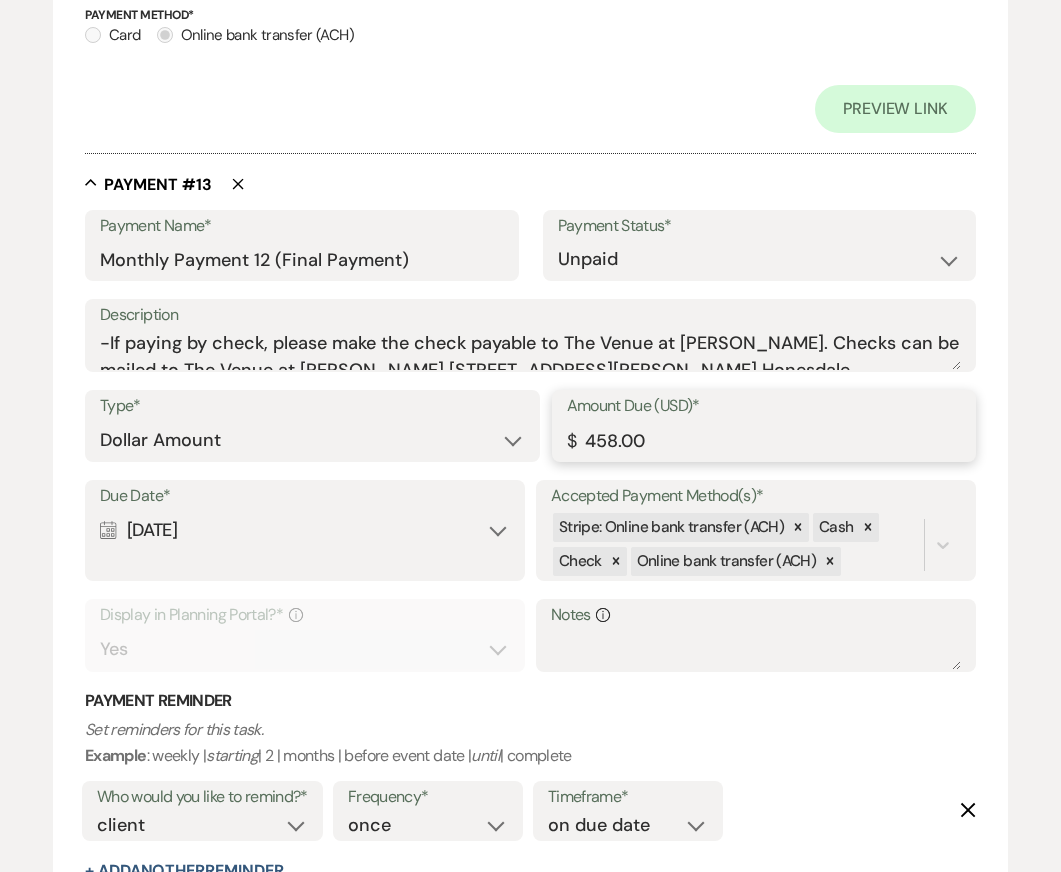 drag, startPoint x: 598, startPoint y: 433, endPoint x: 543, endPoint y: 433, distance: 55 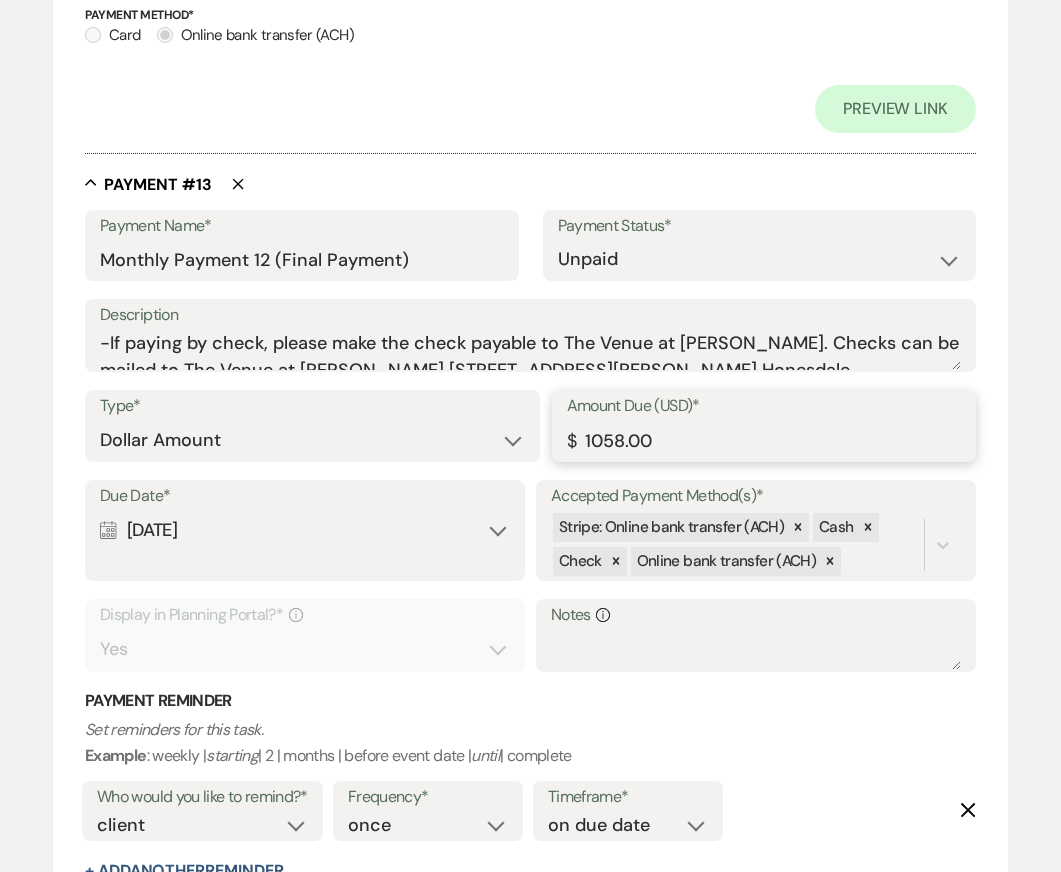 type on "1058.00" 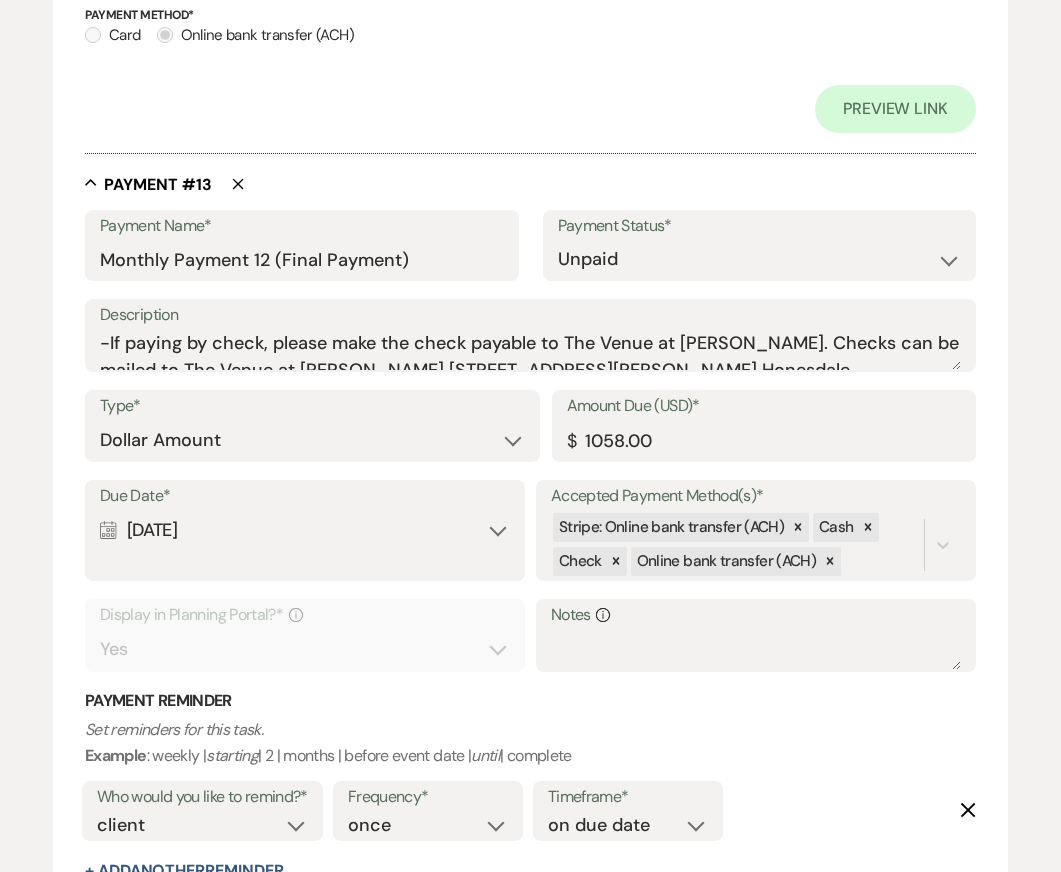 click on "Calendar [DATE] Expand" at bounding box center (305, 530) 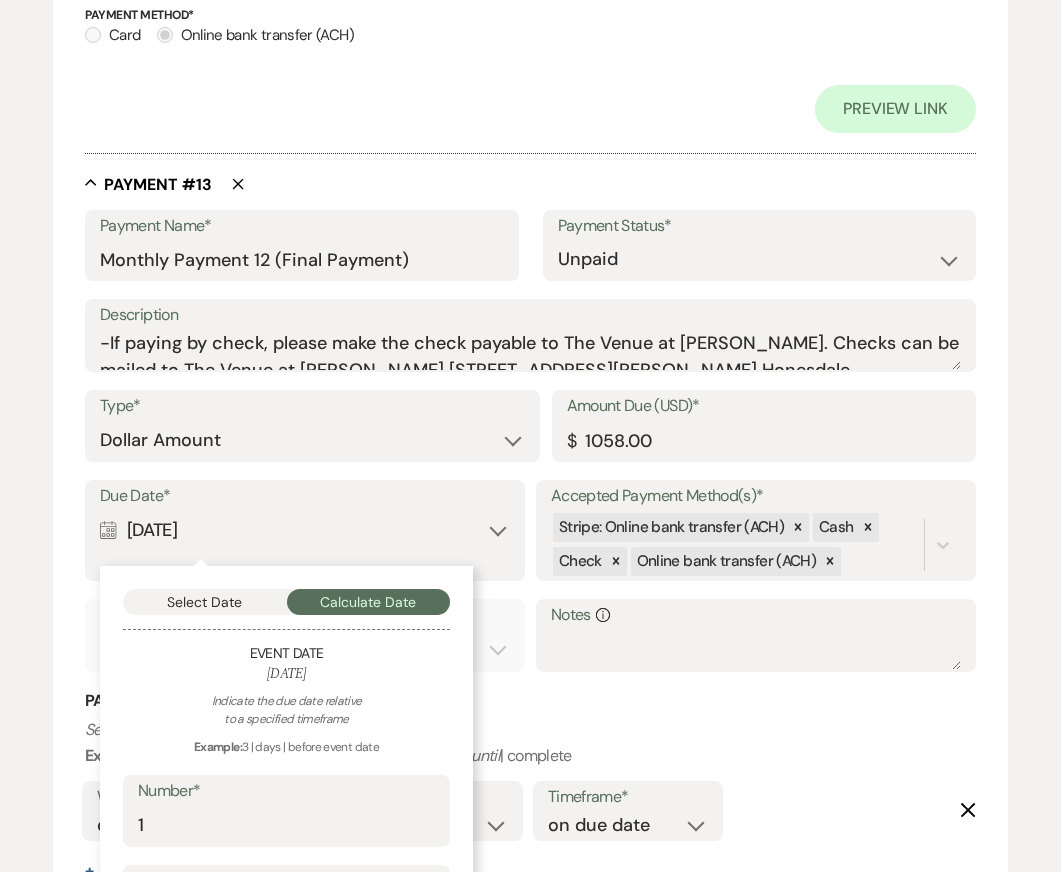 click on "Payment Reminder Set reminders for this task. Example : weekly |  starting  | 2 | months | before event date |  until  | complete Who would you like to remind?* client venue both Frequency* once daily weekly monthly Timeframe* before due date after due date on due date on custom date Delete + Add  Another  Reminder" at bounding box center [530, 786] 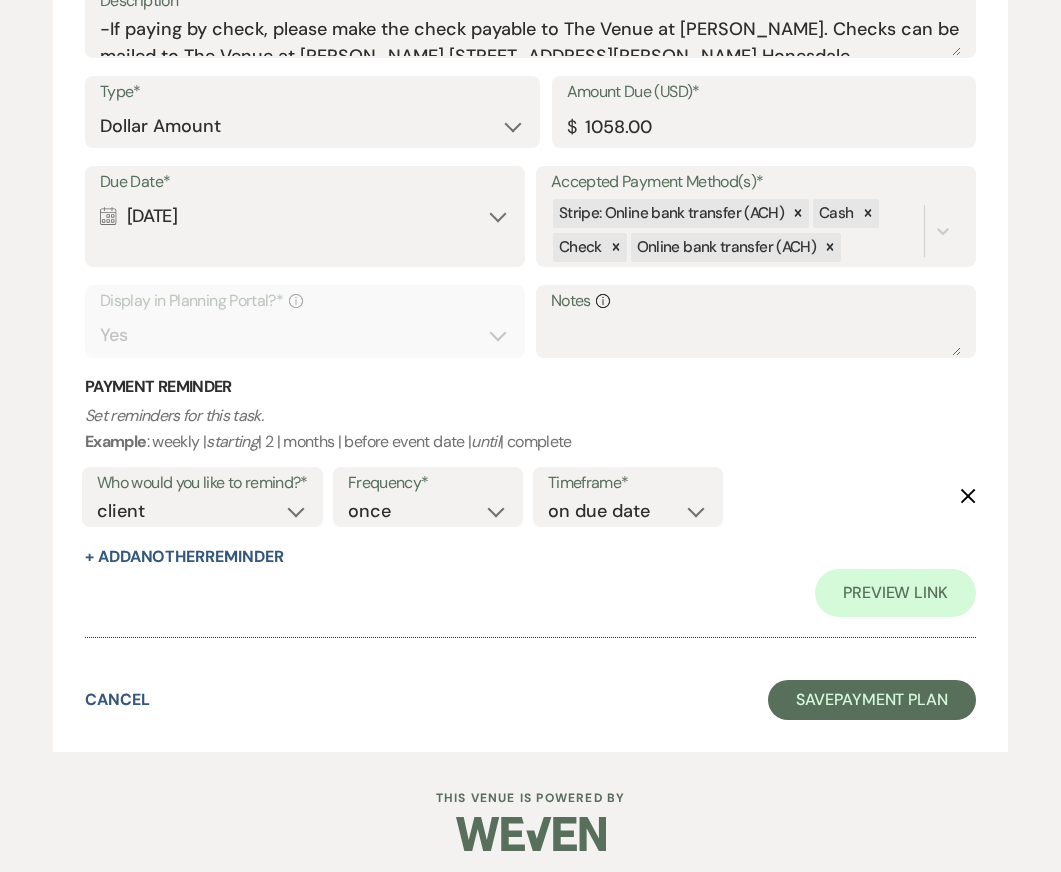 scroll, scrollTop: 8929, scrollLeft: 0, axis: vertical 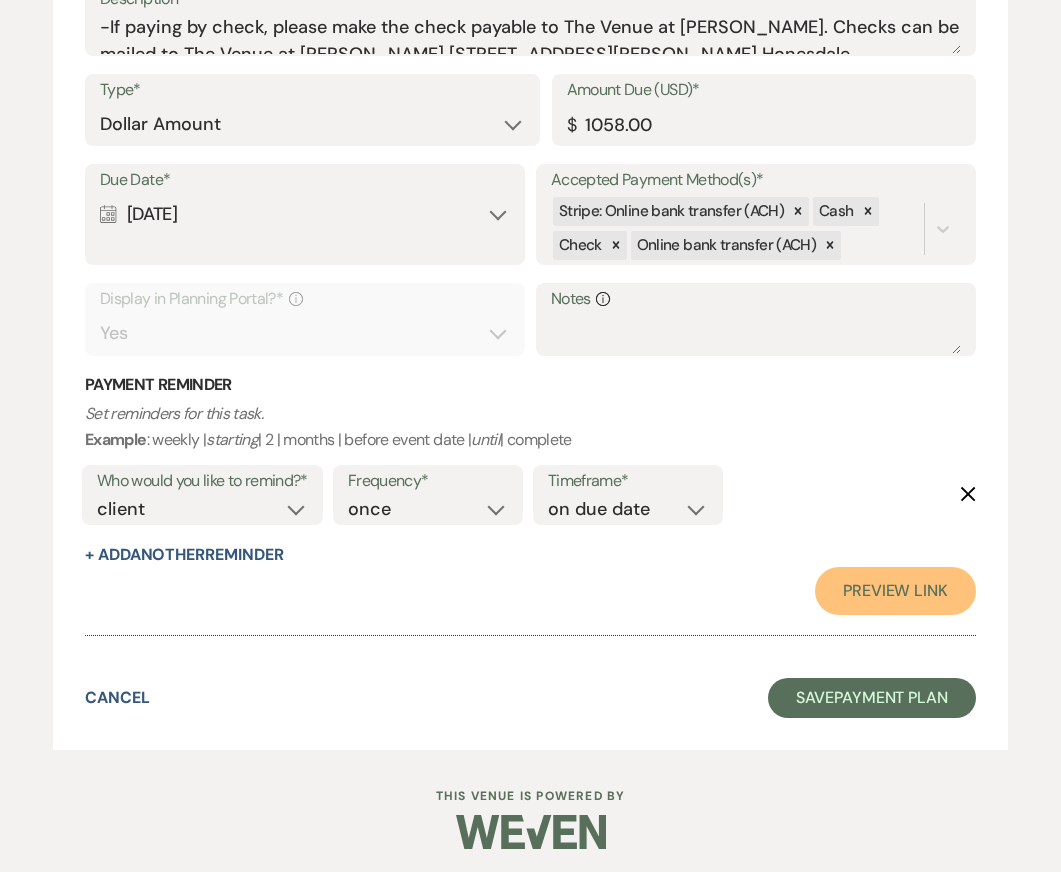 click on "Preview Link" at bounding box center (895, 591) 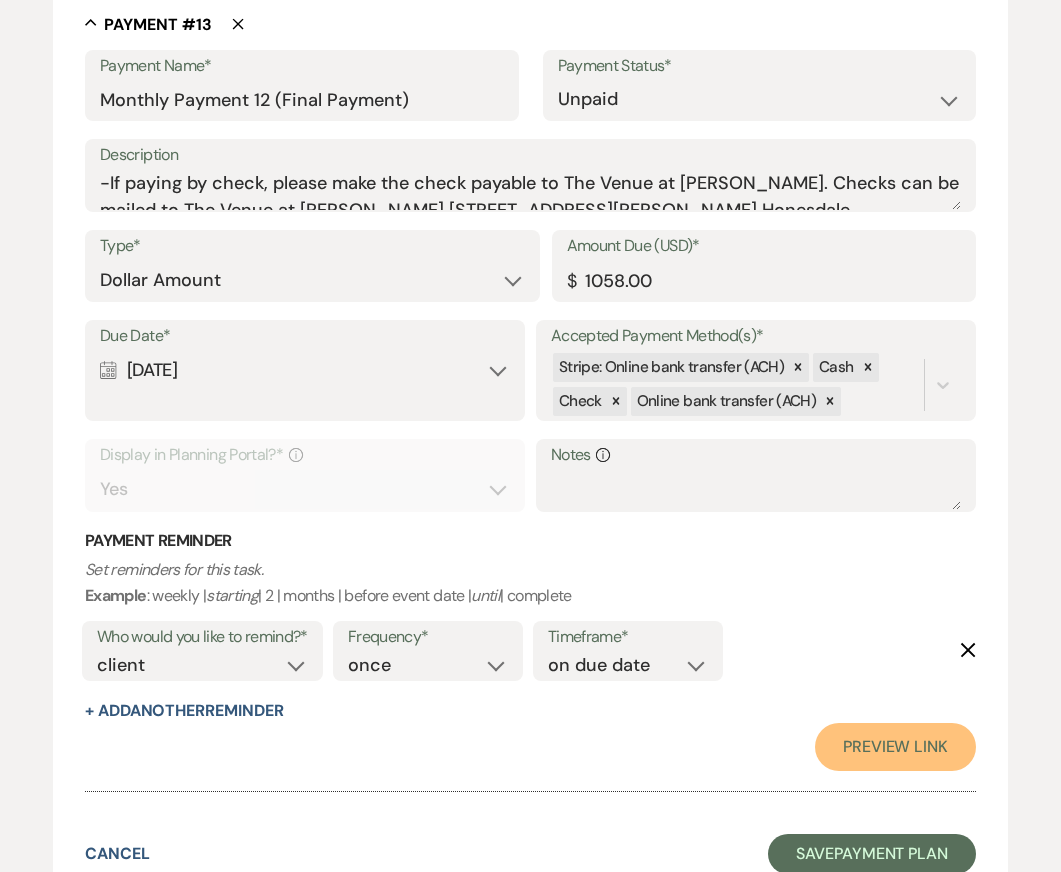 scroll, scrollTop: 8761, scrollLeft: 0, axis: vertical 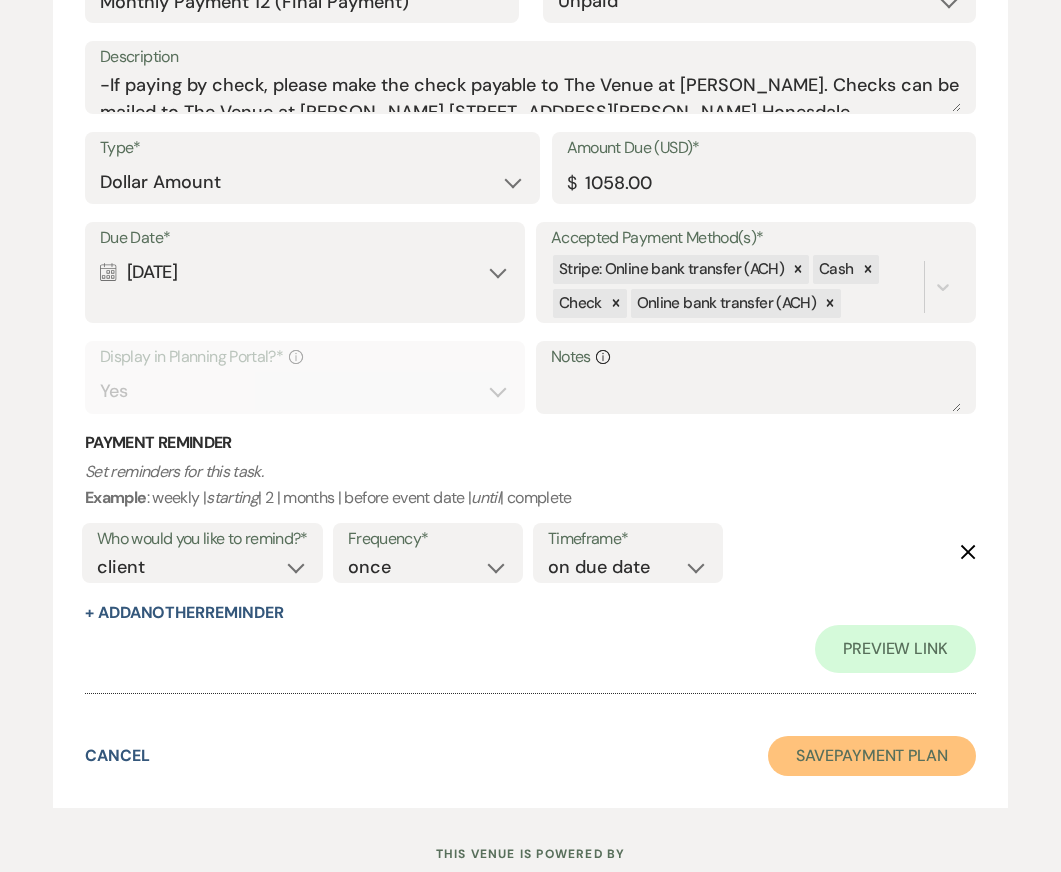 click on "Save  Payment Plan" at bounding box center [872, 756] 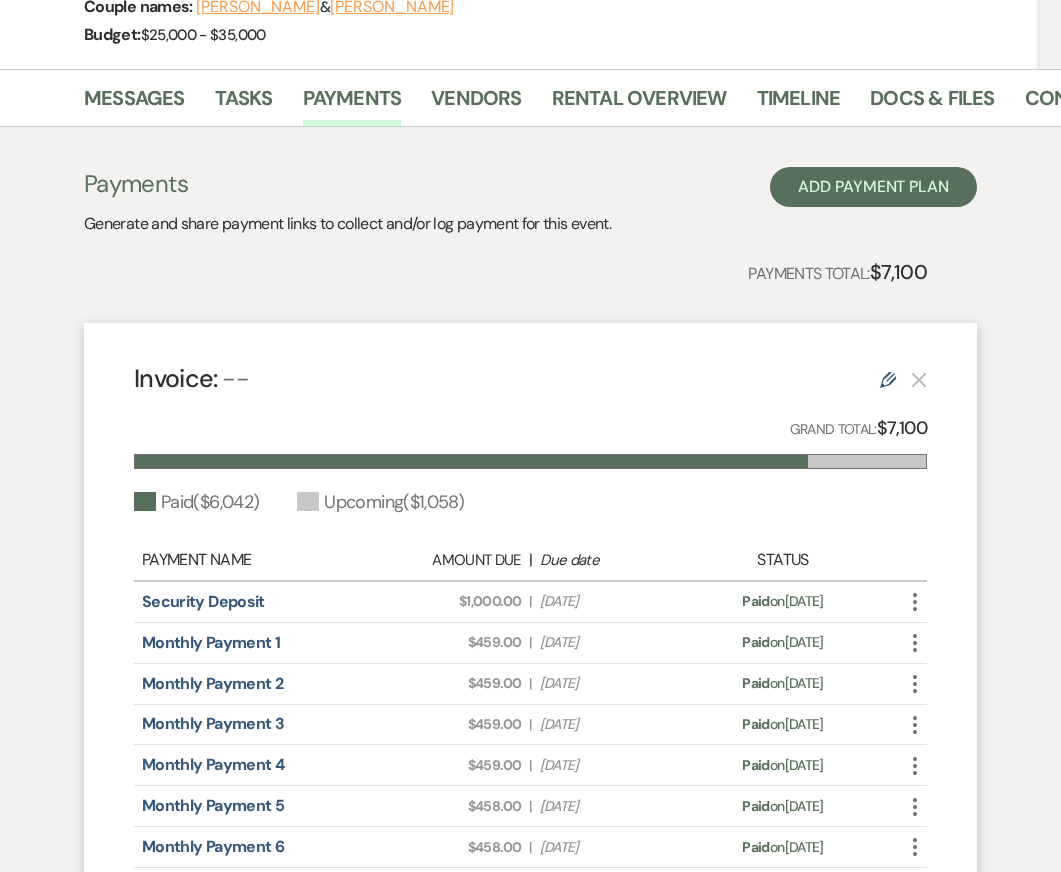 scroll, scrollTop: 322, scrollLeft: 0, axis: vertical 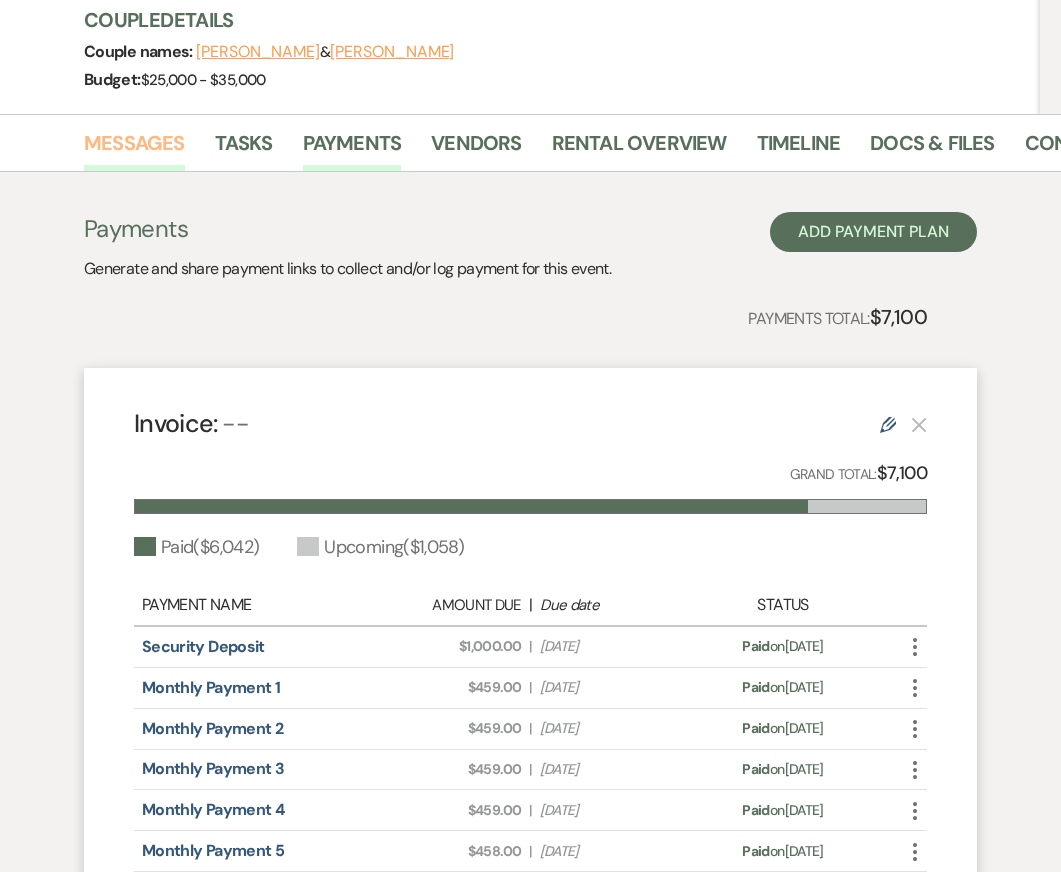 click on "Messages" at bounding box center (134, 149) 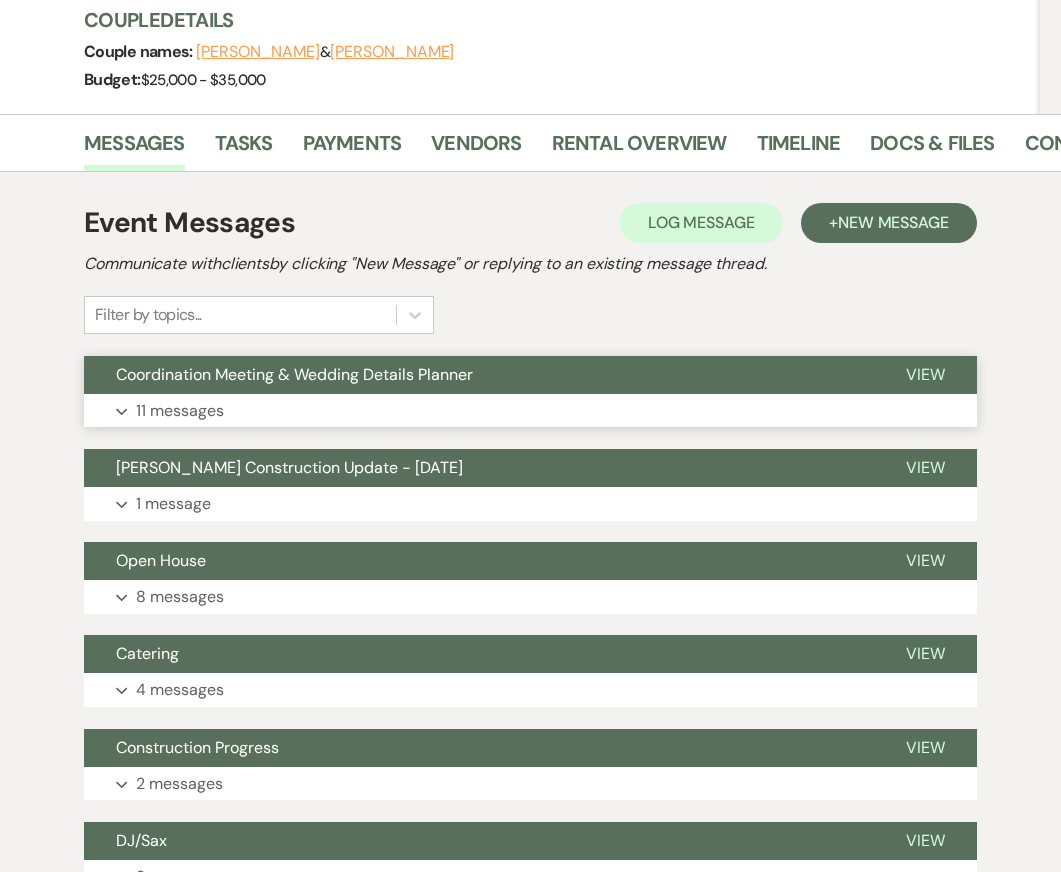 click on "Expand 11 messages" at bounding box center [530, 411] 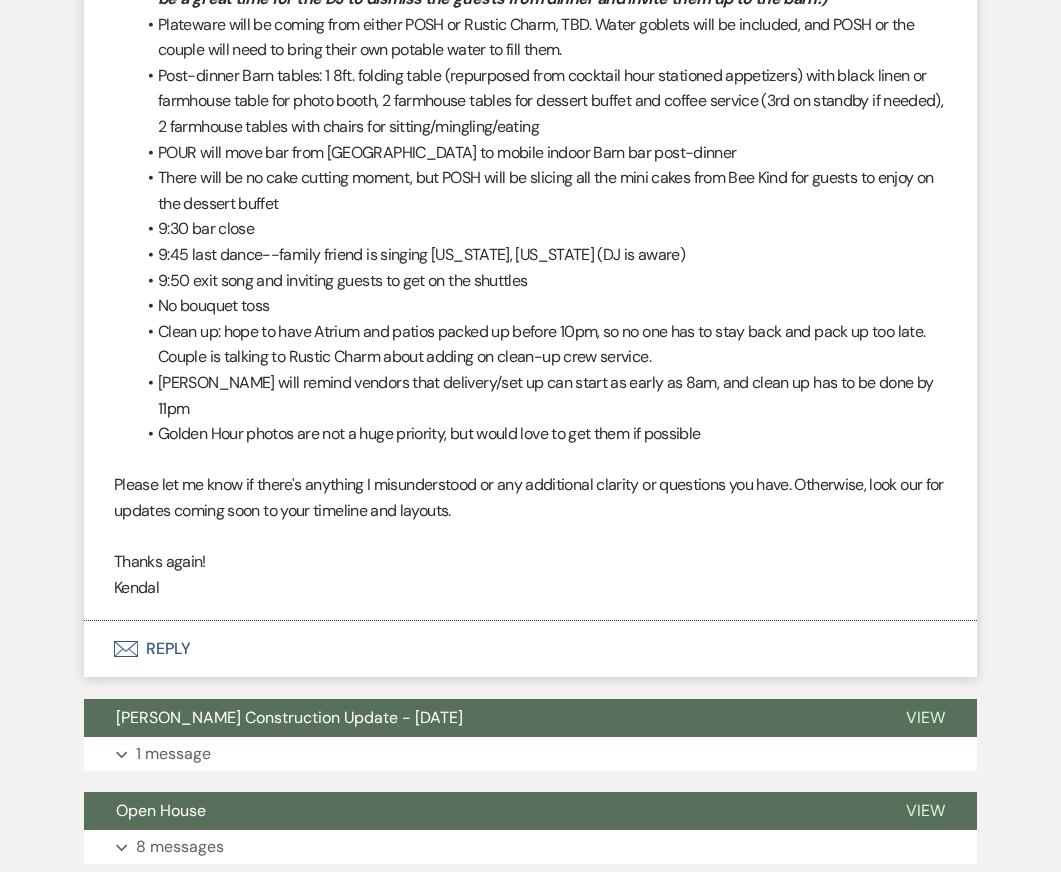 click on "Envelope Reply" at bounding box center [530, 649] 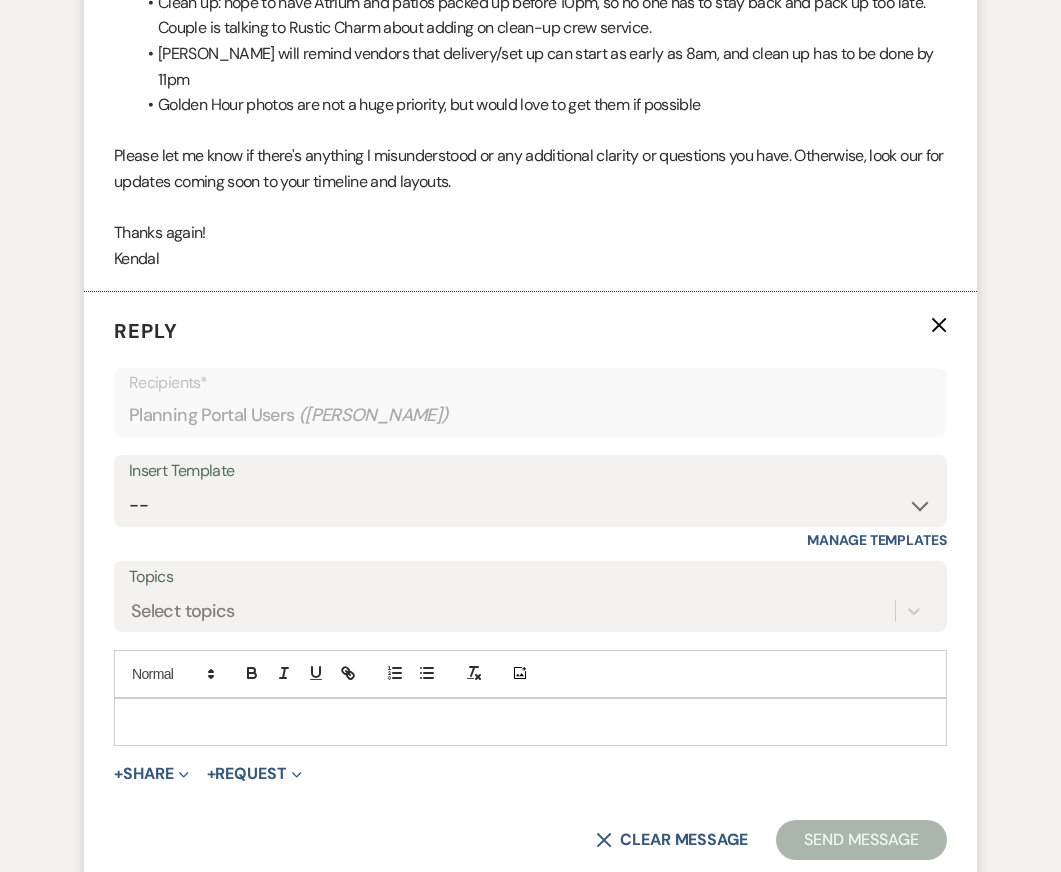 scroll, scrollTop: 6609, scrollLeft: 0, axis: vertical 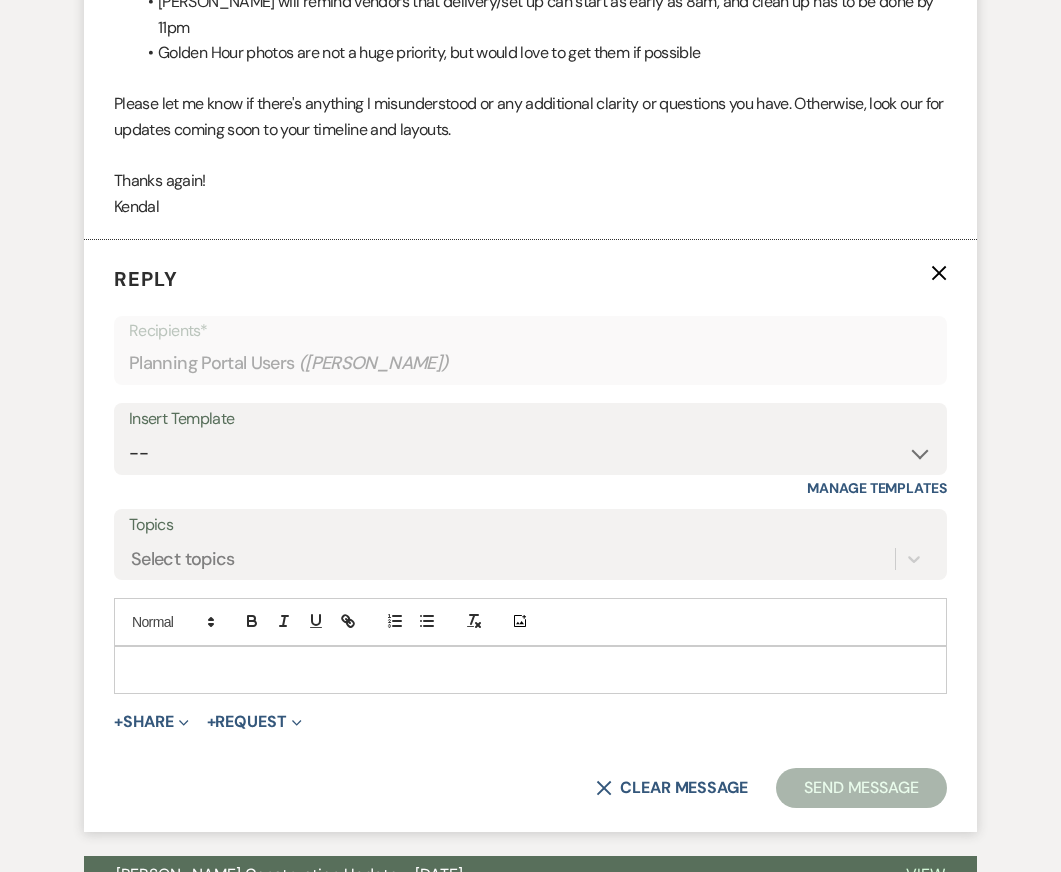click at bounding box center [530, 670] 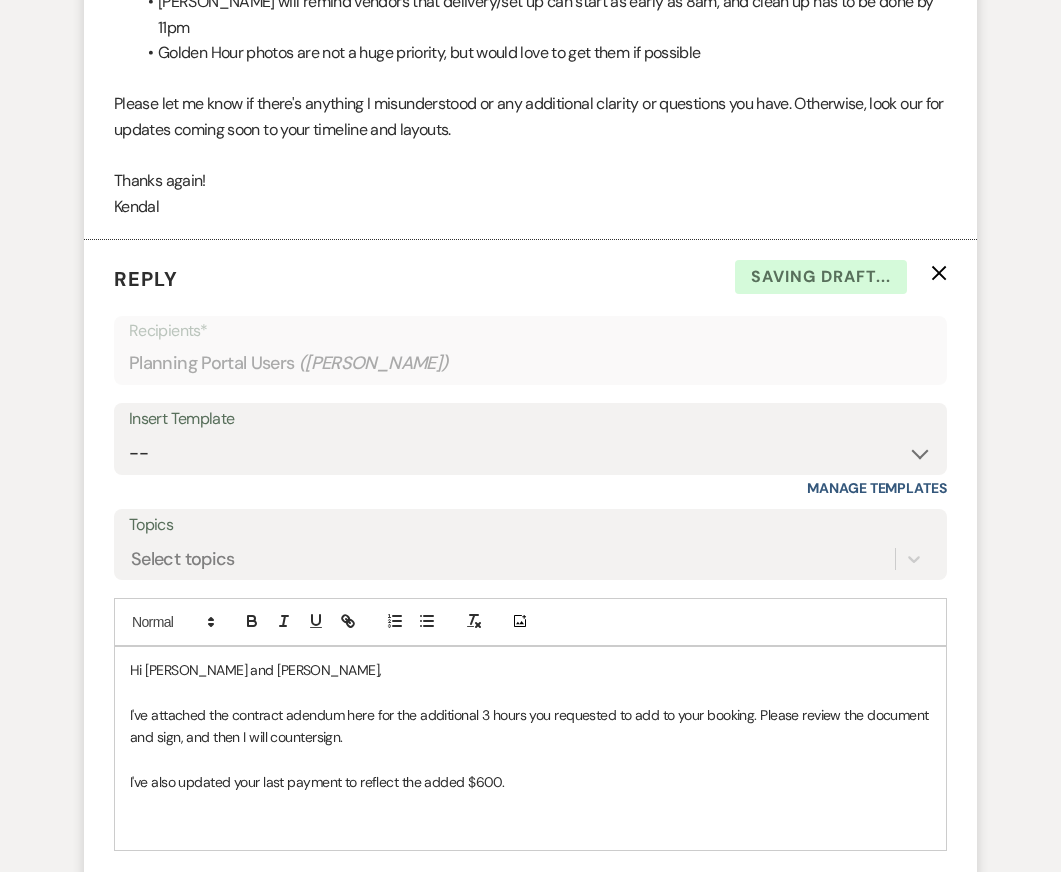 click on "I've attached the contract adendum here for the additional 3 hours you requested to add to your booking. Please review the document and sign, and then I will countersign." at bounding box center [530, 726] 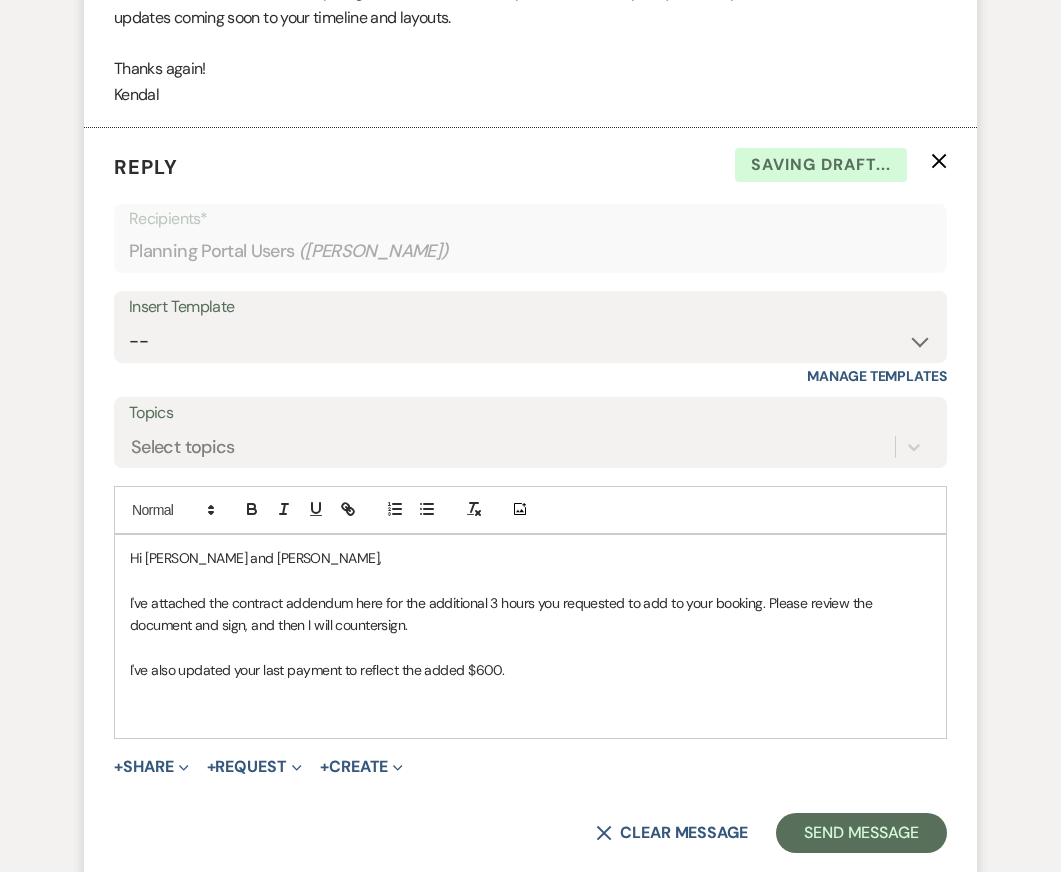 scroll, scrollTop: 6750, scrollLeft: 0, axis: vertical 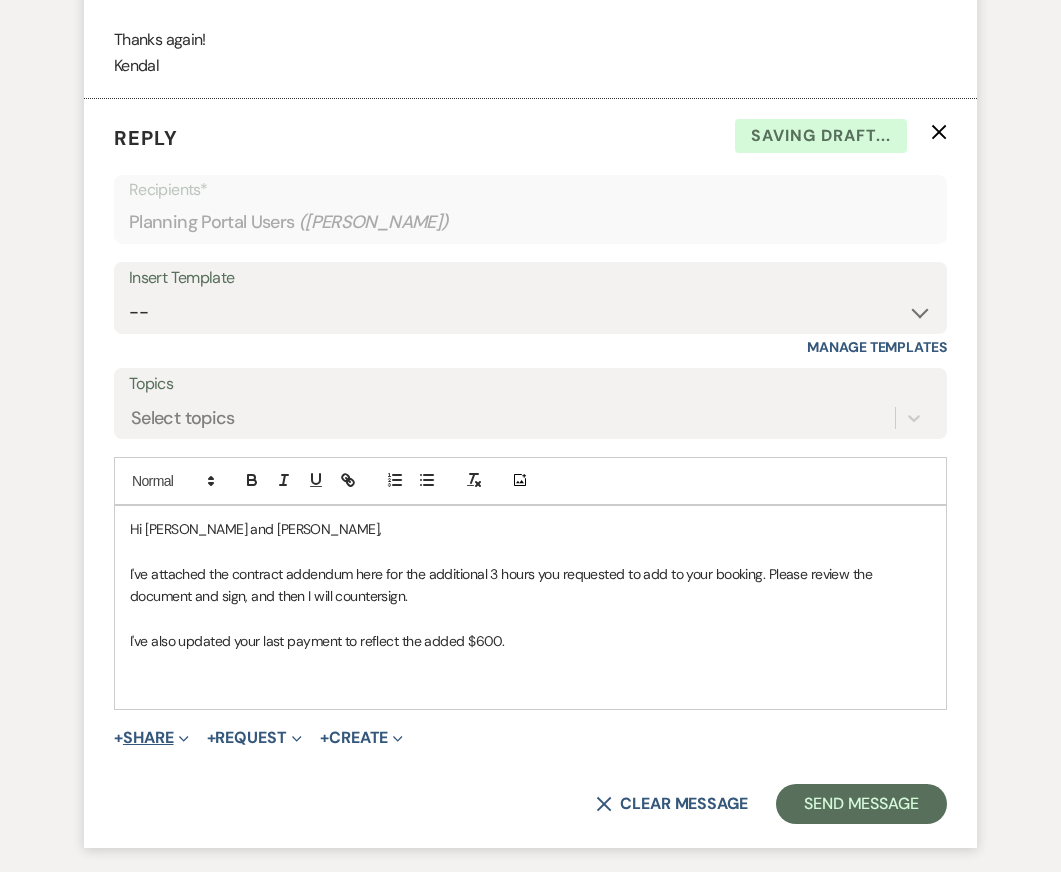 click on "+  Share Expand" at bounding box center [151, 738] 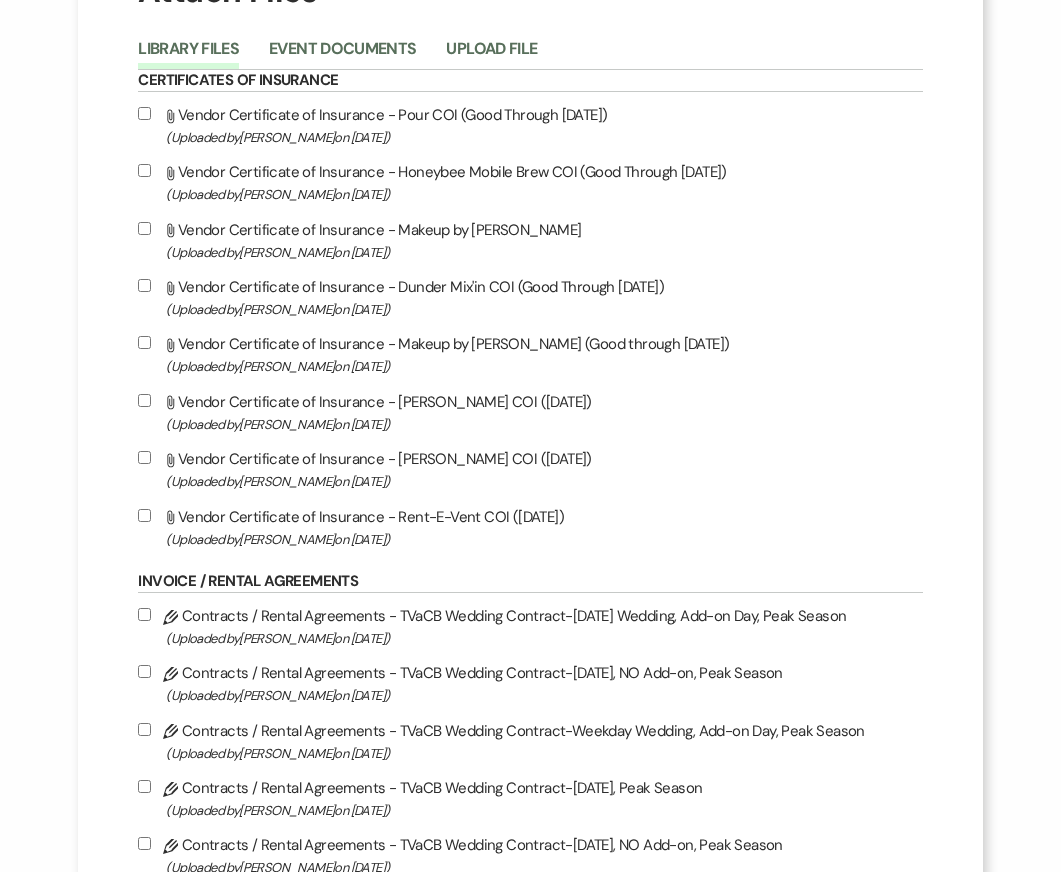 scroll, scrollTop: 0, scrollLeft: 0, axis: both 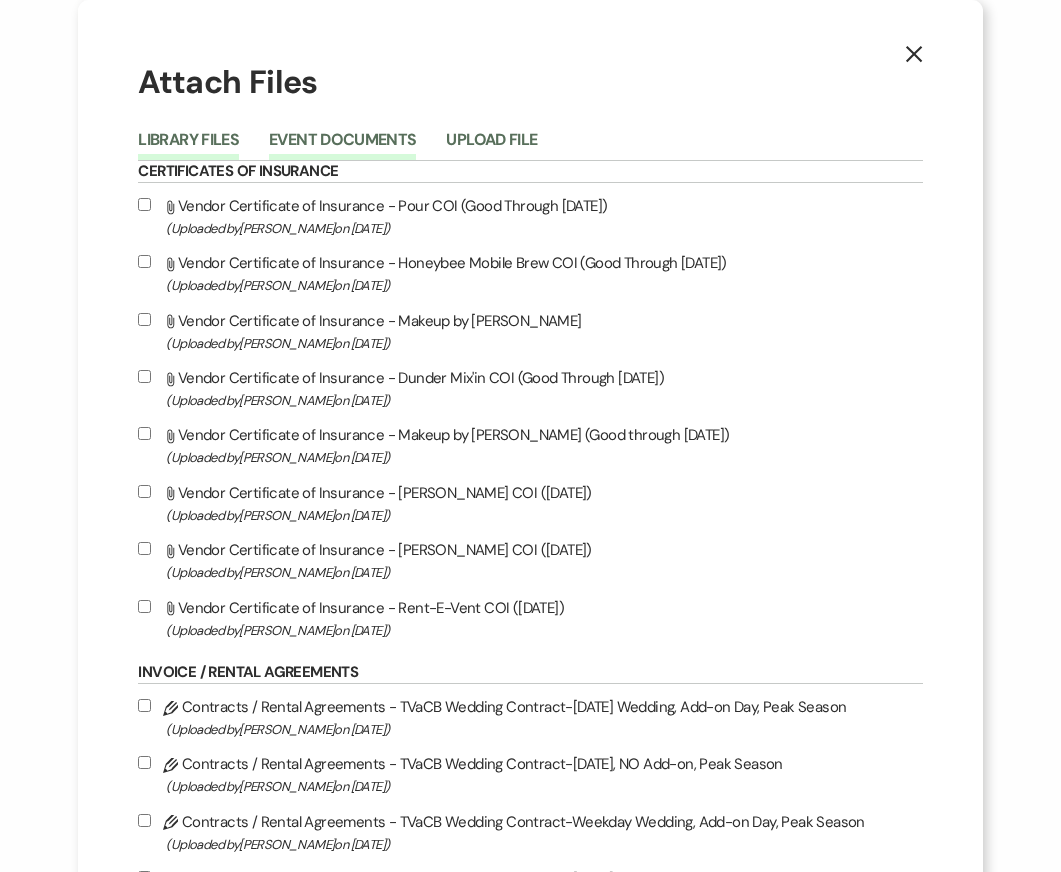 click on "Event Documents" at bounding box center (342, 146) 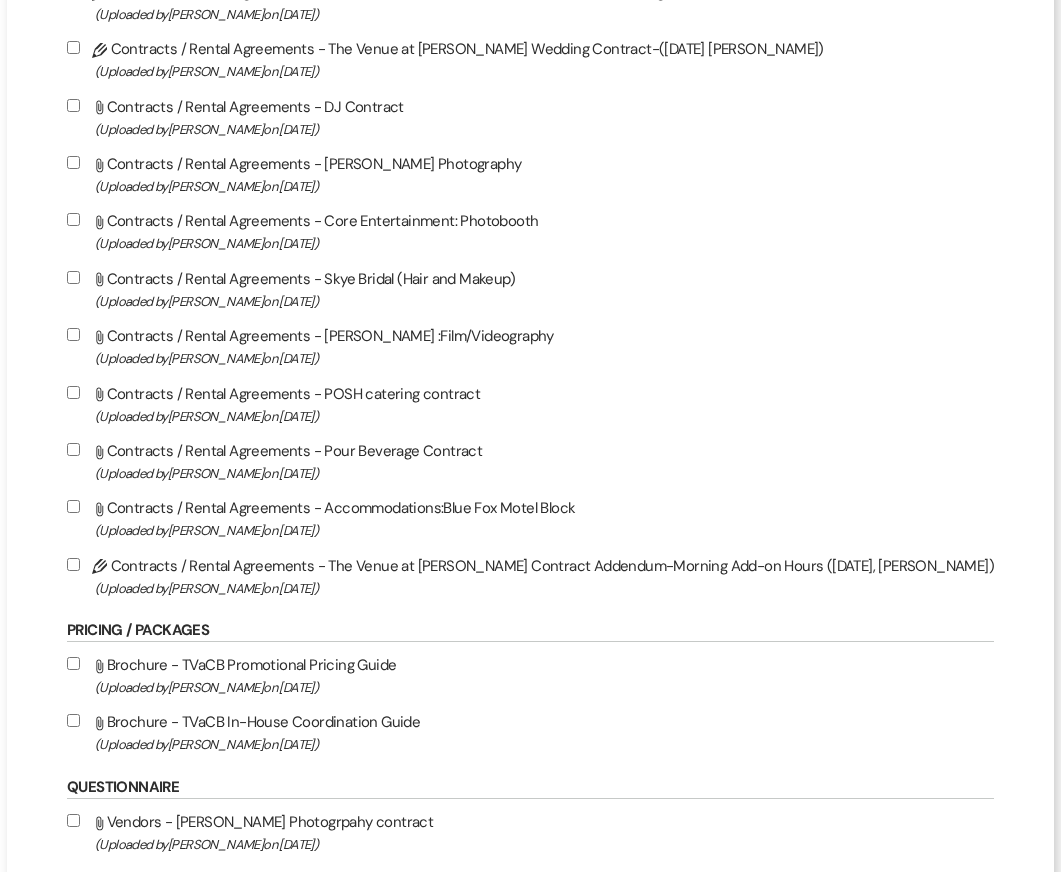 scroll, scrollTop: 216, scrollLeft: 0, axis: vertical 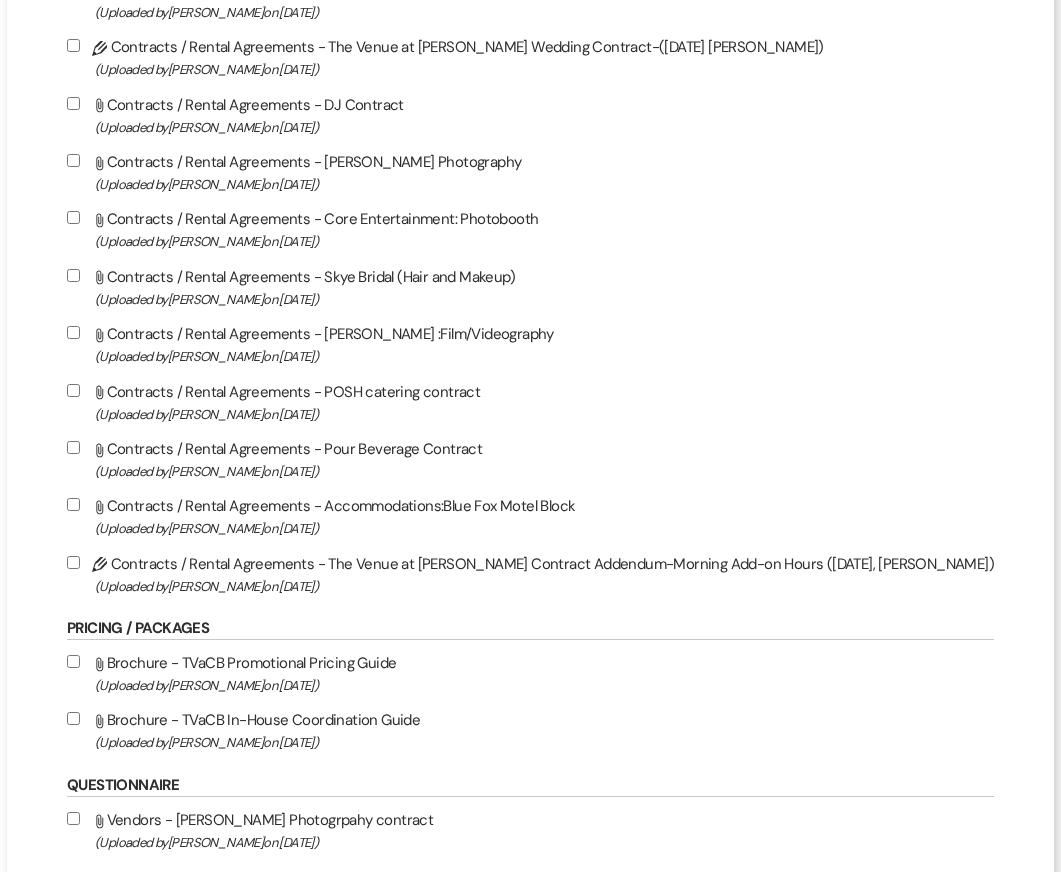 click on "Pencil Contracts / Rental Agreements - The Venue at [PERSON_NAME] Contract Addendum-Morning Add-on Hours ([DATE], [PERSON_NAME]) (Uploaded by  [PERSON_NAME]  on   [DATE] )" at bounding box center [530, 574] 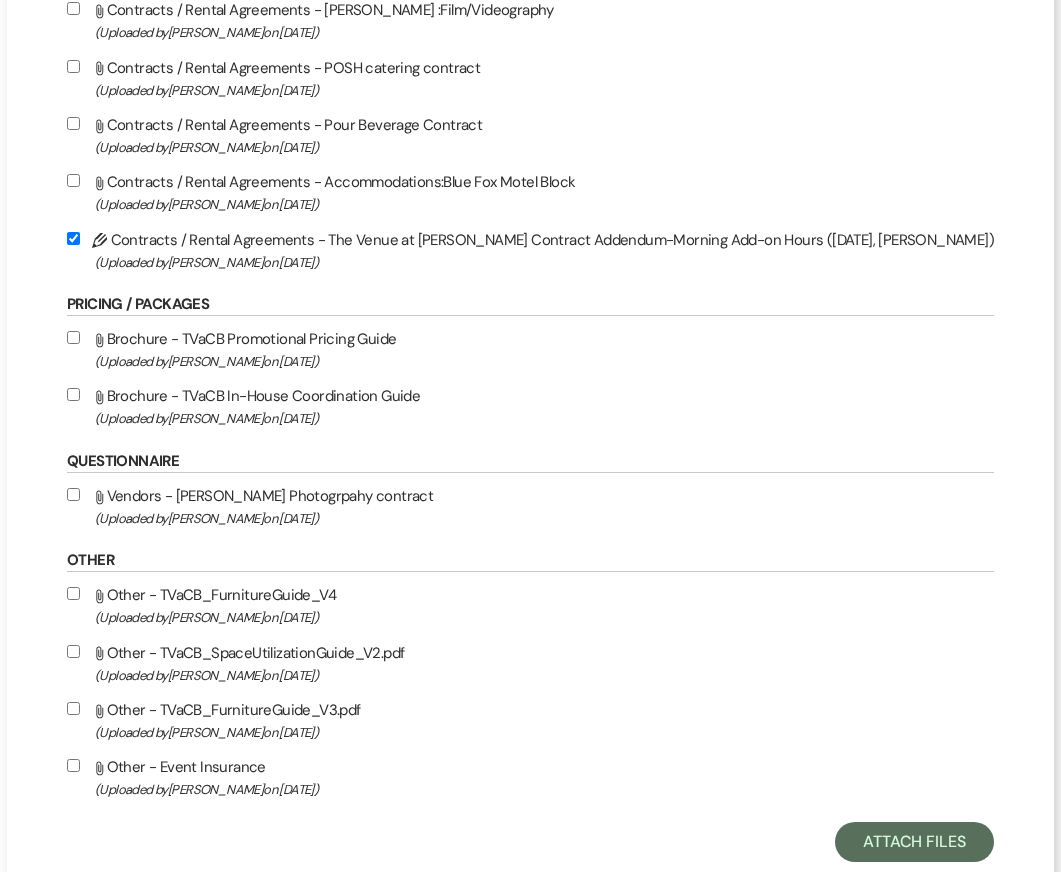 scroll, scrollTop: 598, scrollLeft: 0, axis: vertical 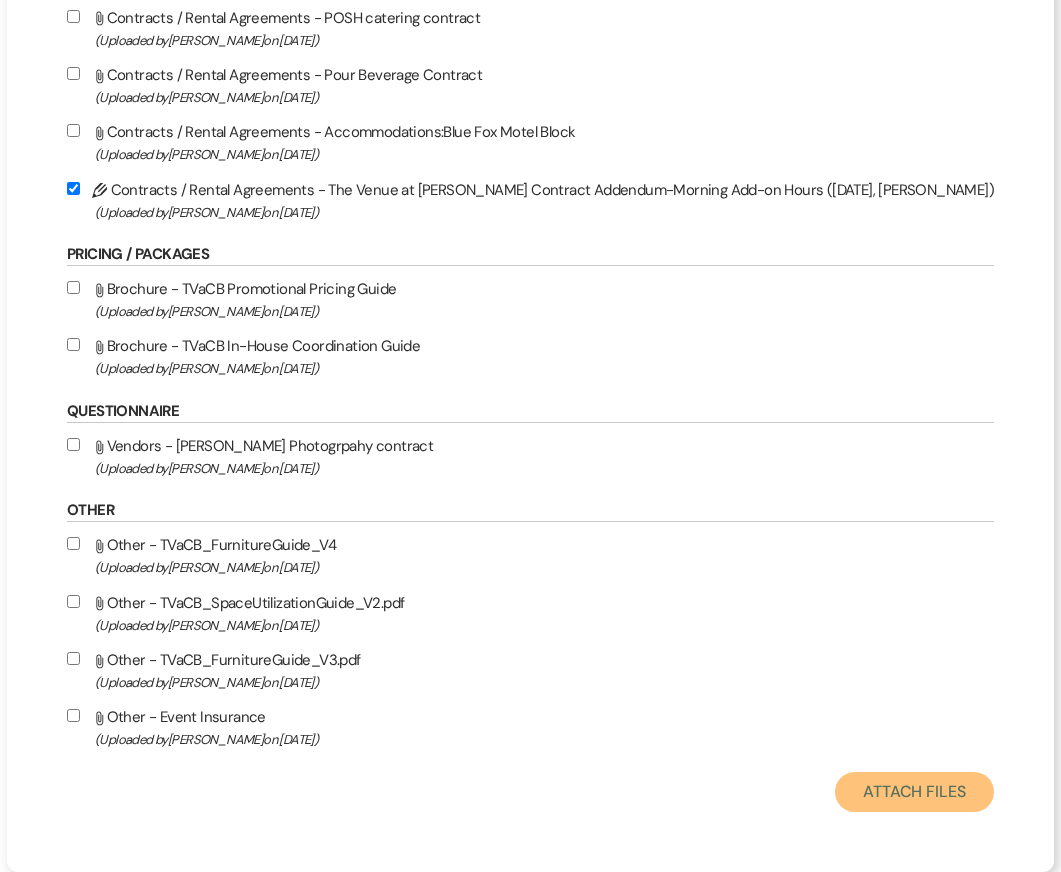 click on "Attach Files" at bounding box center [914, 792] 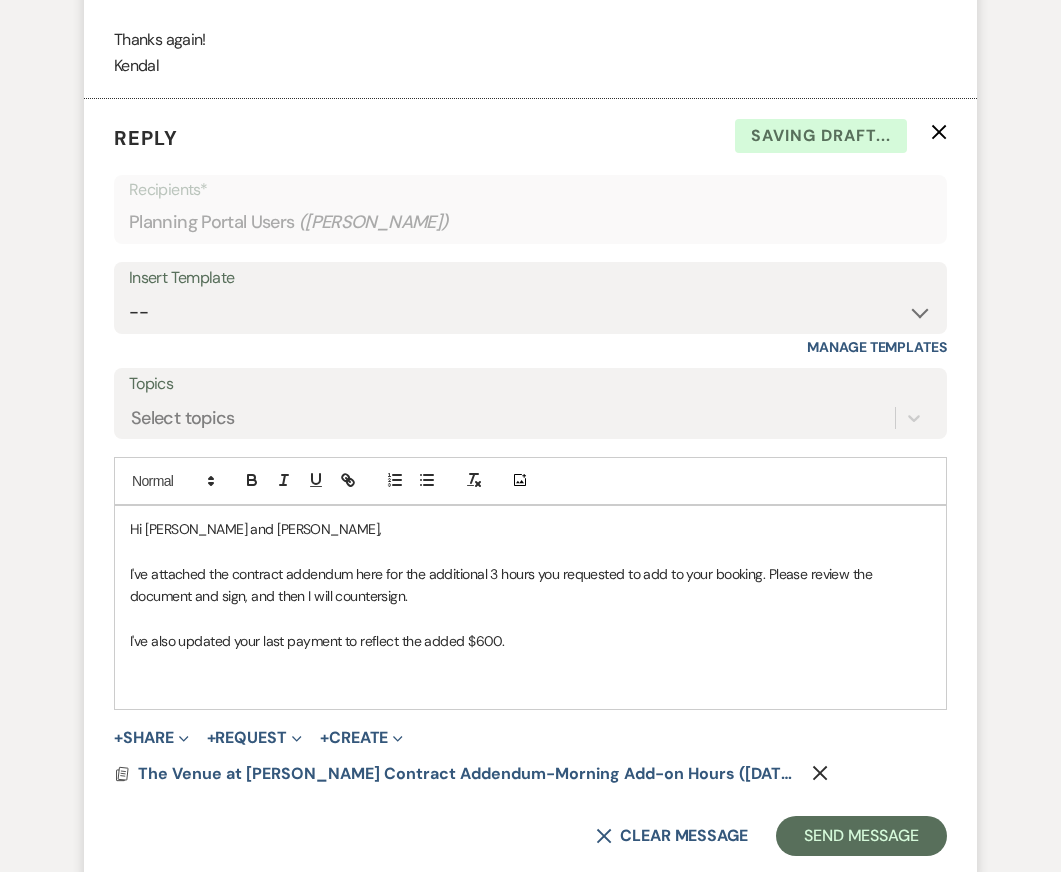 click at bounding box center [530, 685] 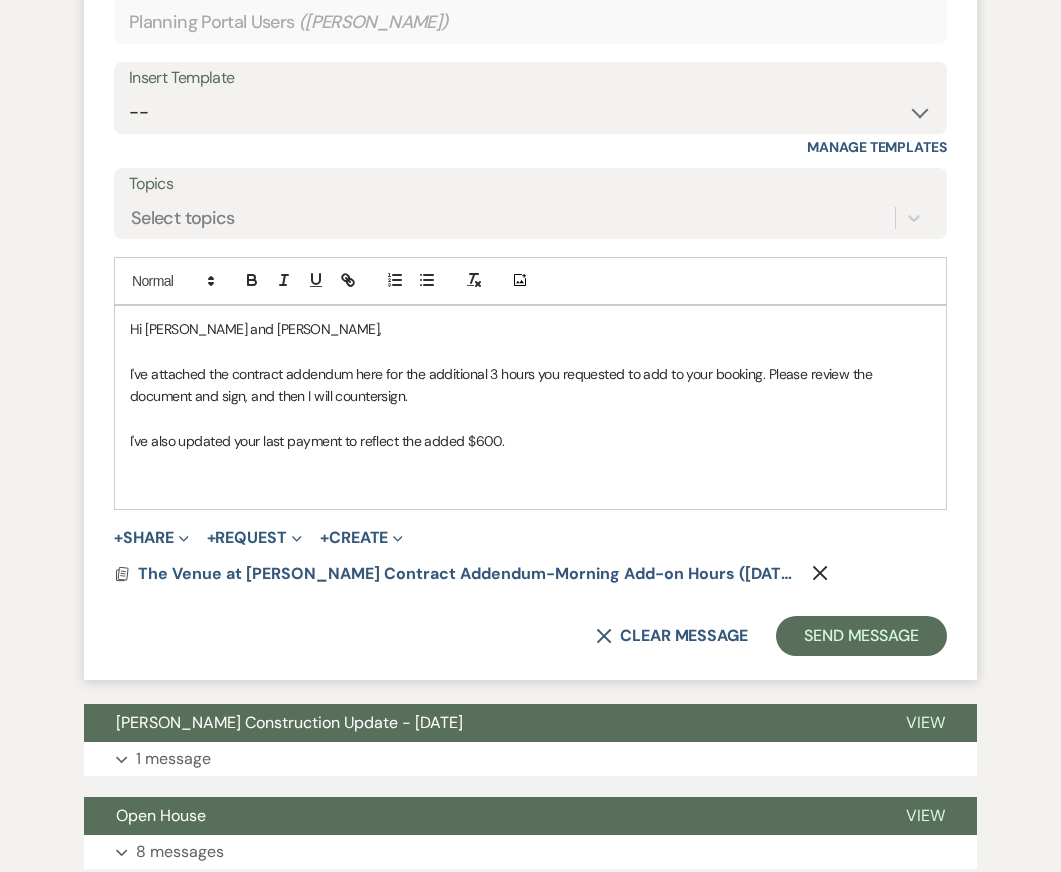 scroll, scrollTop: 6945, scrollLeft: 0, axis: vertical 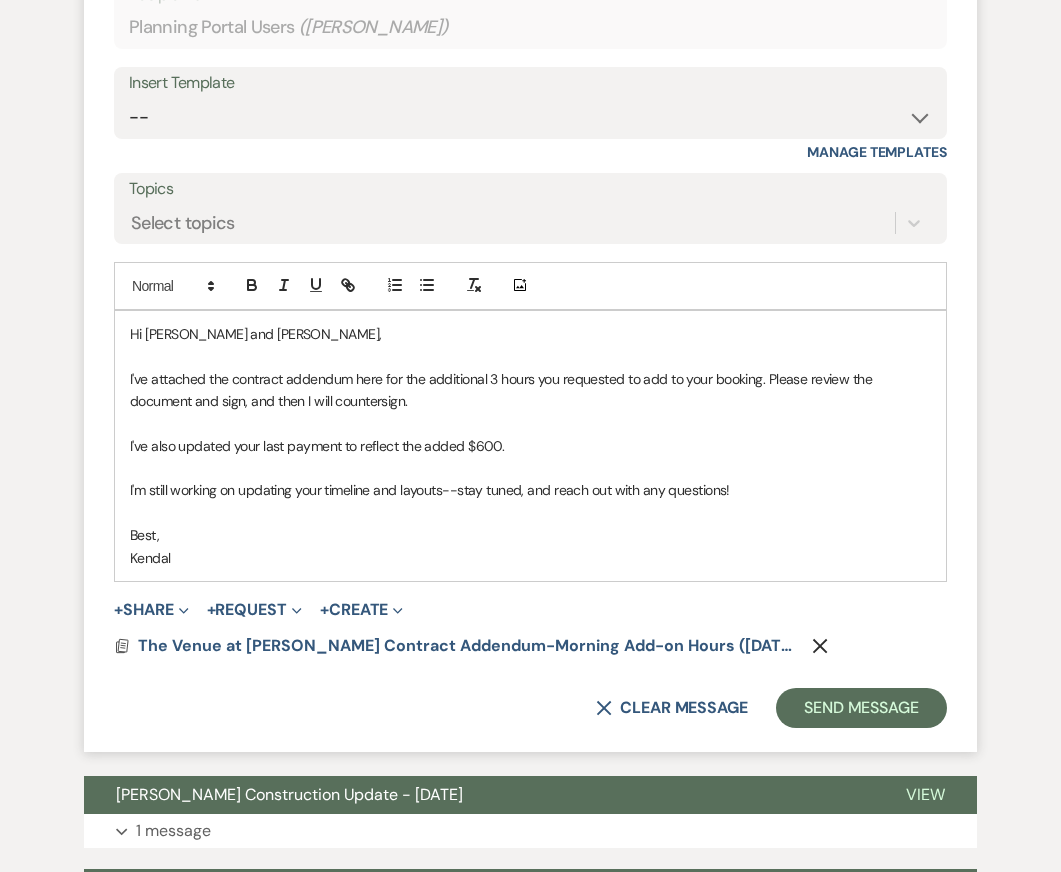 click on "I've attached the contract addendum here for the additional 3 hours you requested to add to your booking. Please review the document and sign, and then I will countersign." at bounding box center [530, 390] 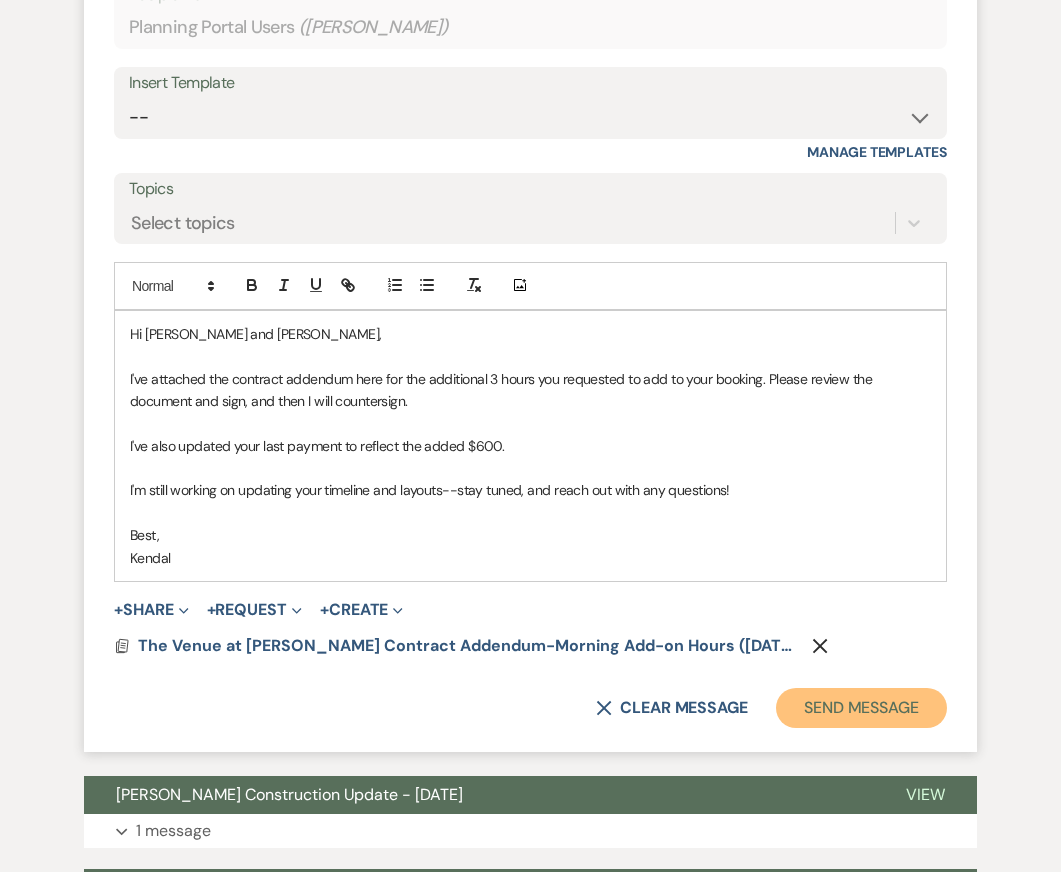 click on "Send Message" at bounding box center [861, 708] 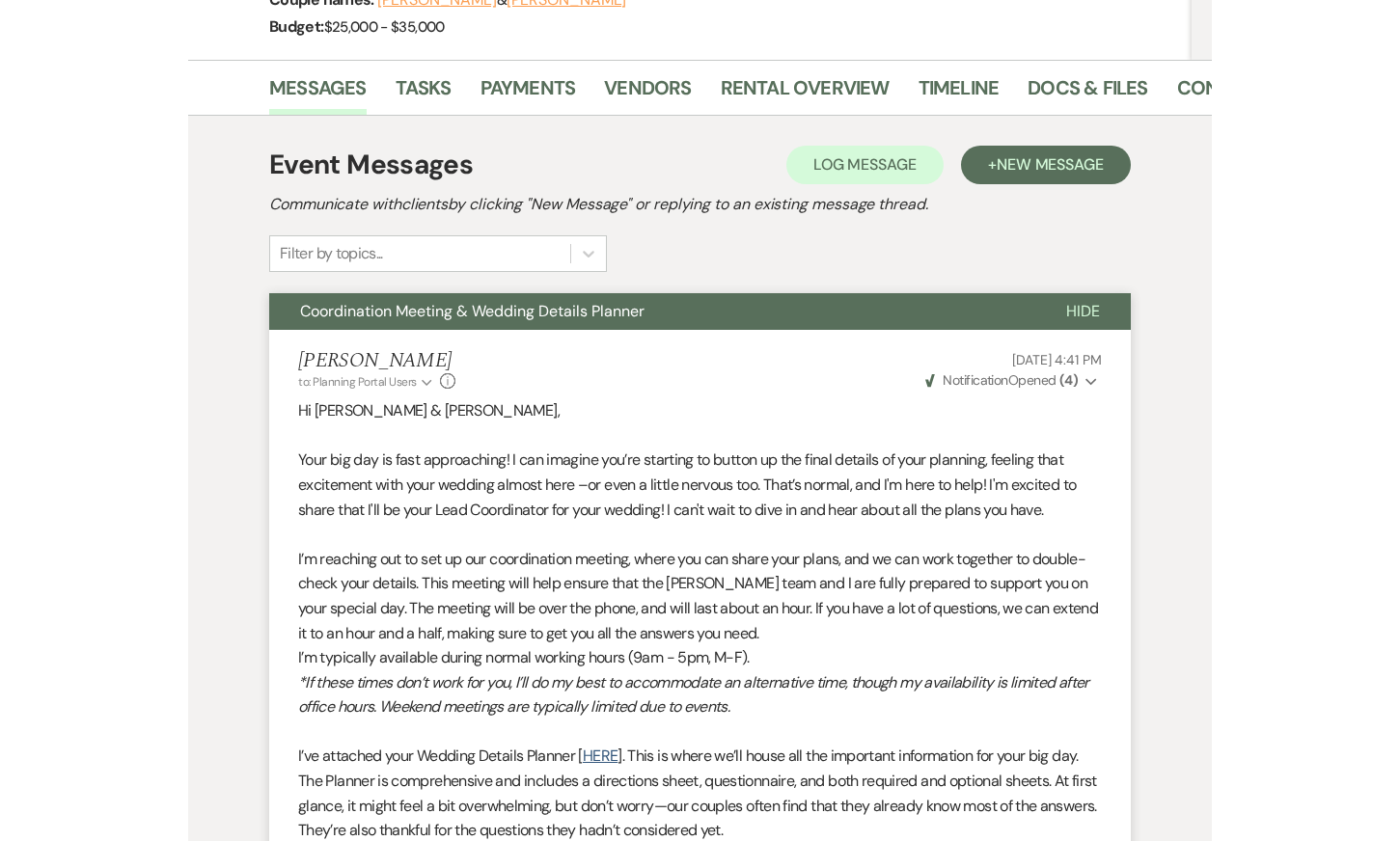 scroll, scrollTop: 0, scrollLeft: 0, axis: both 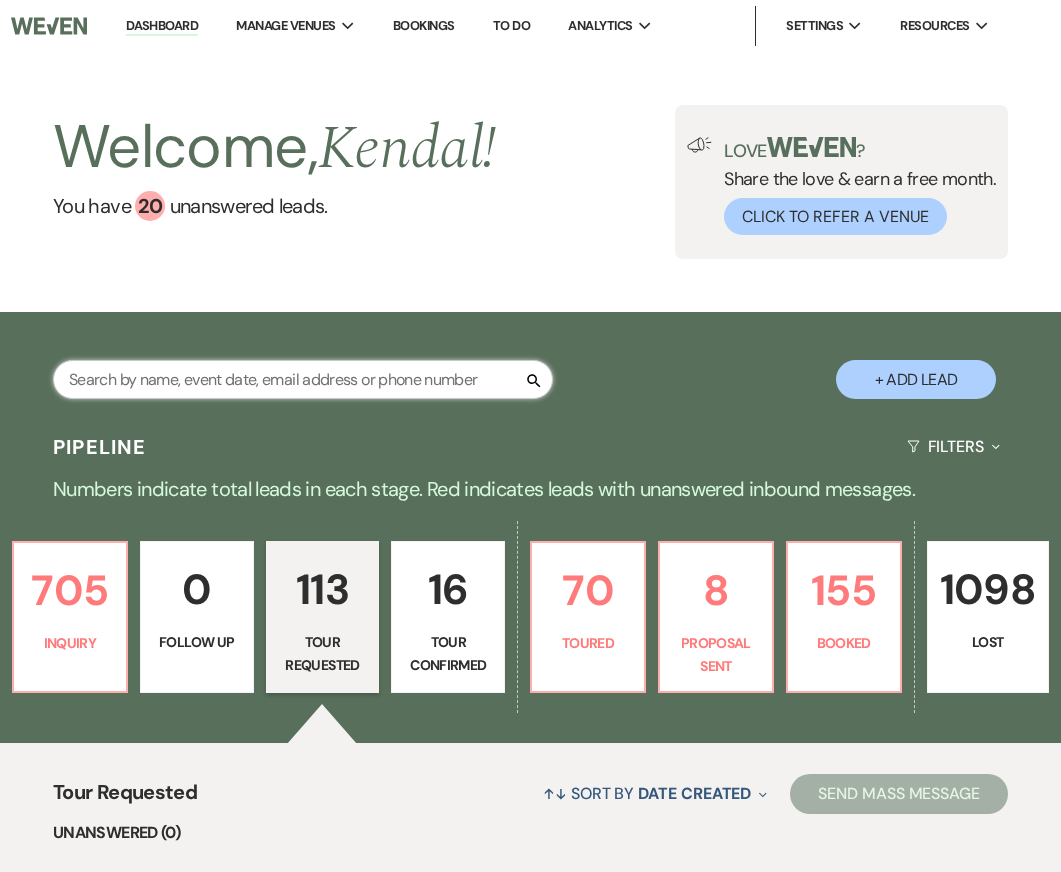 click at bounding box center (303, 379) 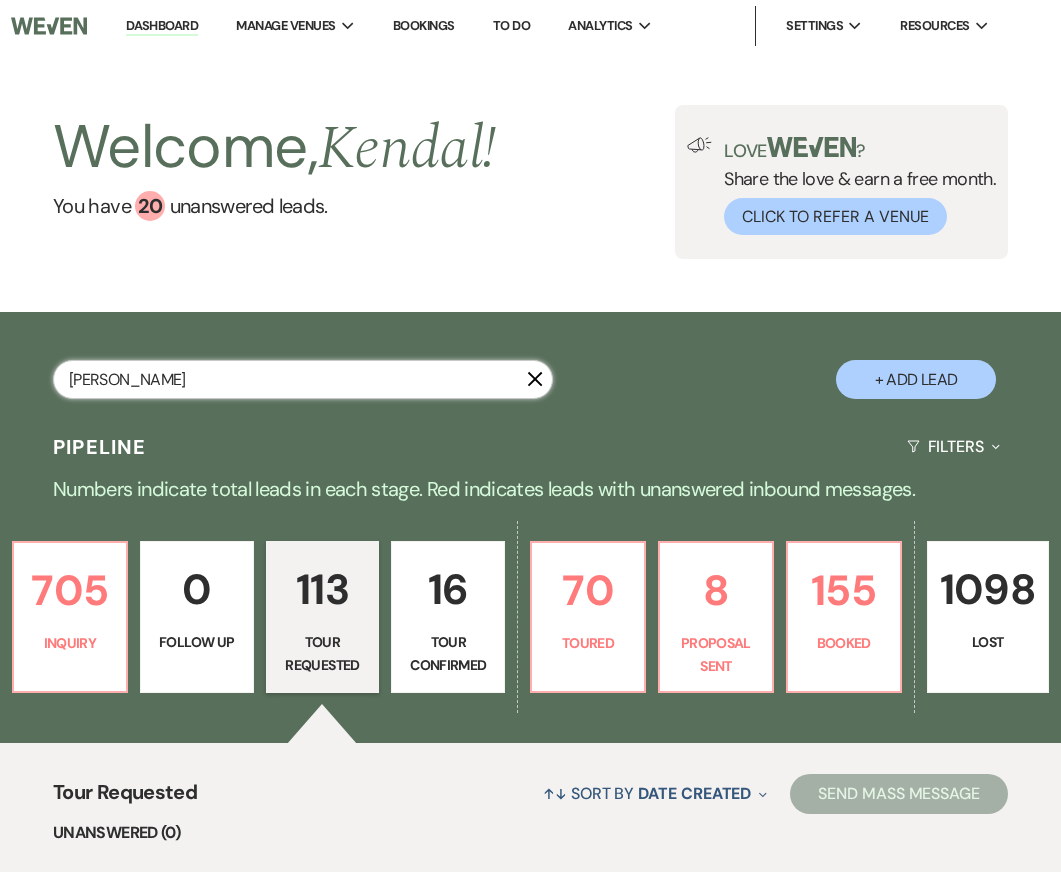 type on "[PERSON_NAME]" 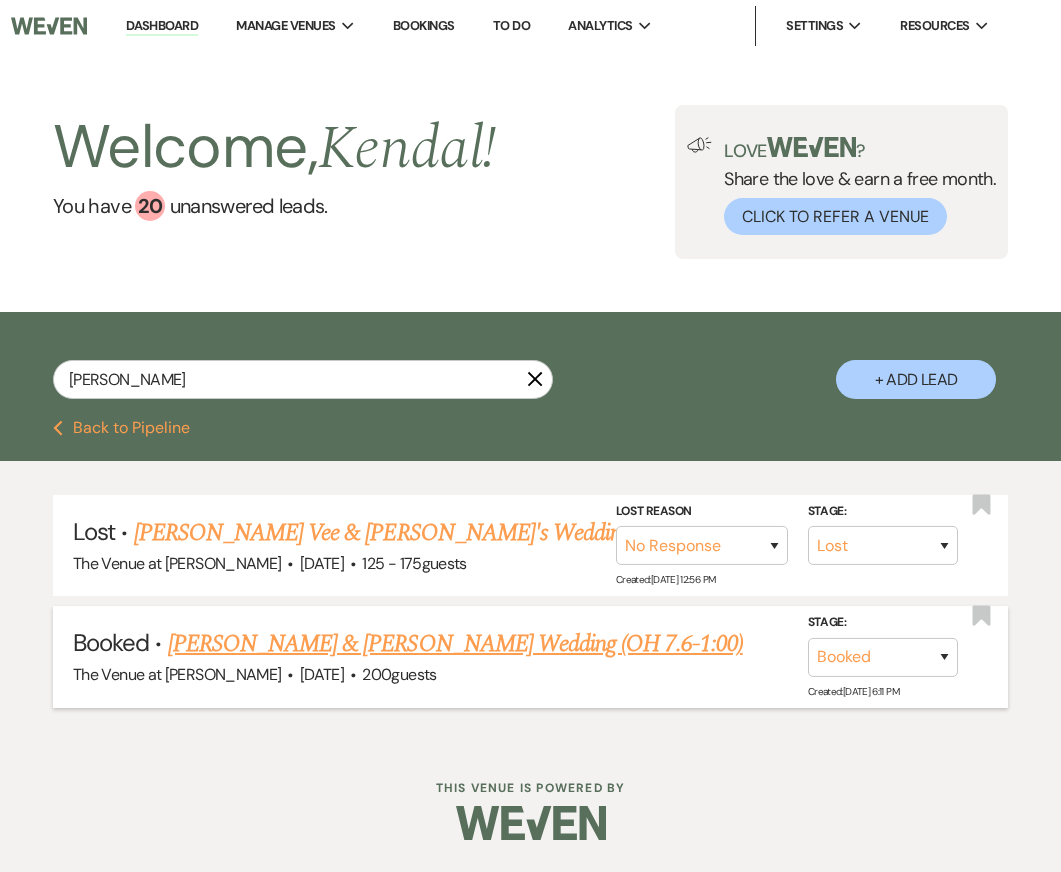 click on "[PERSON_NAME] & [PERSON_NAME] Wedding (OH 7.6-1:00)" at bounding box center [455, 644] 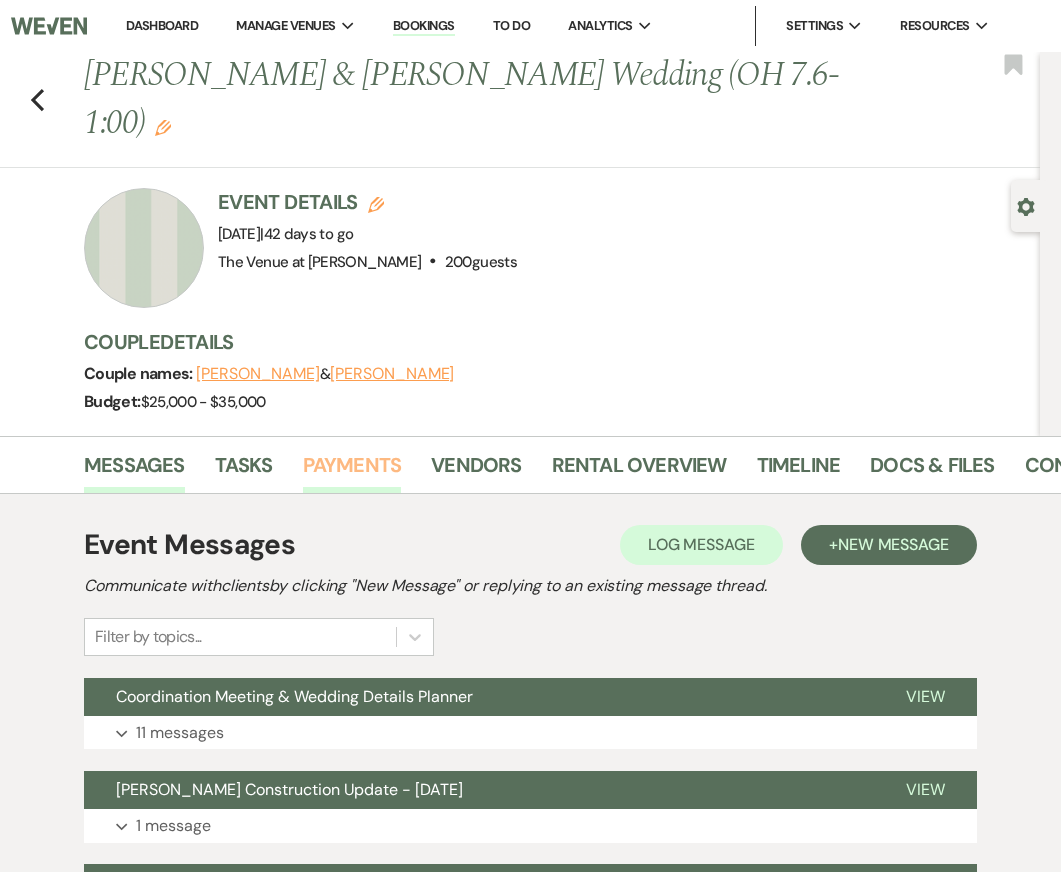 click on "Payments" at bounding box center (352, 471) 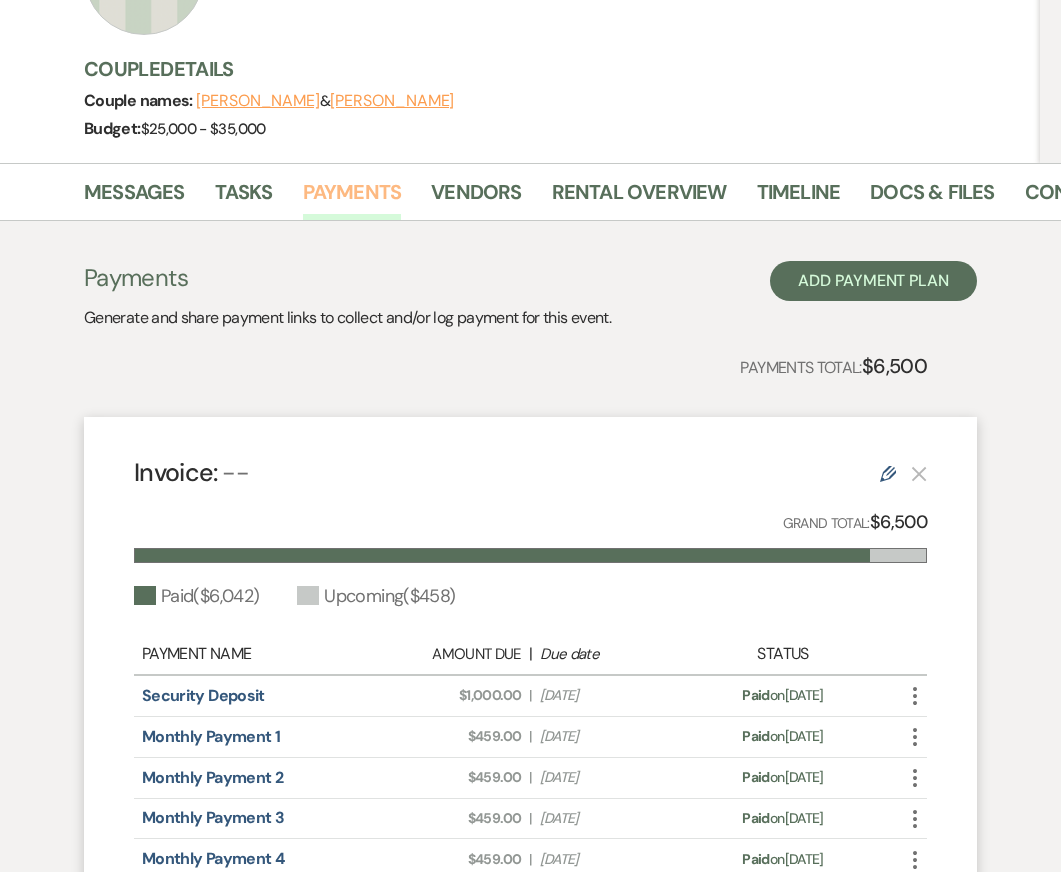 scroll, scrollTop: 276, scrollLeft: 0, axis: vertical 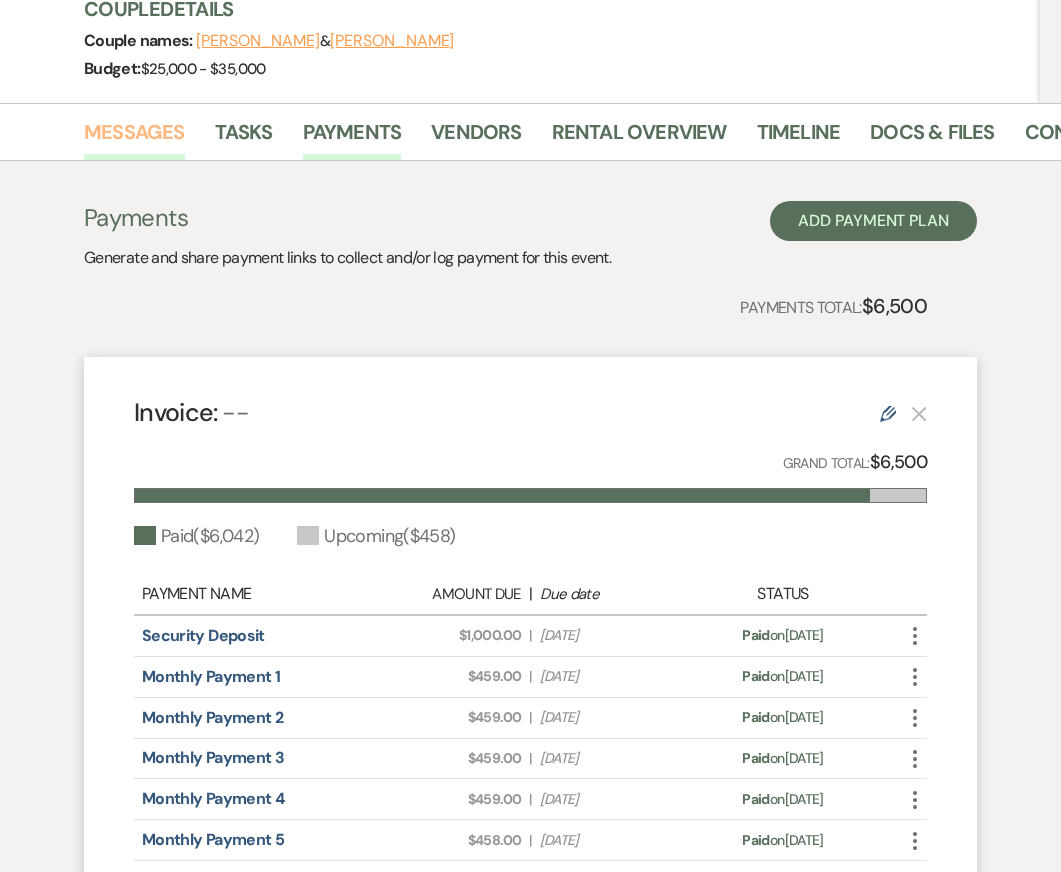 click on "Messages" at bounding box center [134, 138] 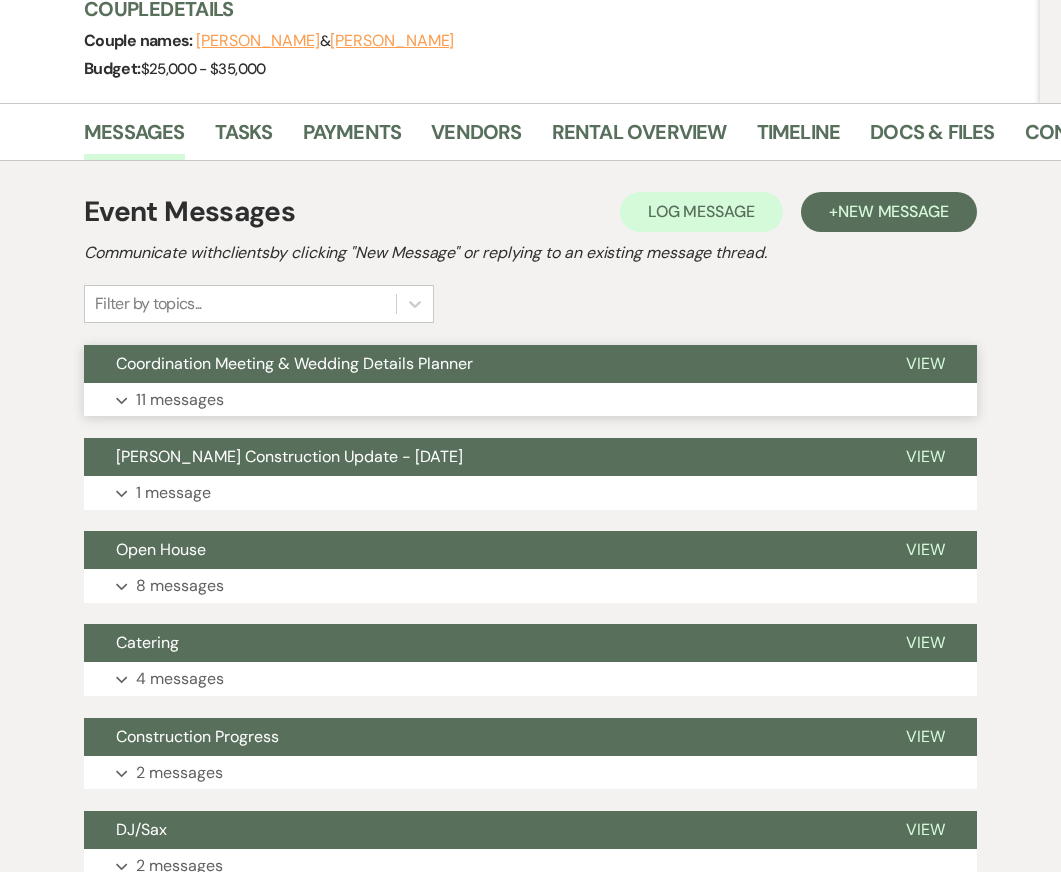 click on "11 messages" at bounding box center [180, 400] 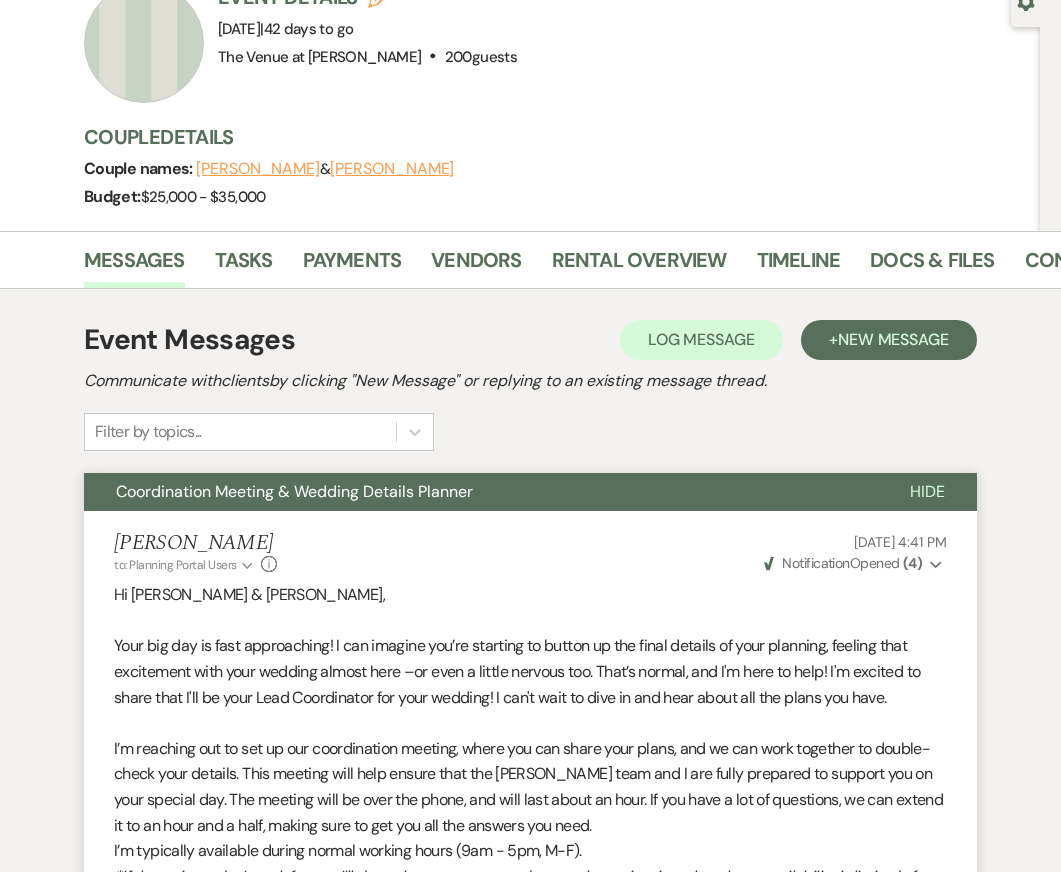 scroll, scrollTop: 0, scrollLeft: 0, axis: both 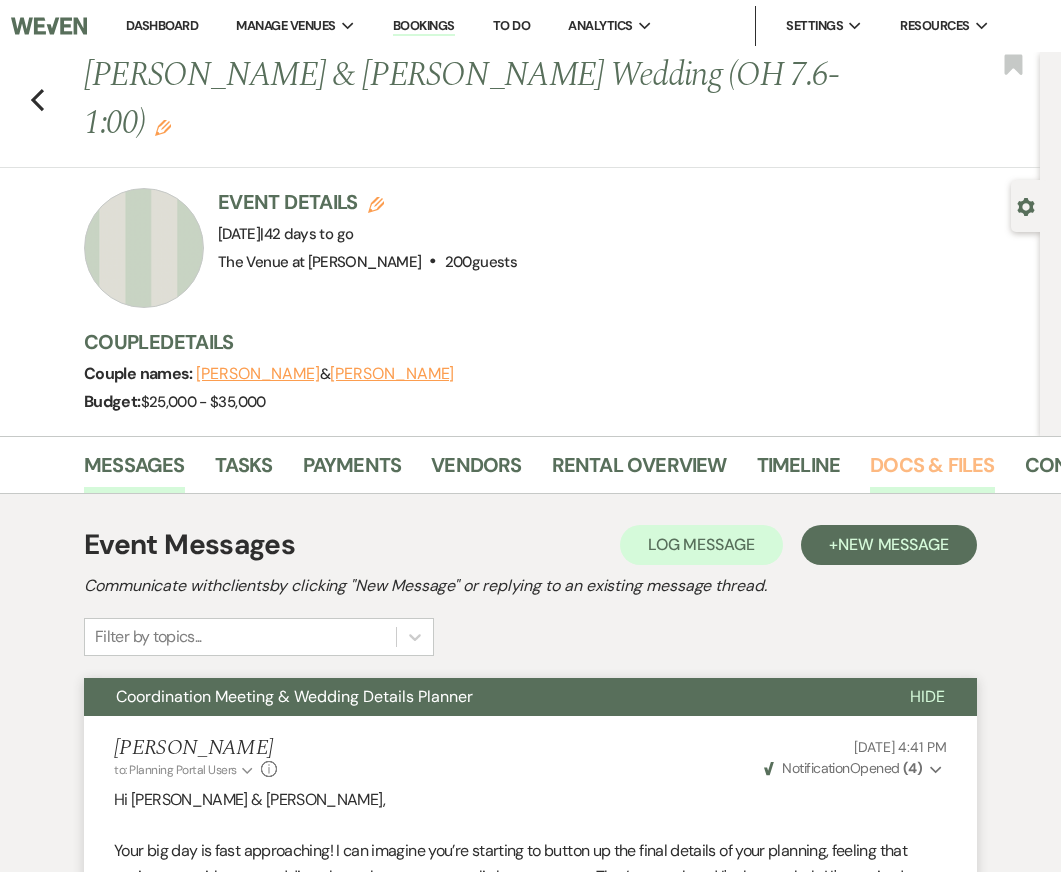 click on "Docs & Files" at bounding box center [932, 471] 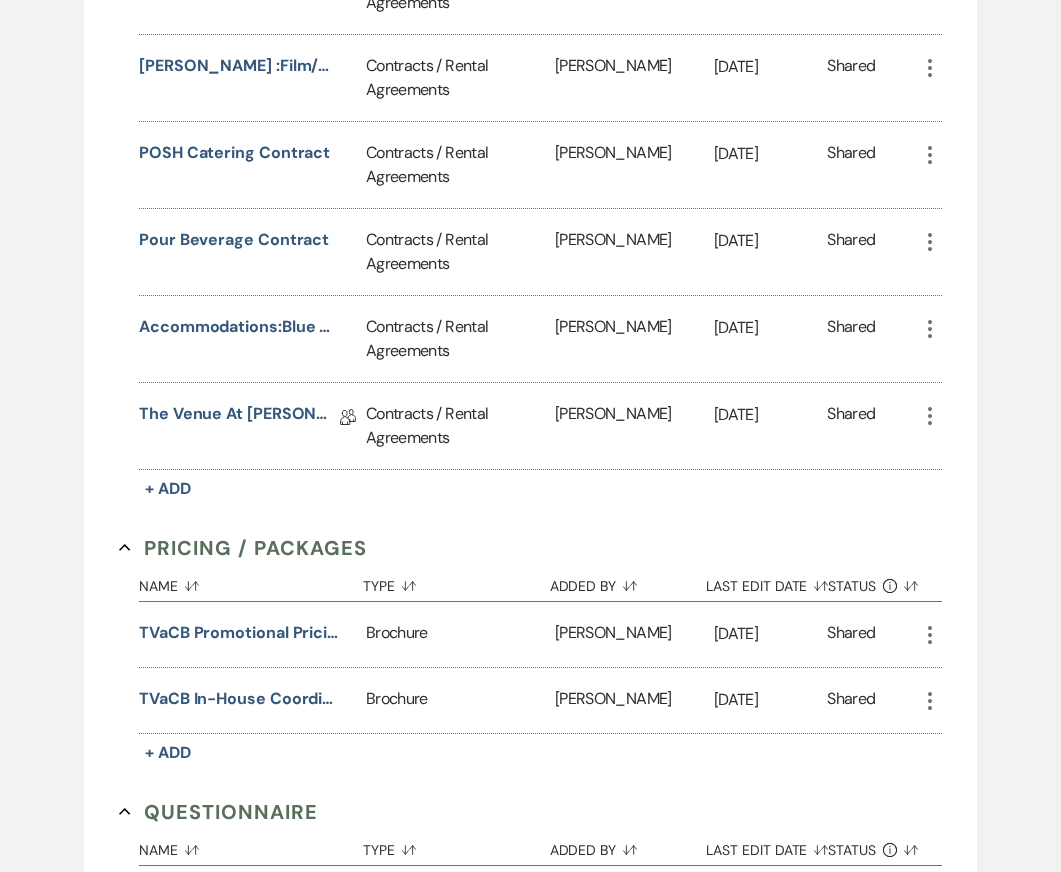 scroll, scrollTop: 1218, scrollLeft: 0, axis: vertical 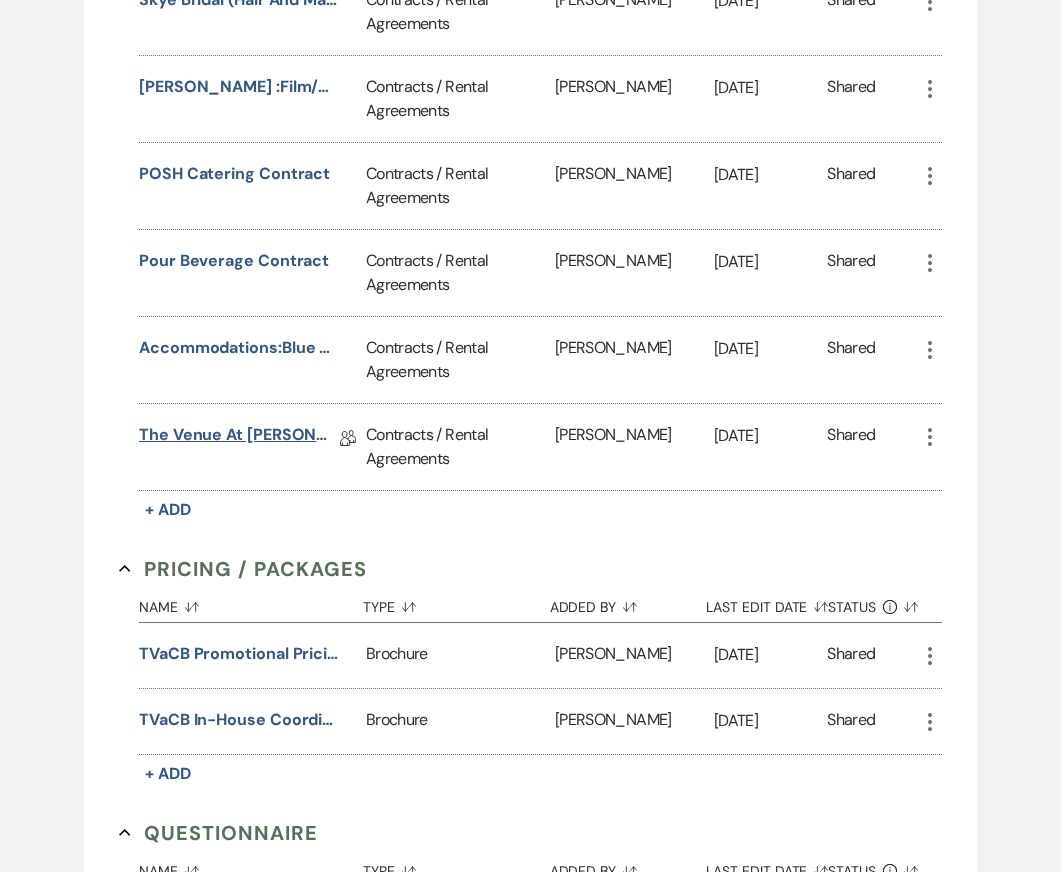 click on "The Venue at [PERSON_NAME] Contract Addendum-Morning Add-on Hours ([DATE], [PERSON_NAME])" at bounding box center [239, 438] 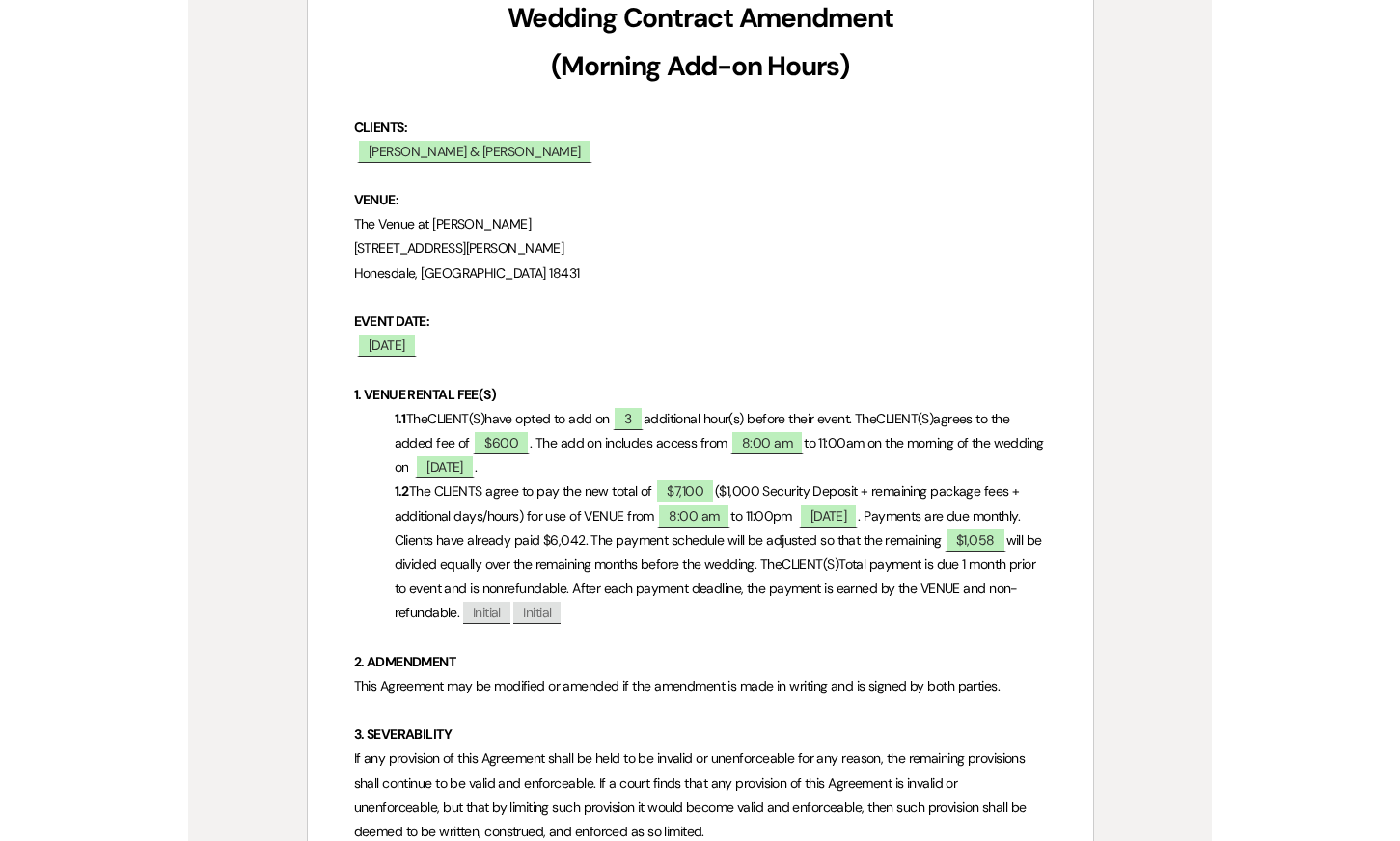 scroll, scrollTop: 719, scrollLeft: 0, axis: vertical 